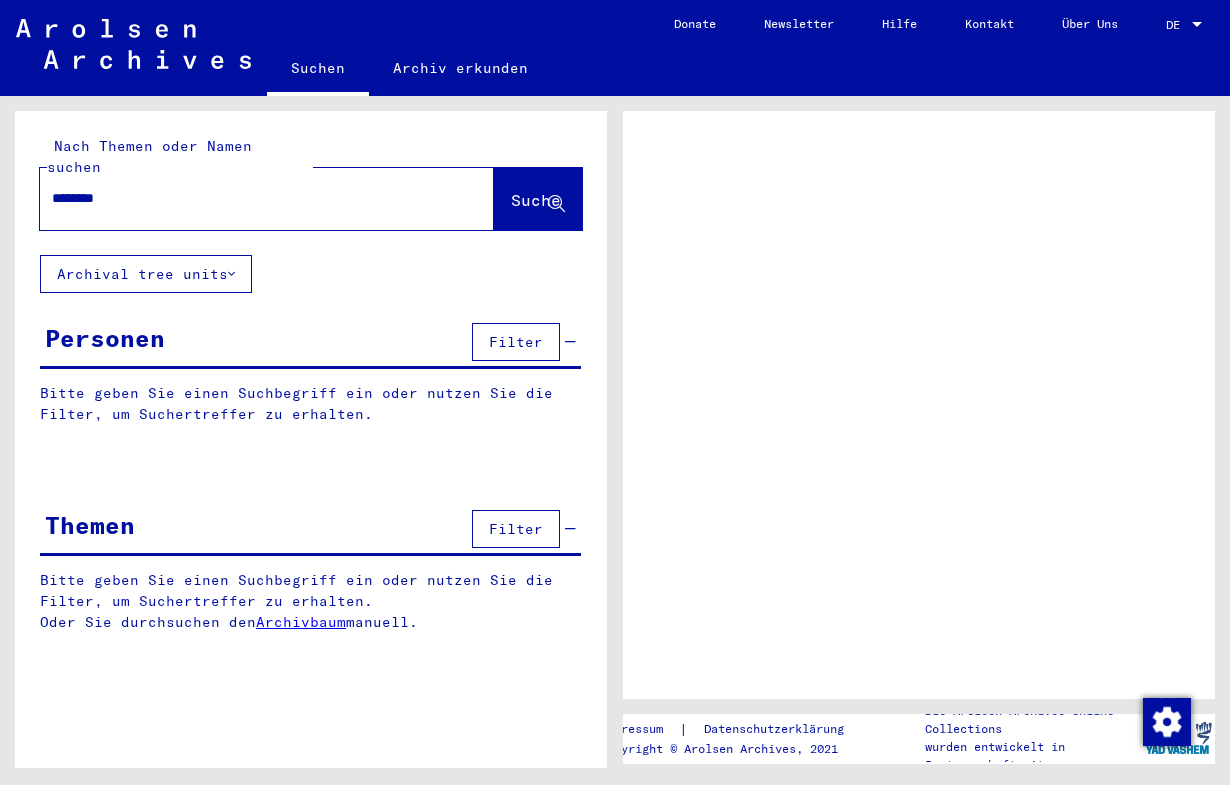 scroll, scrollTop: 0, scrollLeft: 0, axis: both 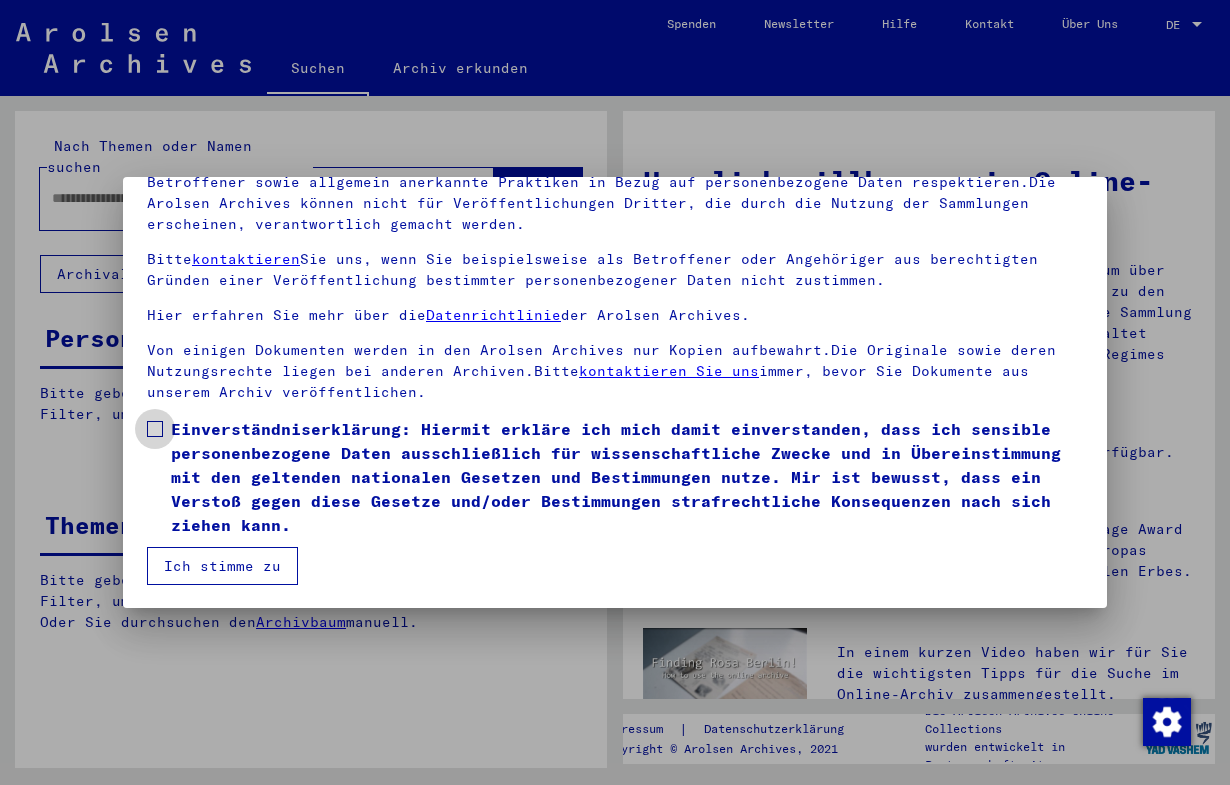 drag, startPoint x: 156, startPoint y: 422, endPoint x: 170, endPoint y: 444, distance: 26.076809 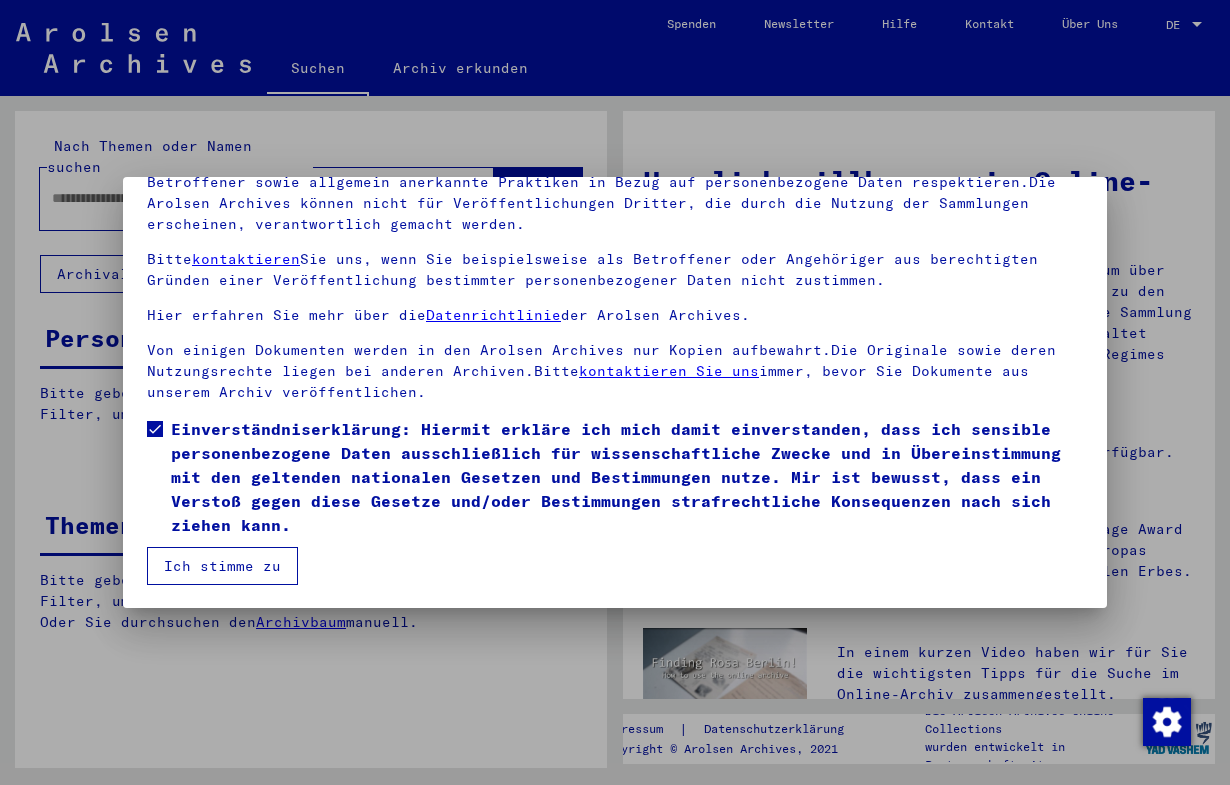 click on "Ich stimme zu" at bounding box center (222, 566) 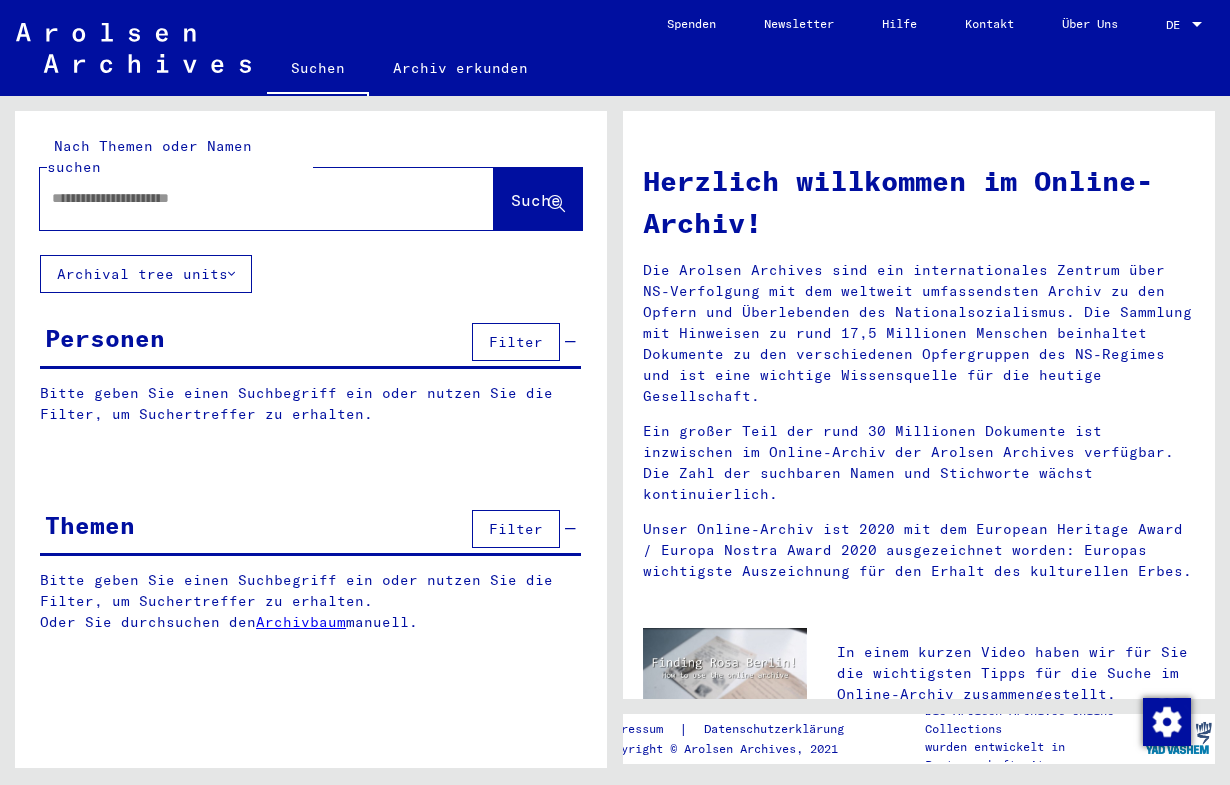 click at bounding box center [243, 198] 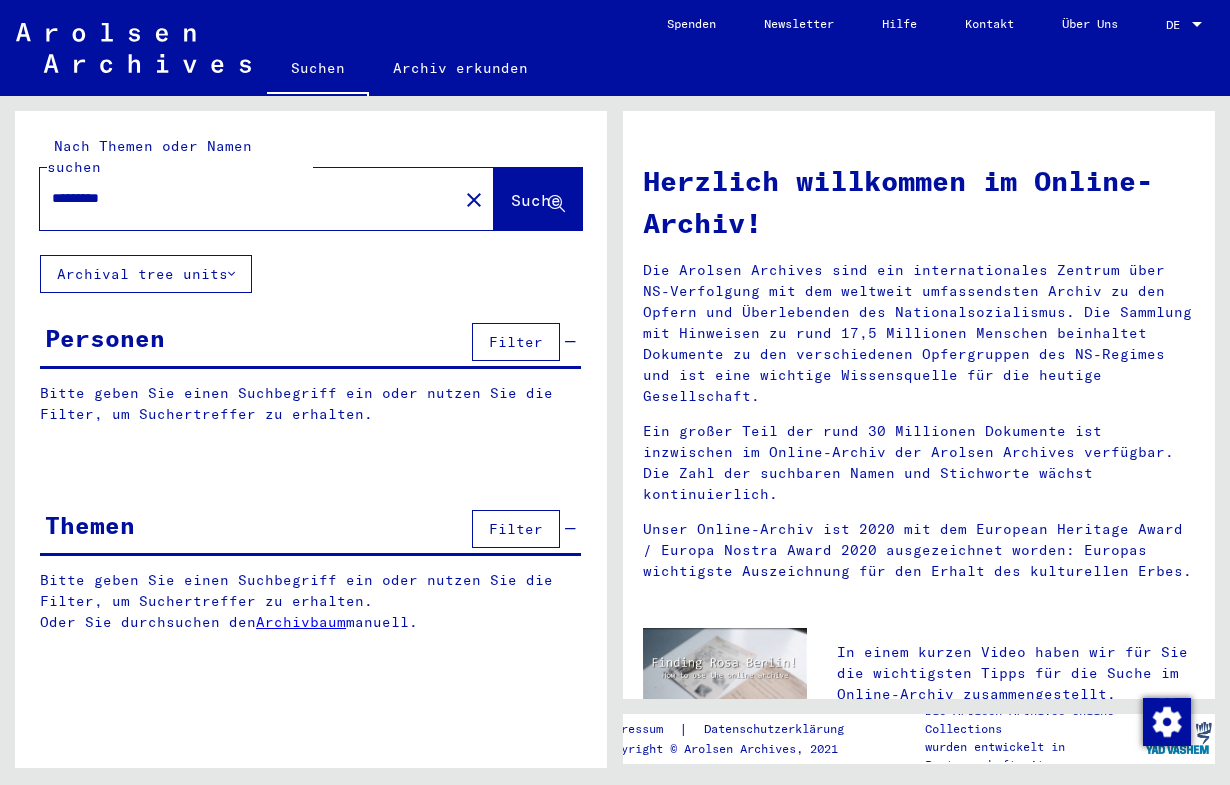 type on "*********" 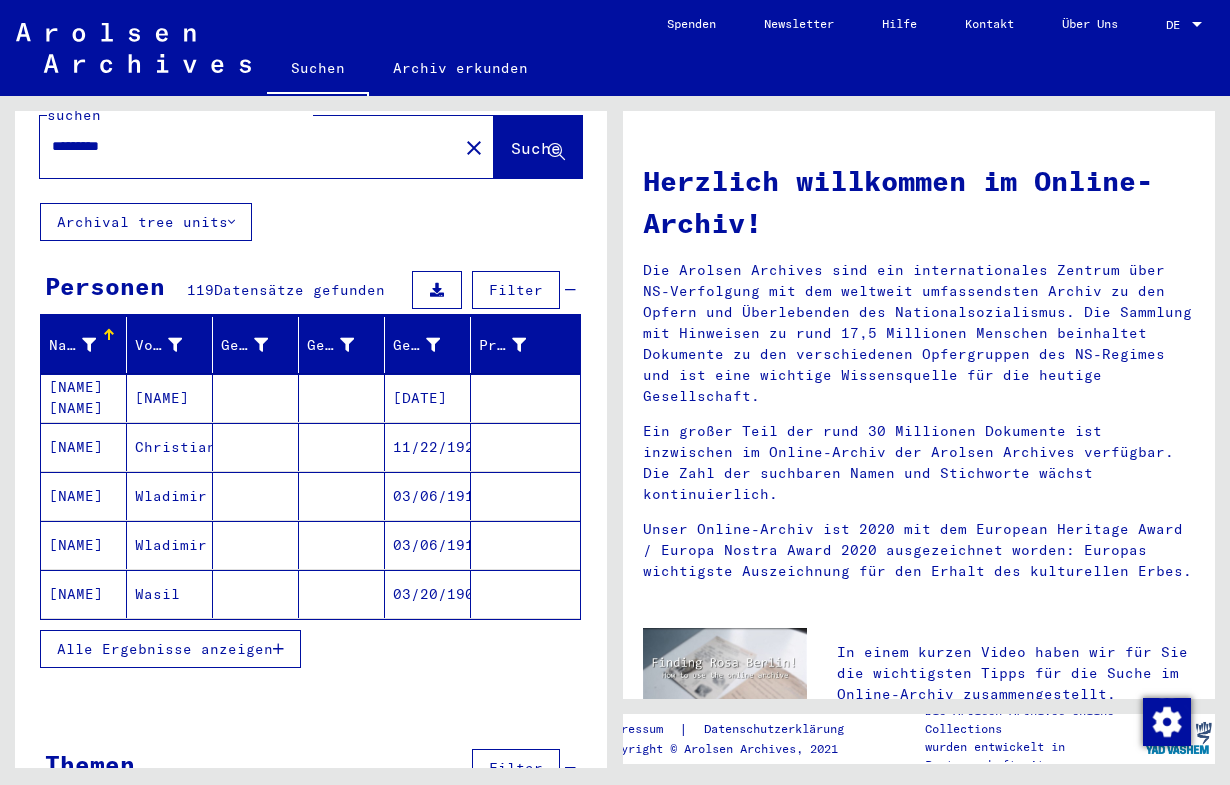 scroll, scrollTop: 96, scrollLeft: 0, axis: vertical 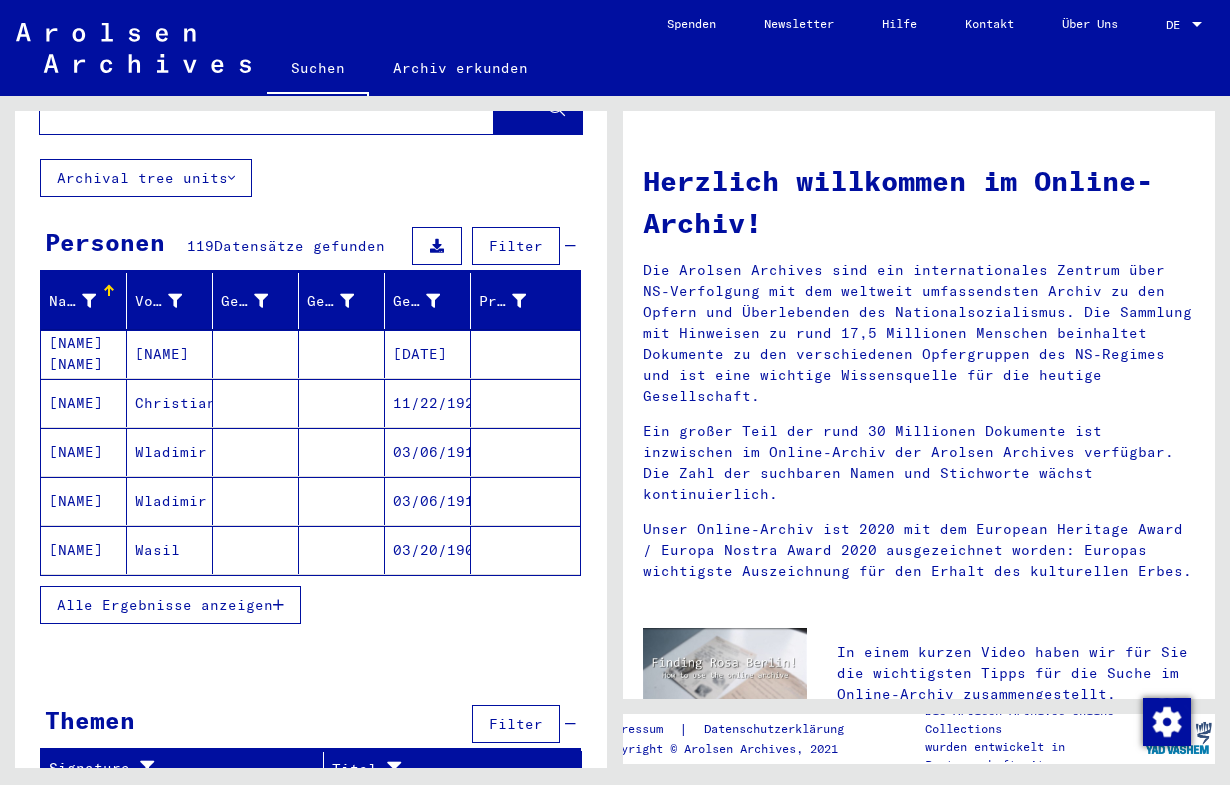 click on "Alle Ergebnisse anzeigen" at bounding box center [165, 605] 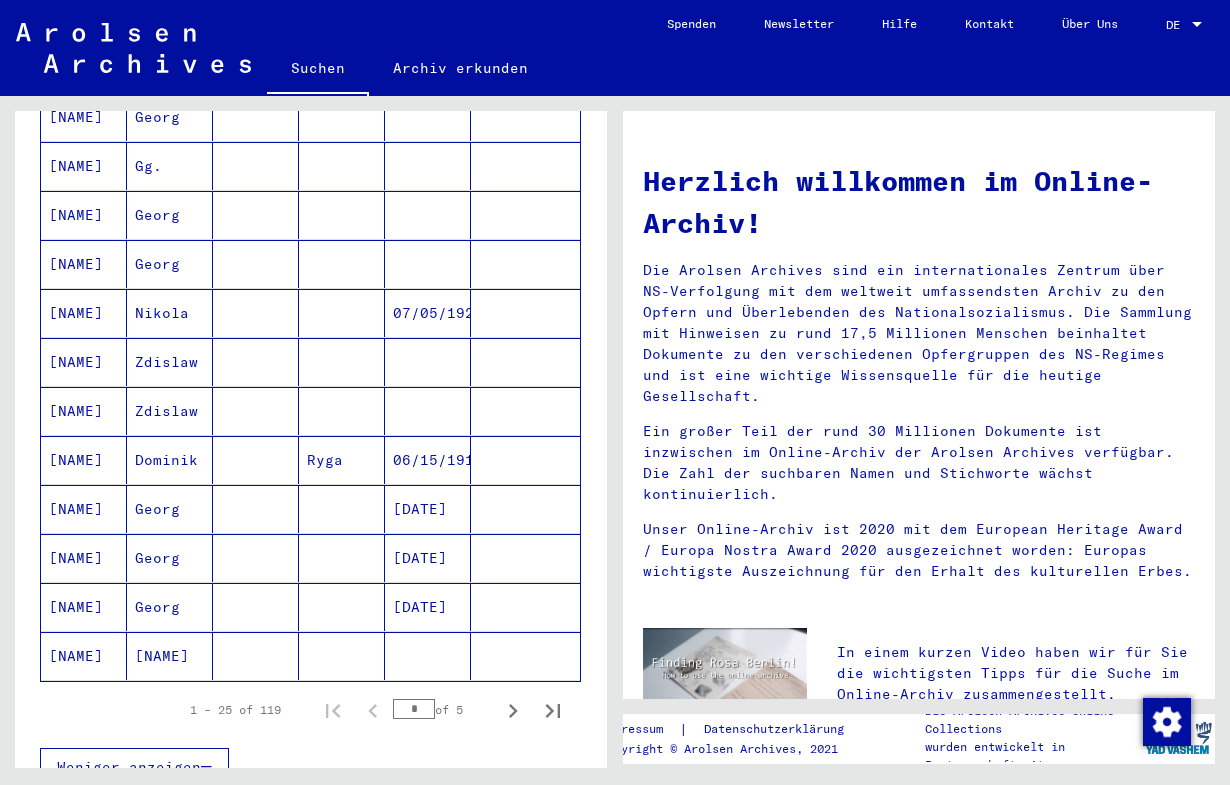 scroll, scrollTop: 1116, scrollLeft: 0, axis: vertical 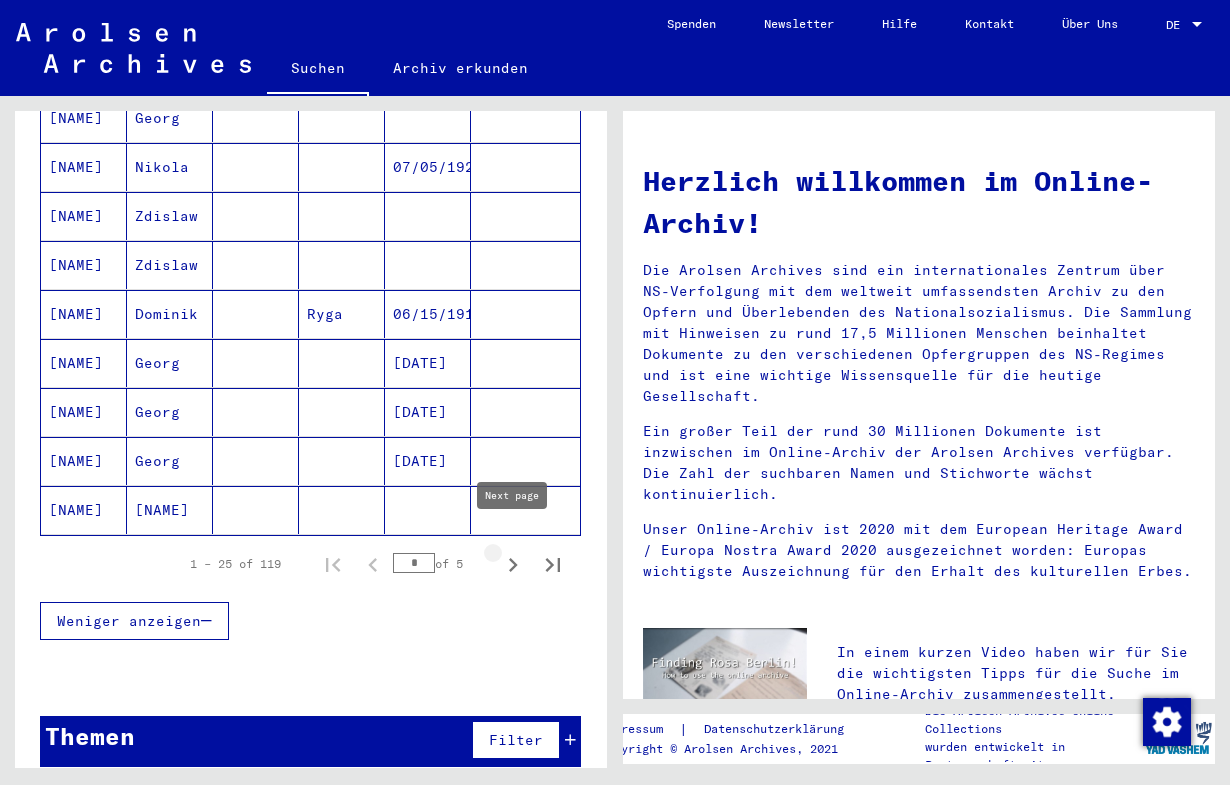 click 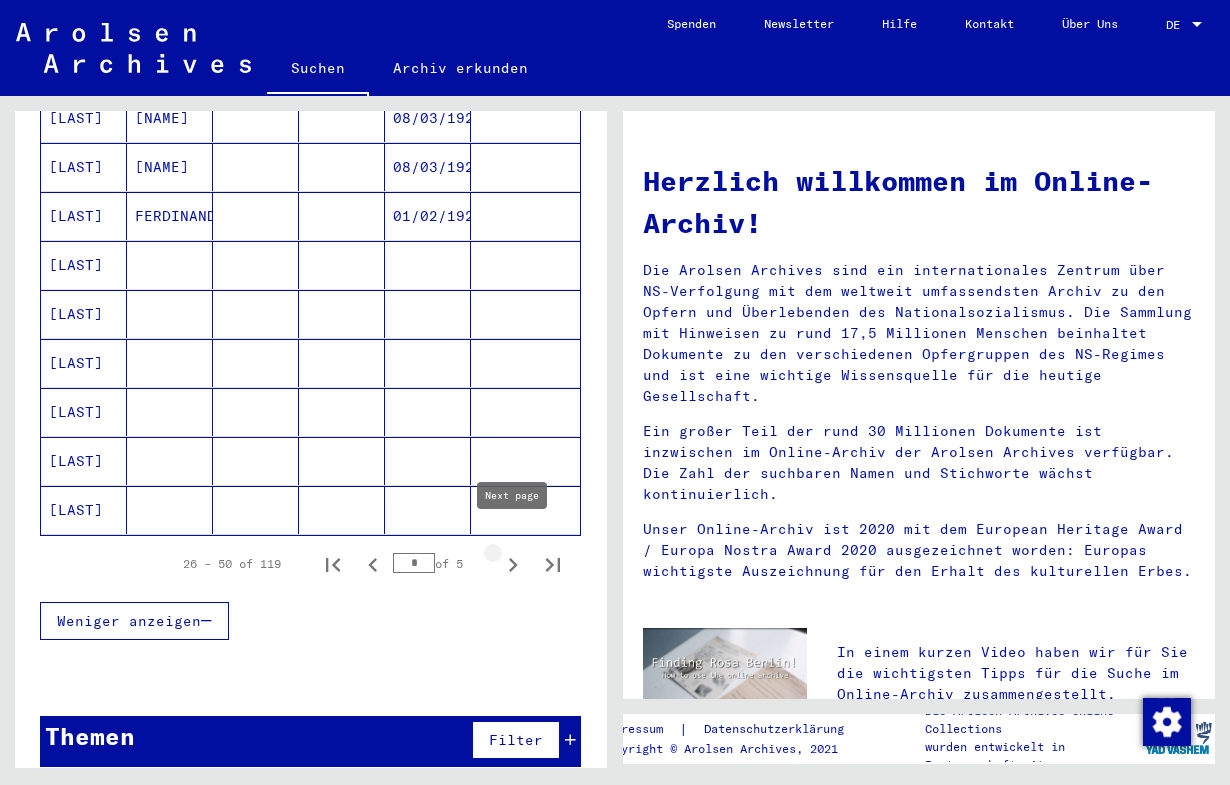click 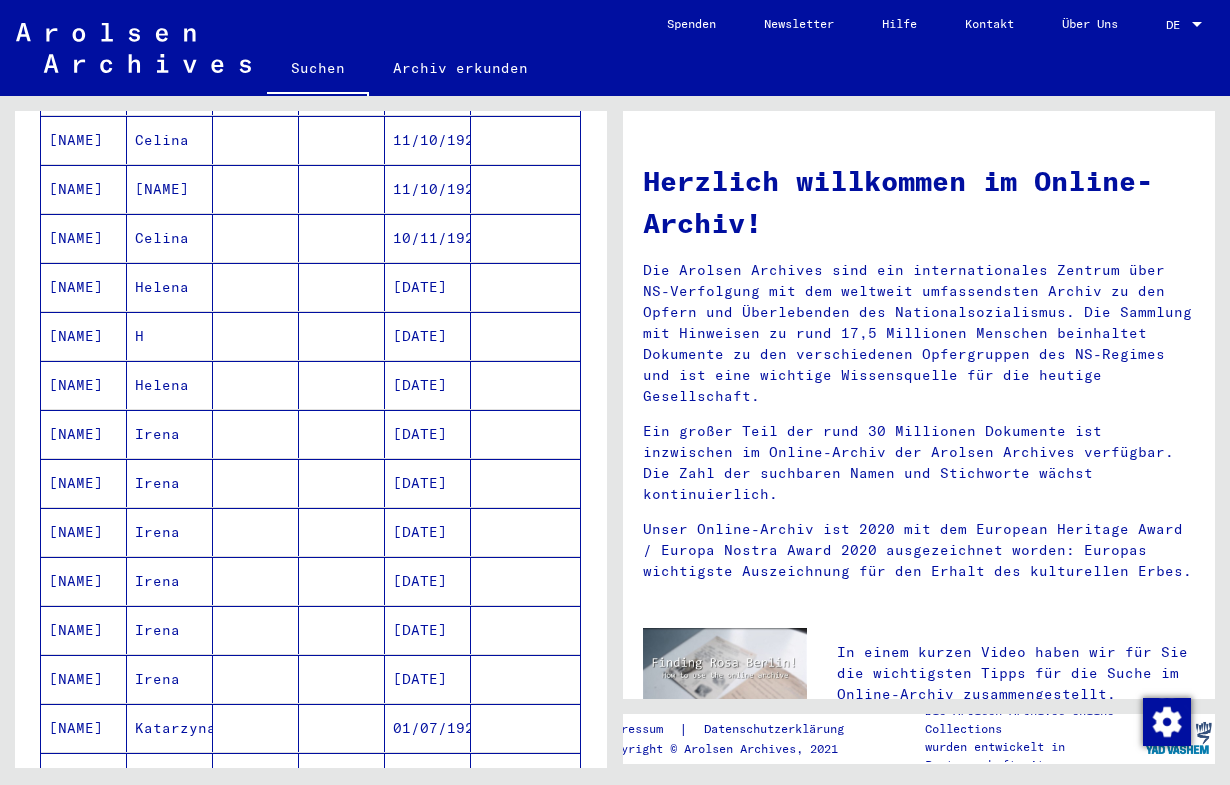 scroll, scrollTop: 1116, scrollLeft: 0, axis: vertical 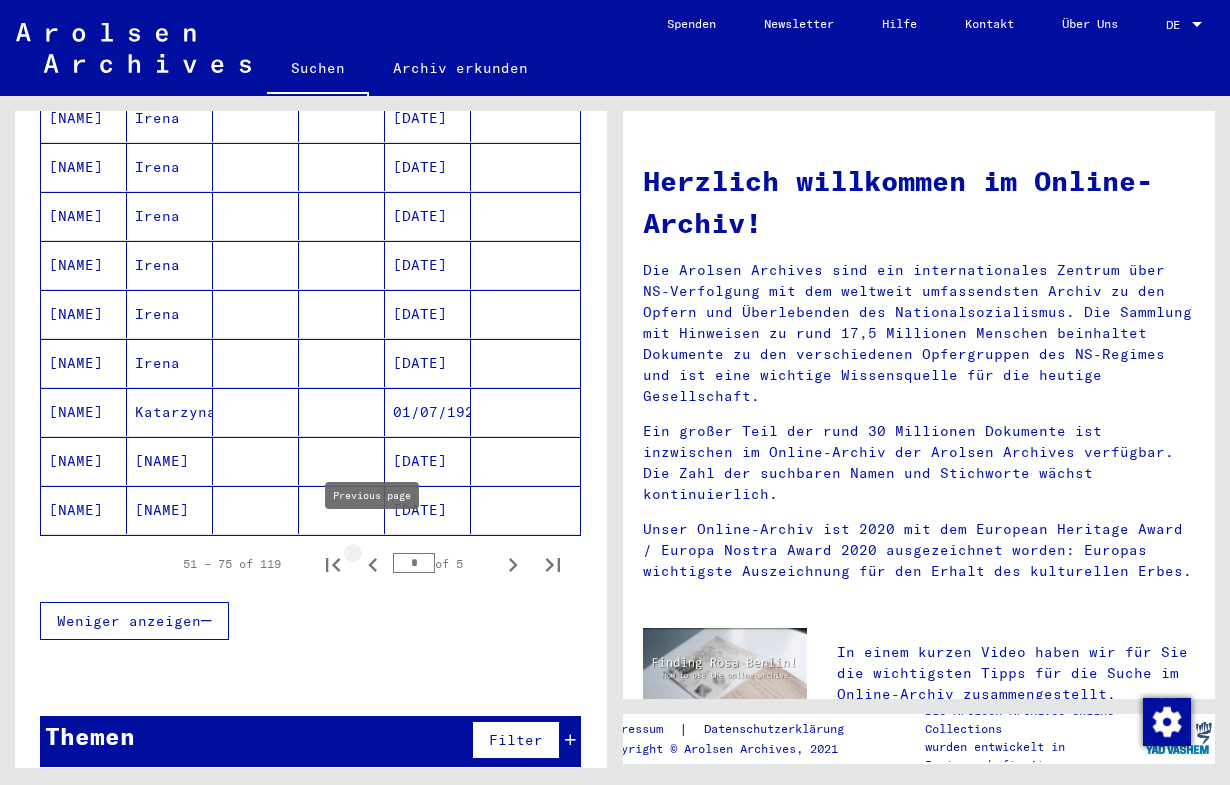 click 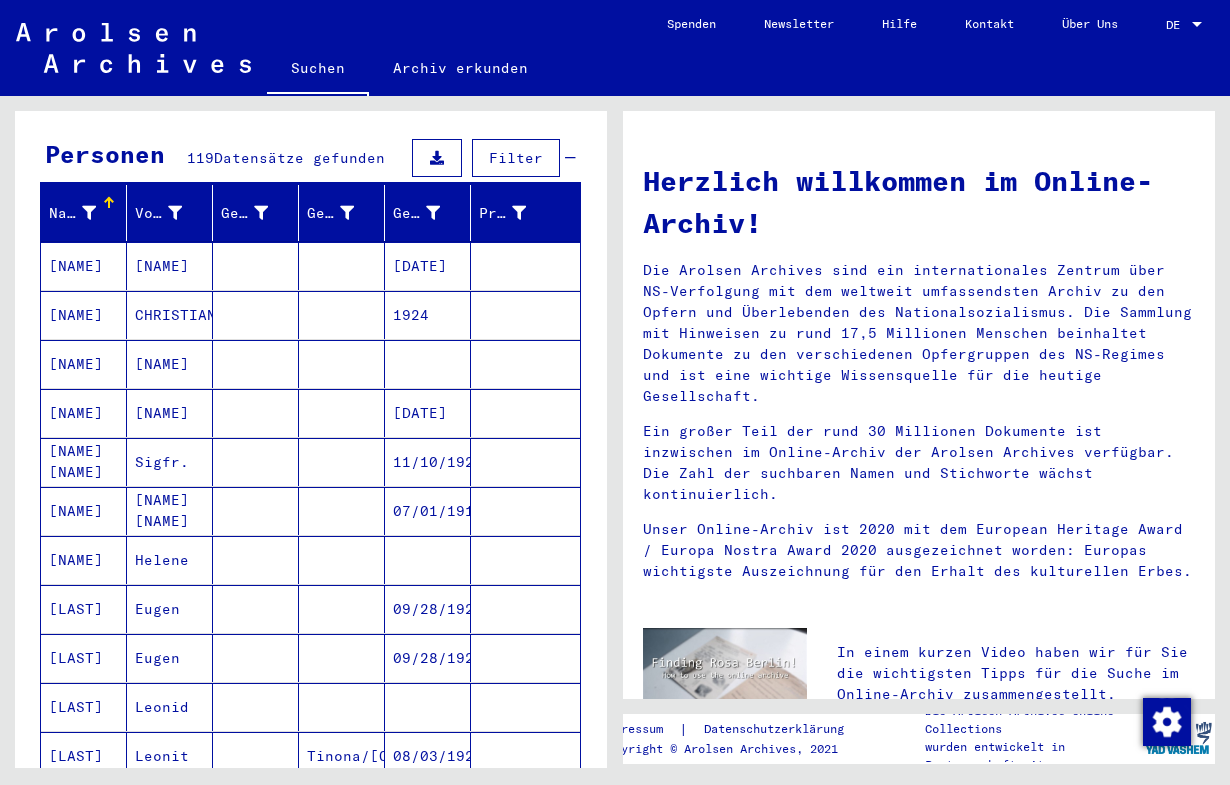 scroll, scrollTop: 179, scrollLeft: 0, axis: vertical 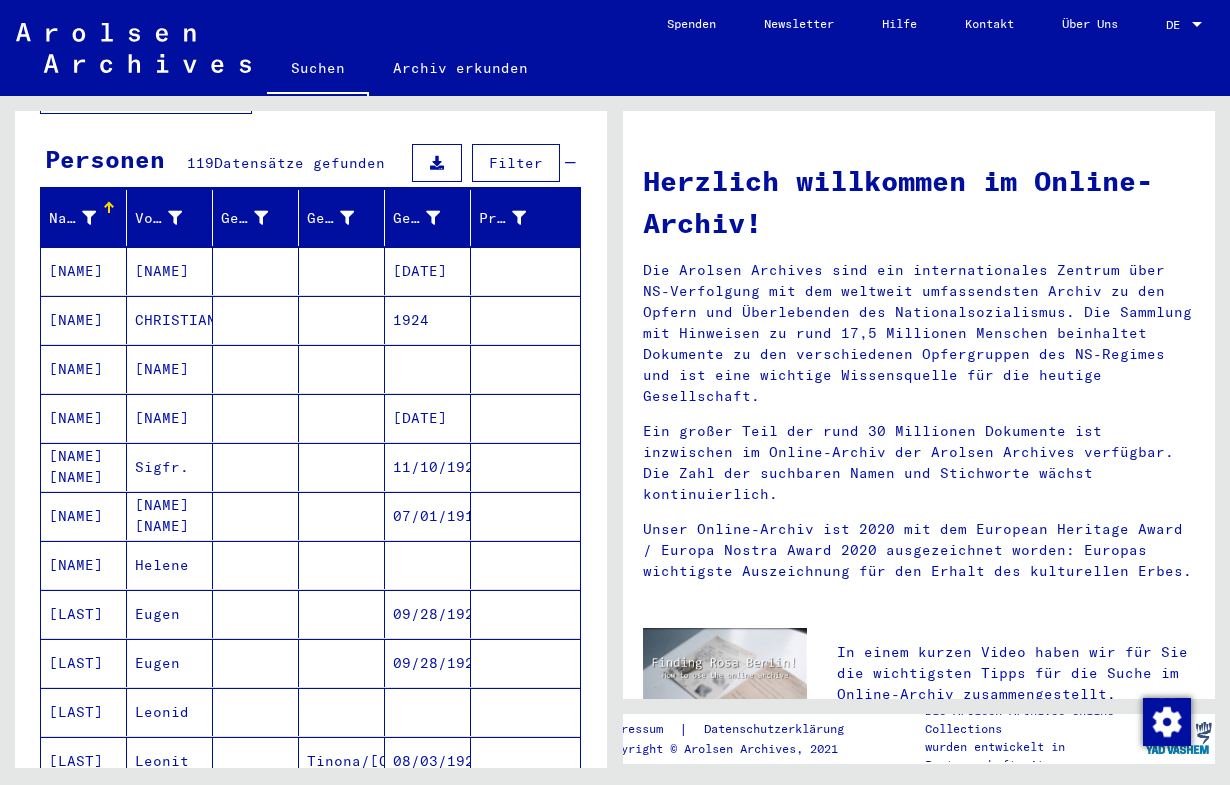 click on "[NAME]" at bounding box center [84, 614] 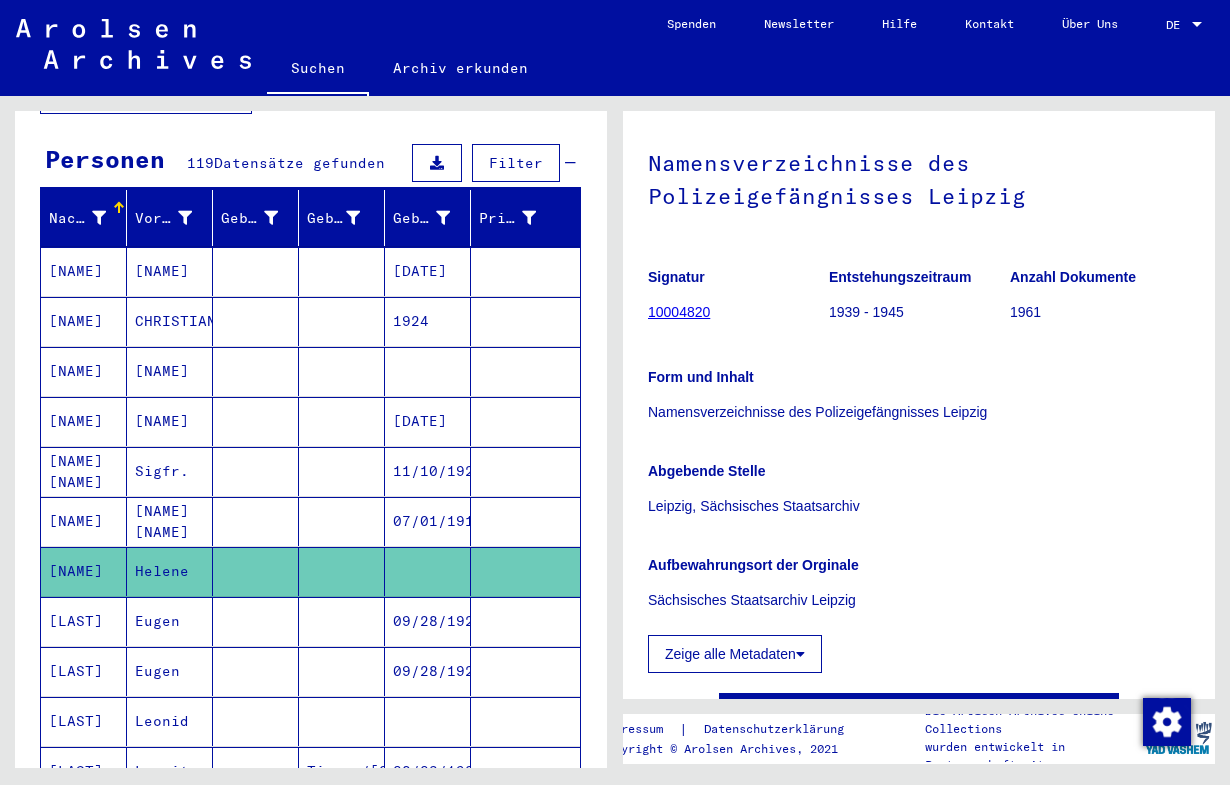 scroll, scrollTop: 0, scrollLeft: 0, axis: both 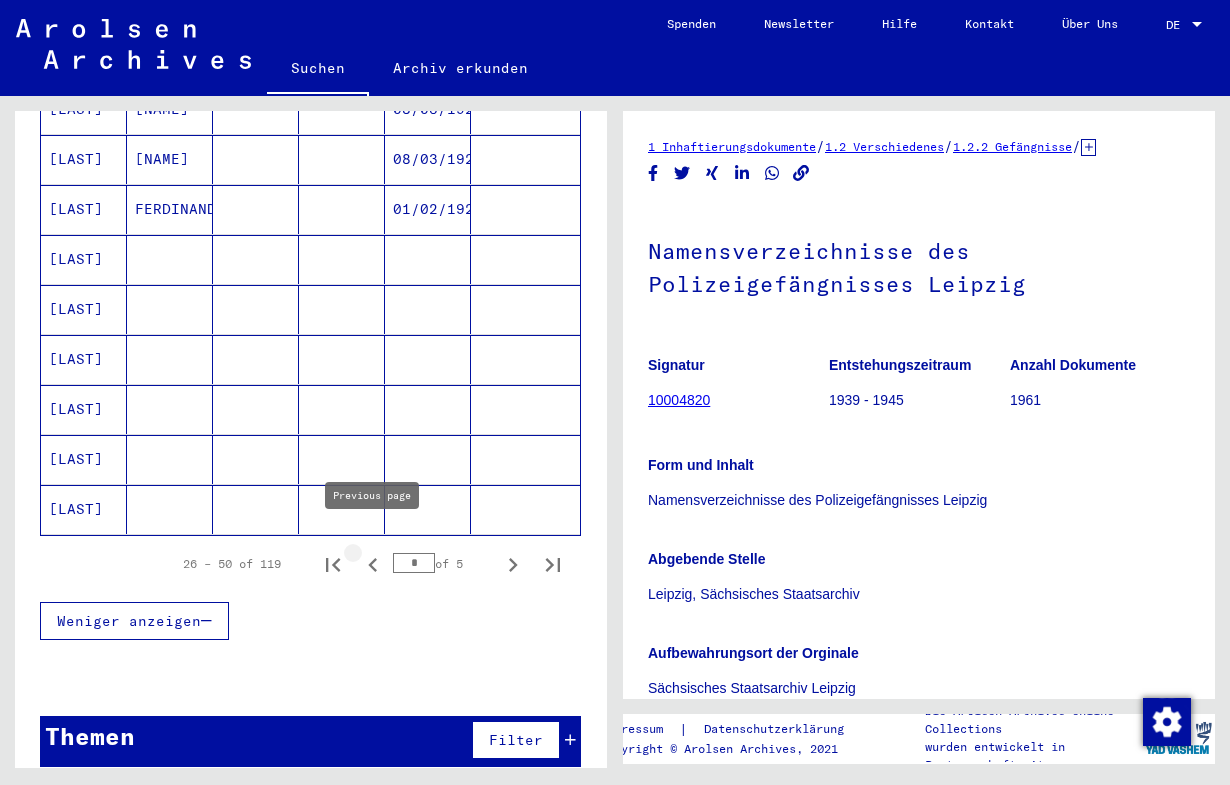 click 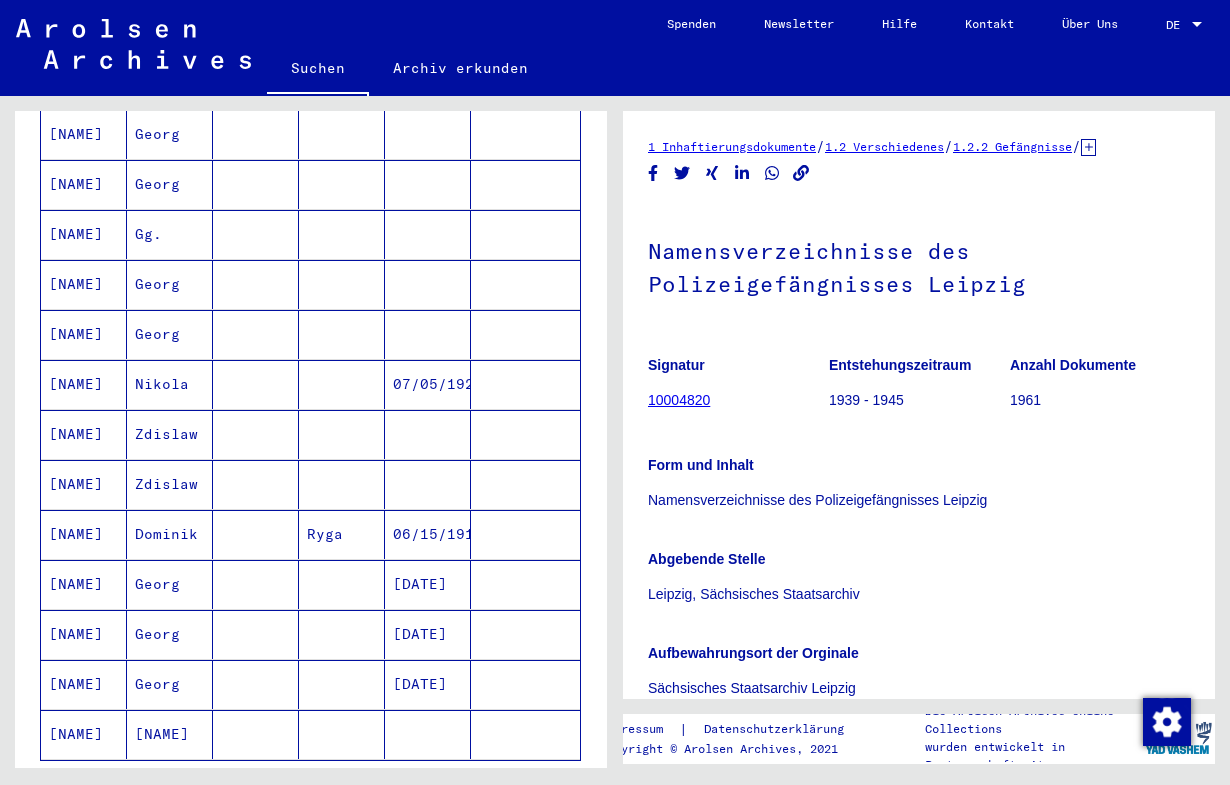 scroll, scrollTop: 917, scrollLeft: 0, axis: vertical 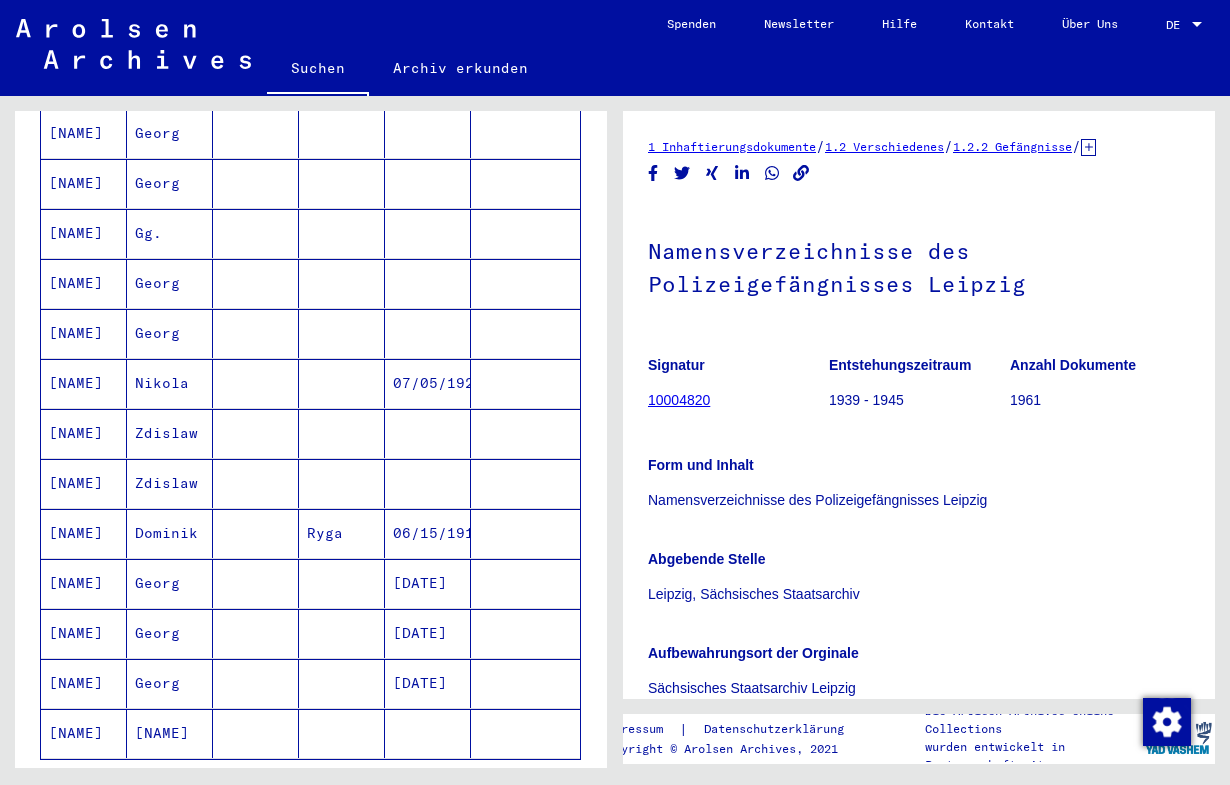 click on "[NAME]" at bounding box center (84, 433) 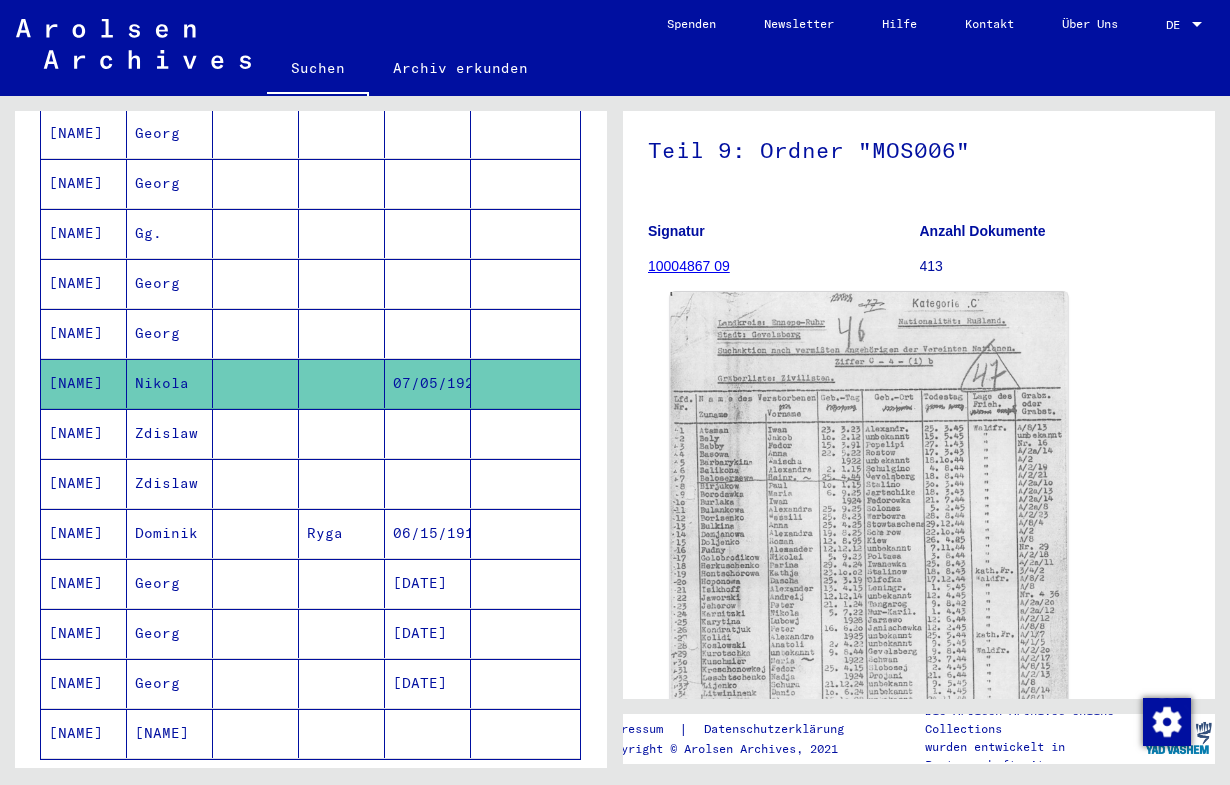 scroll, scrollTop: 166, scrollLeft: 0, axis: vertical 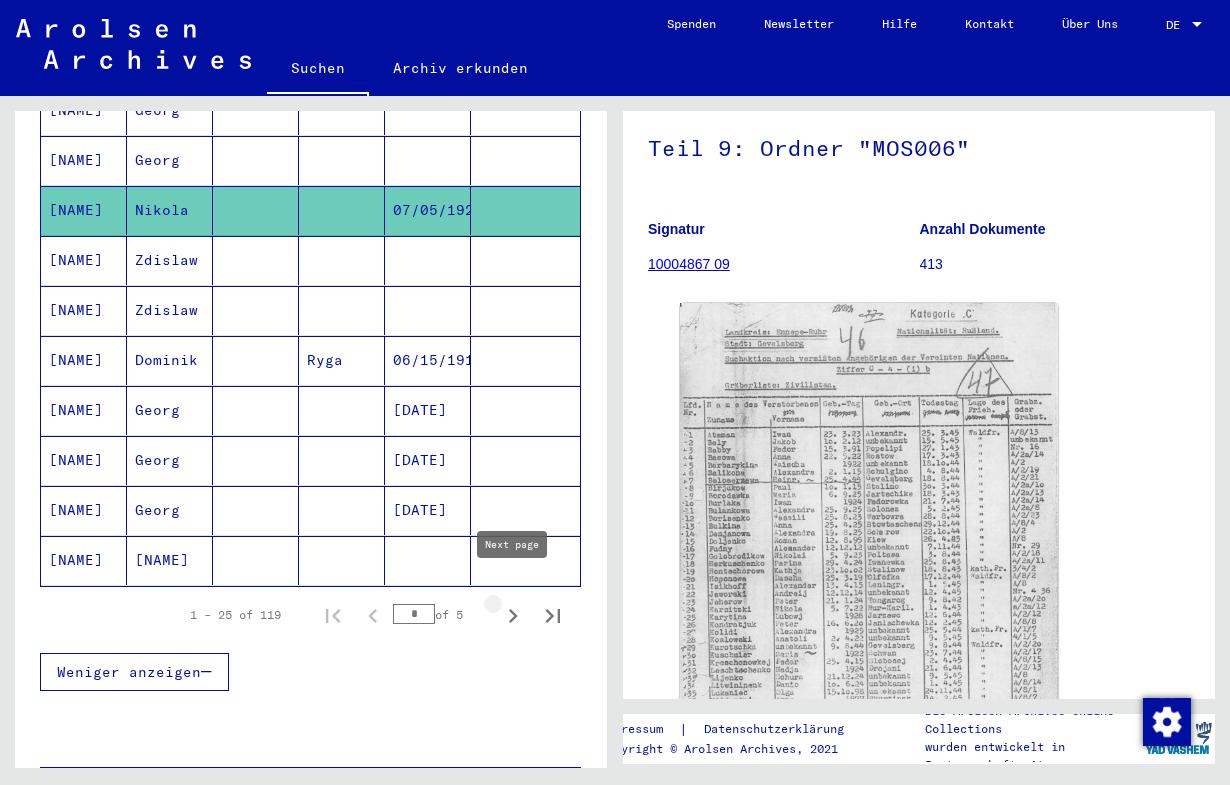 click 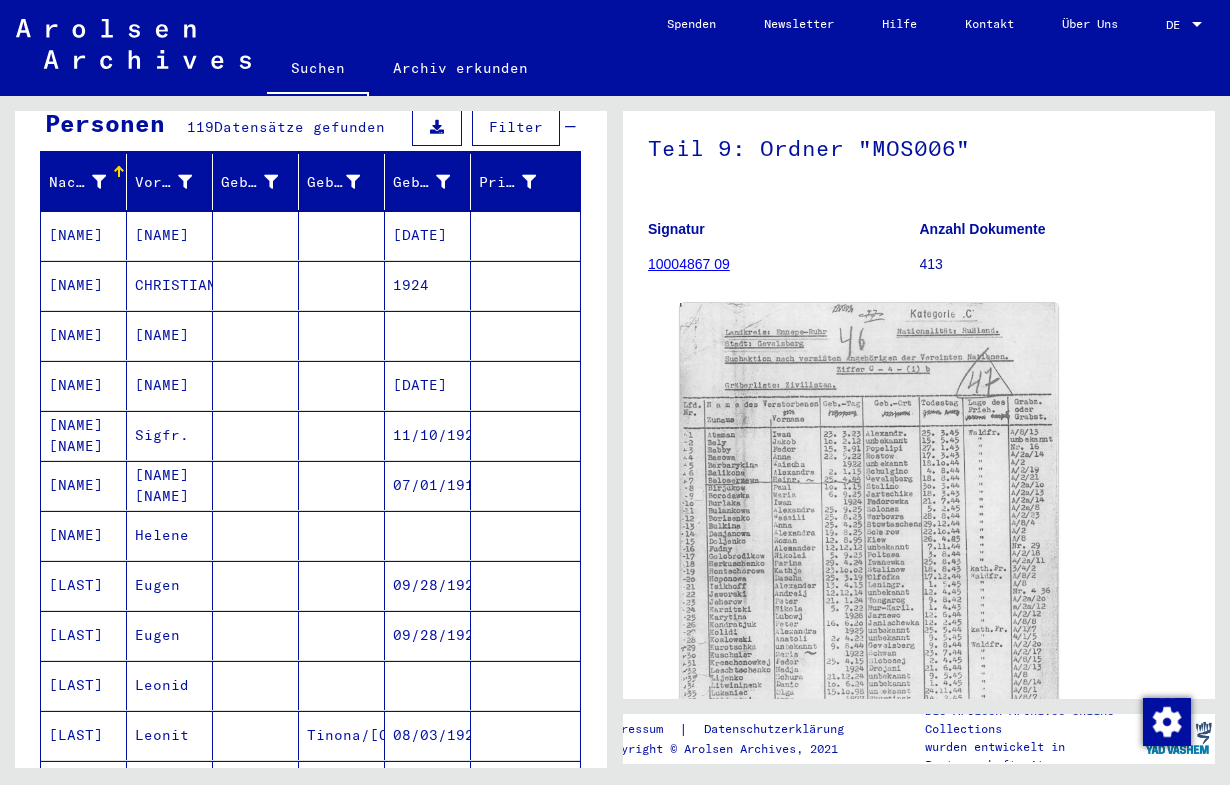 scroll, scrollTop: 214, scrollLeft: 0, axis: vertical 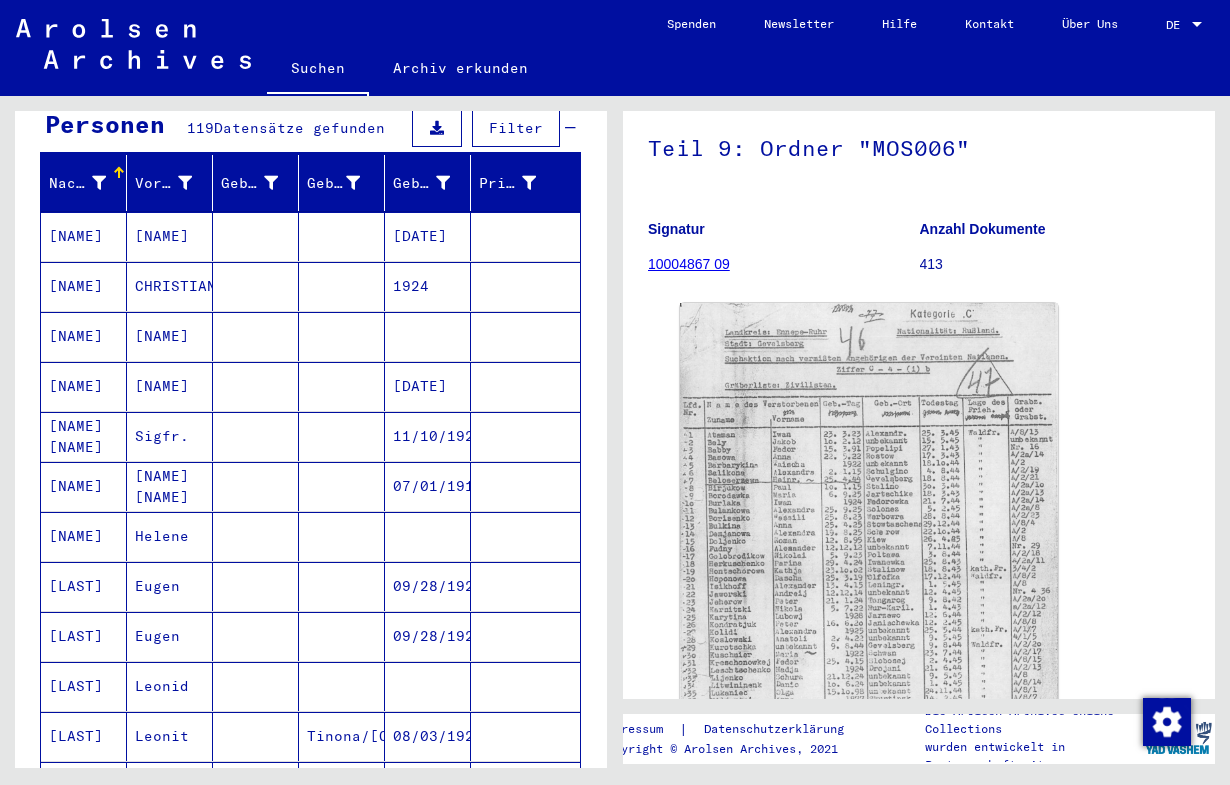 click on "[NAME]" at bounding box center (84, 536) 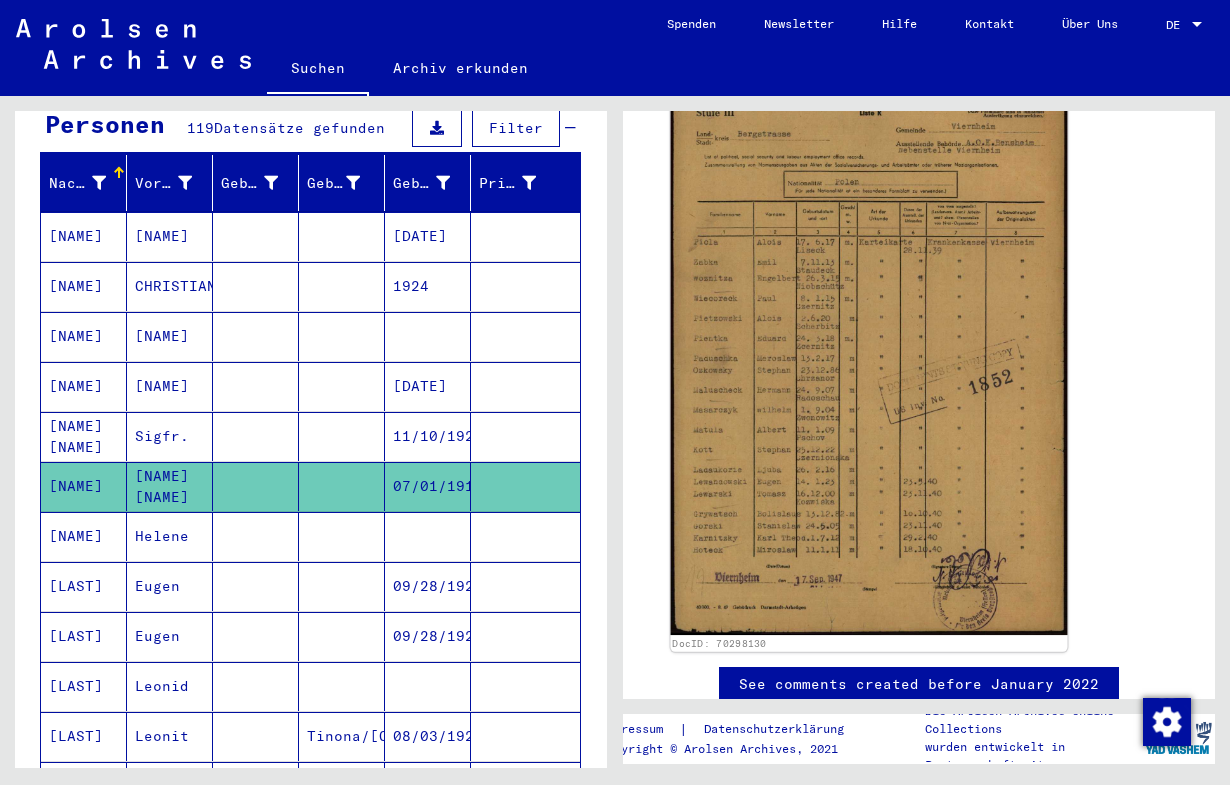 scroll, scrollTop: 393, scrollLeft: 0, axis: vertical 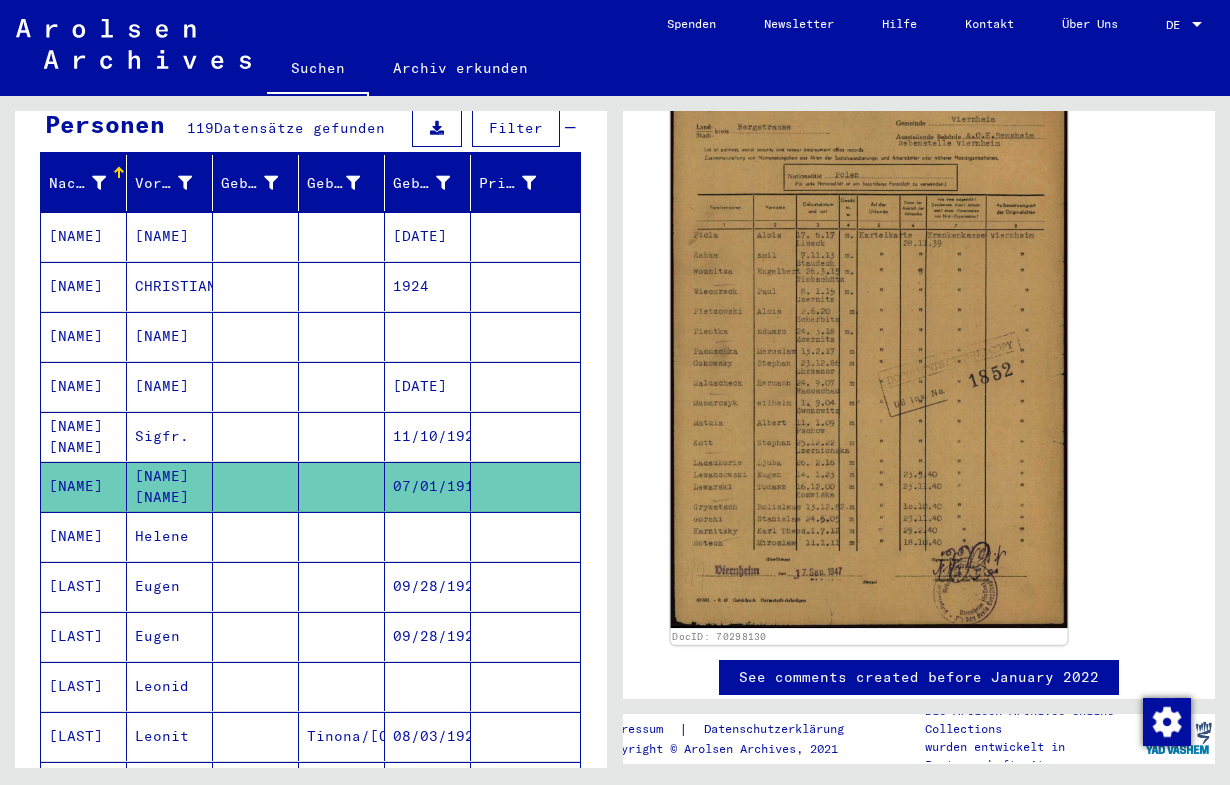 click 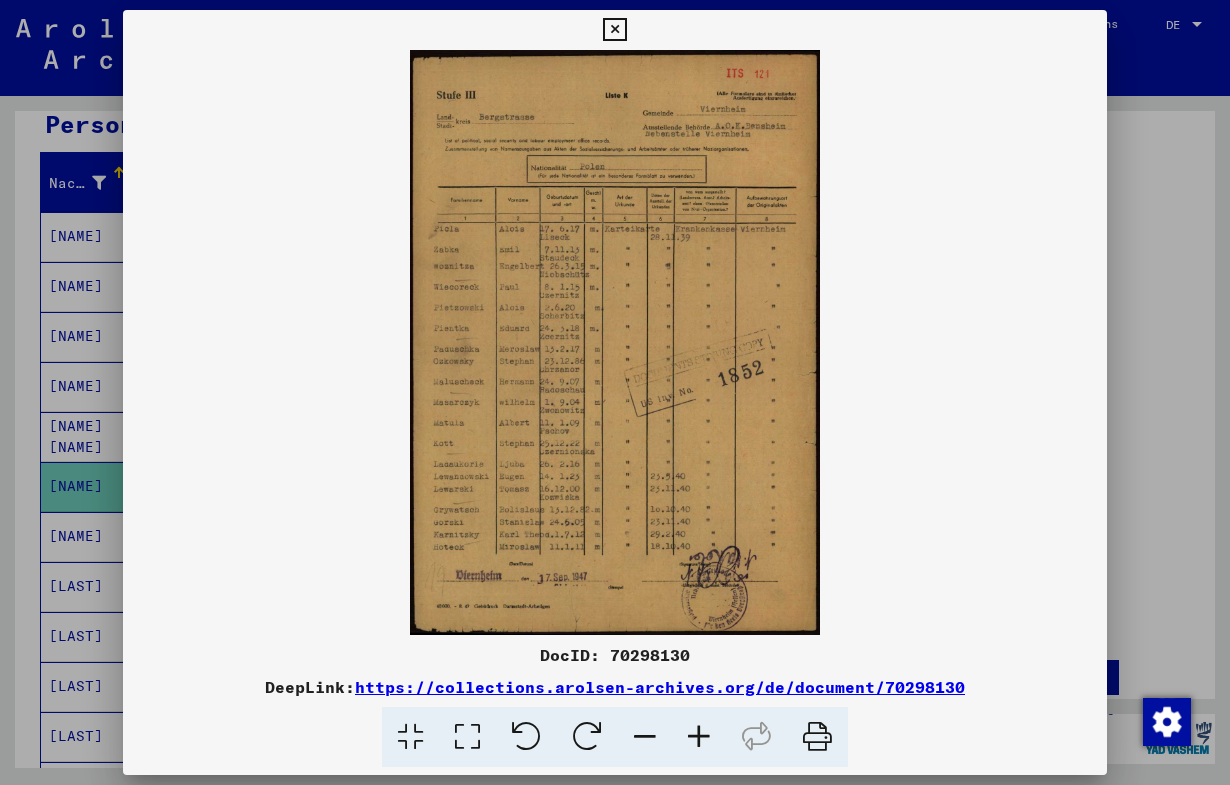 click at bounding box center [615, 342] 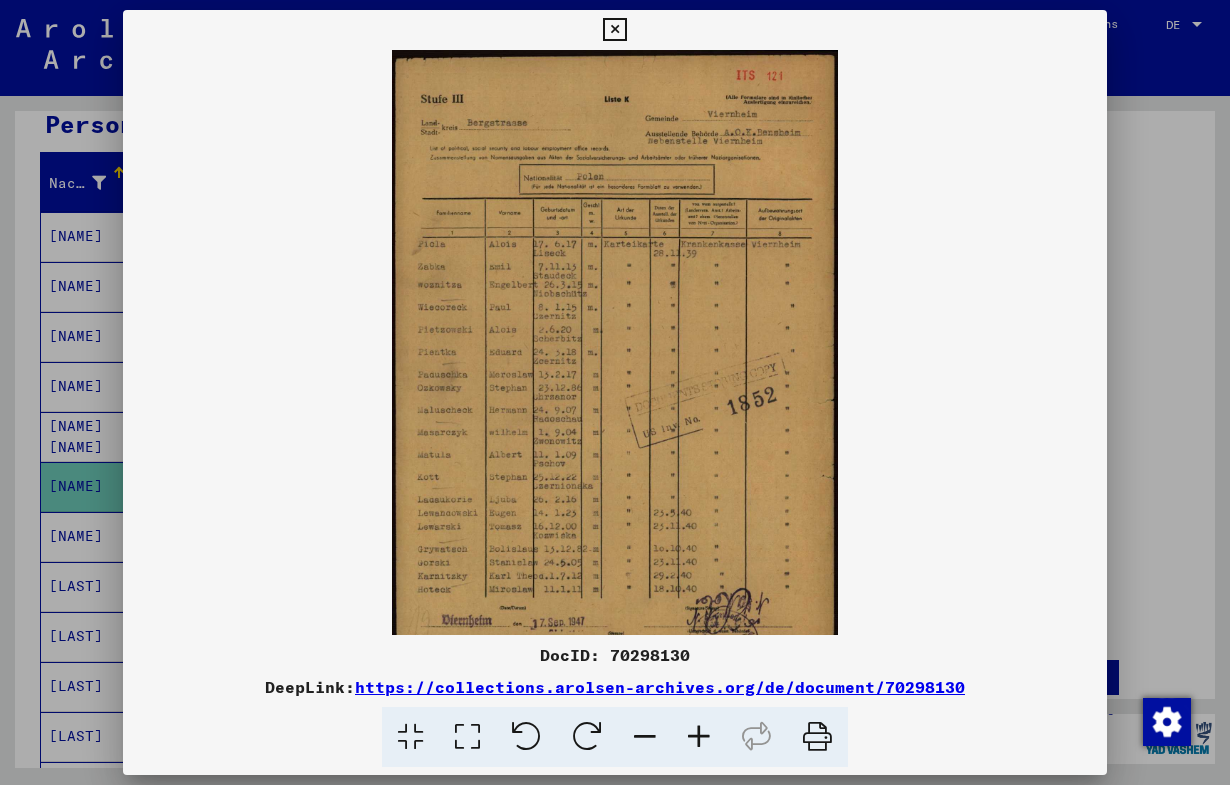 click at bounding box center (699, 737) 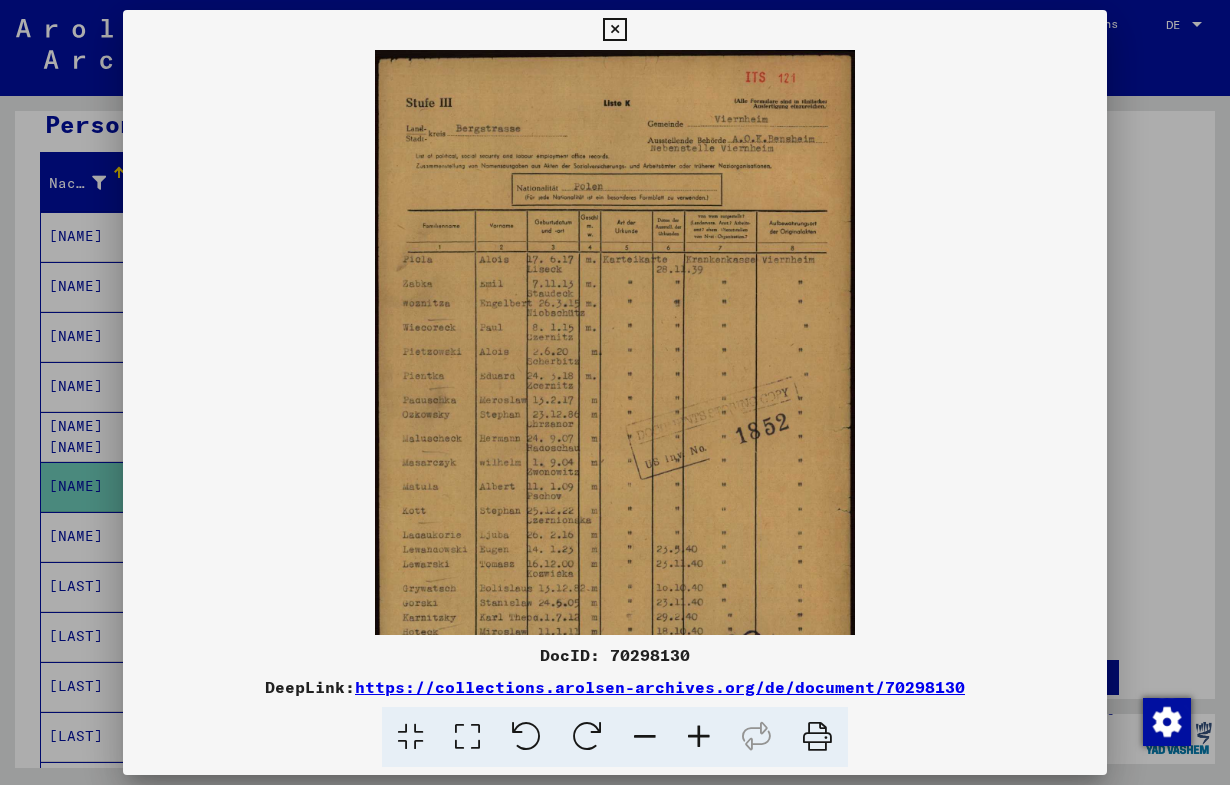 click at bounding box center (699, 737) 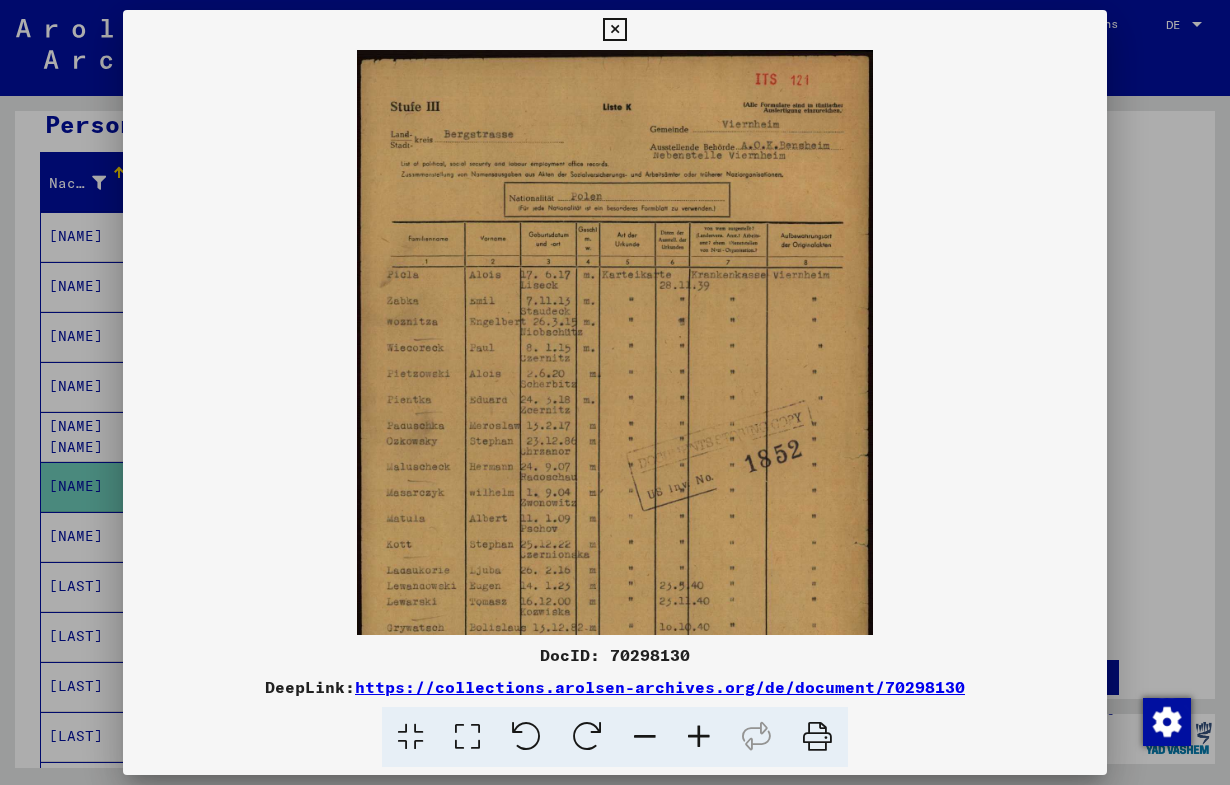 click at bounding box center (699, 737) 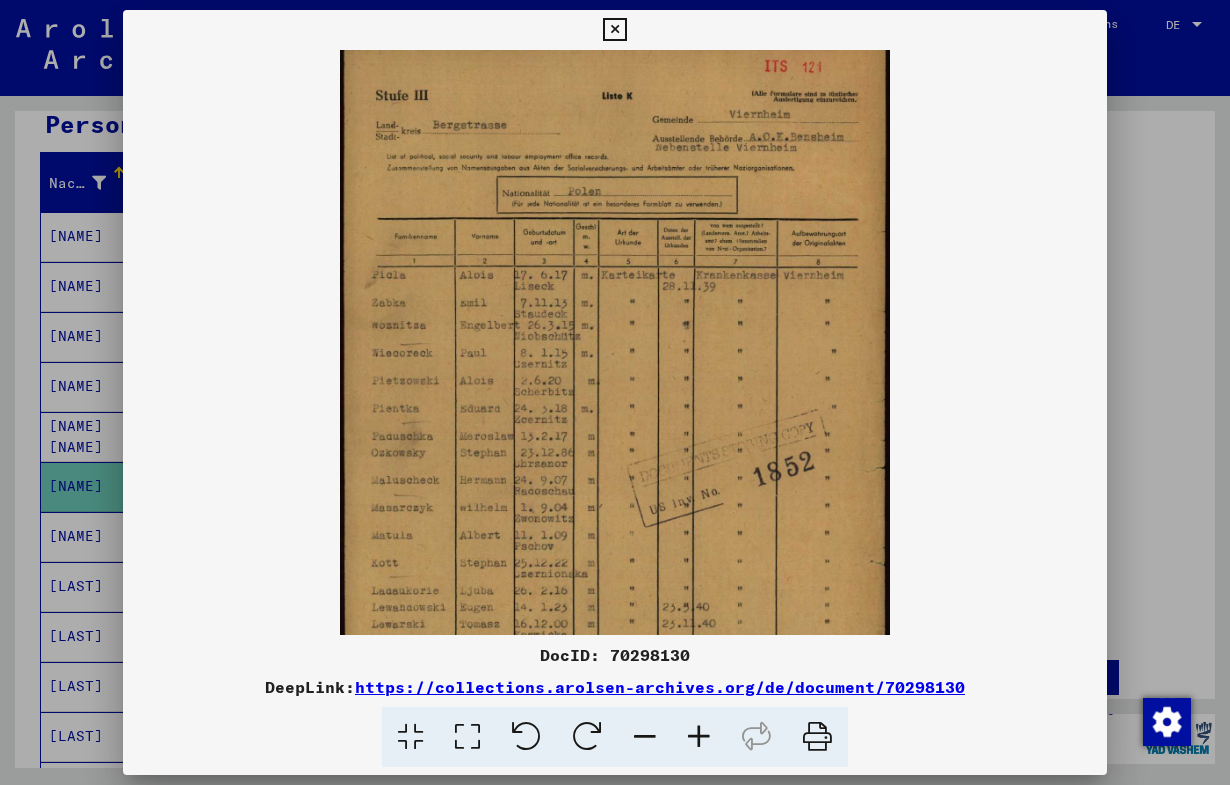 scroll, scrollTop: 0, scrollLeft: 0, axis: both 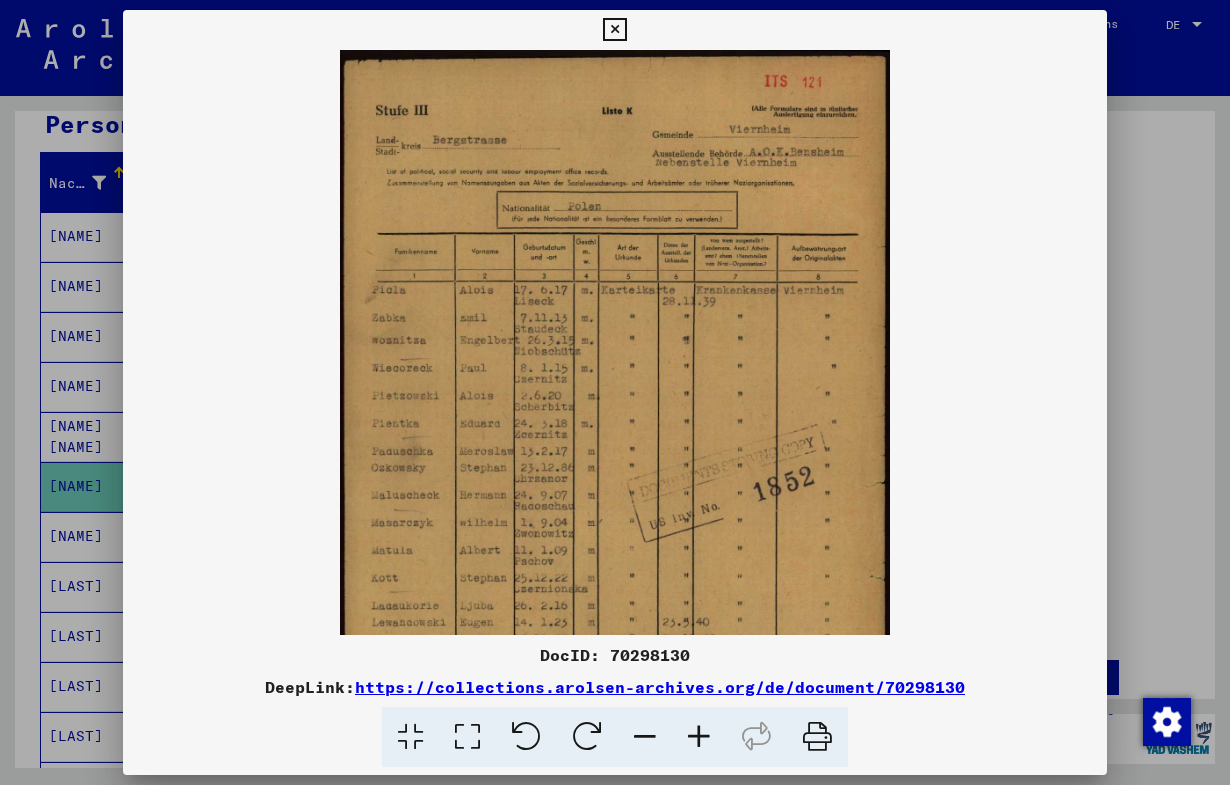 drag, startPoint x: 682, startPoint y: 463, endPoint x: 811, endPoint y: 472, distance: 129.31357 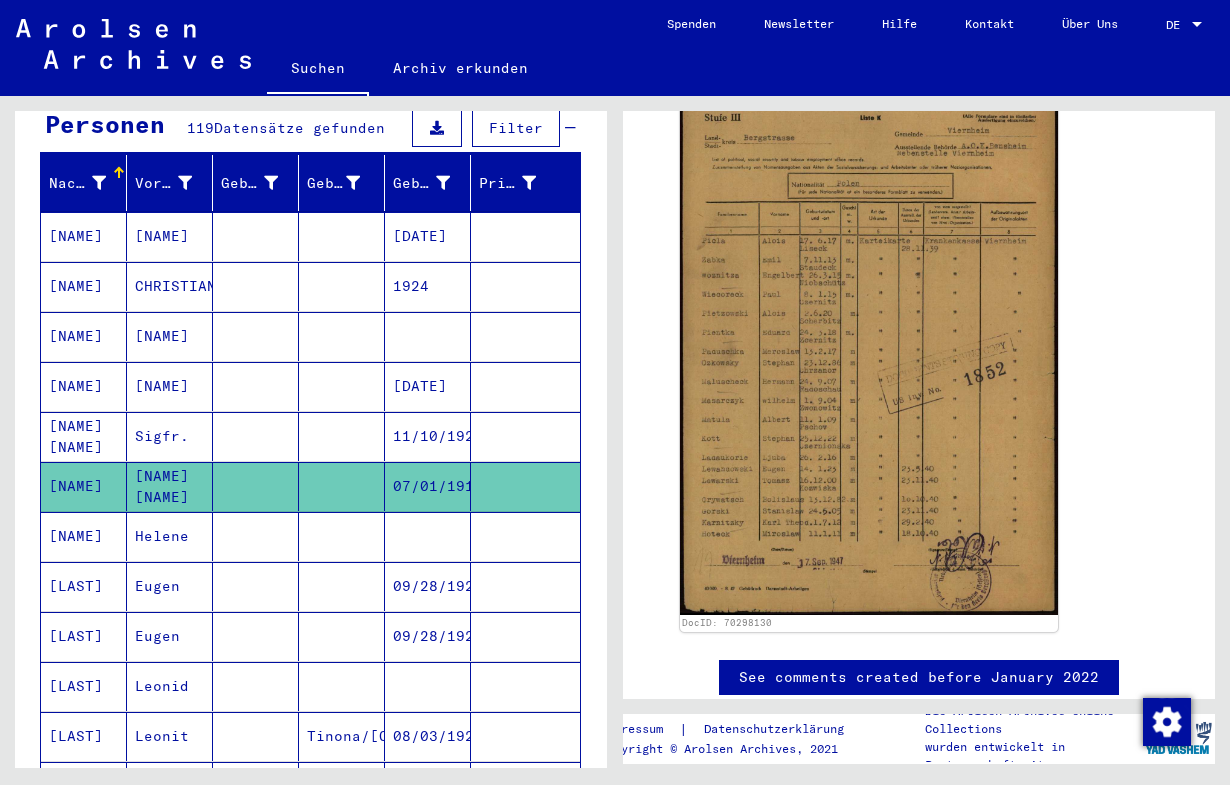 scroll, scrollTop: 0, scrollLeft: 0, axis: both 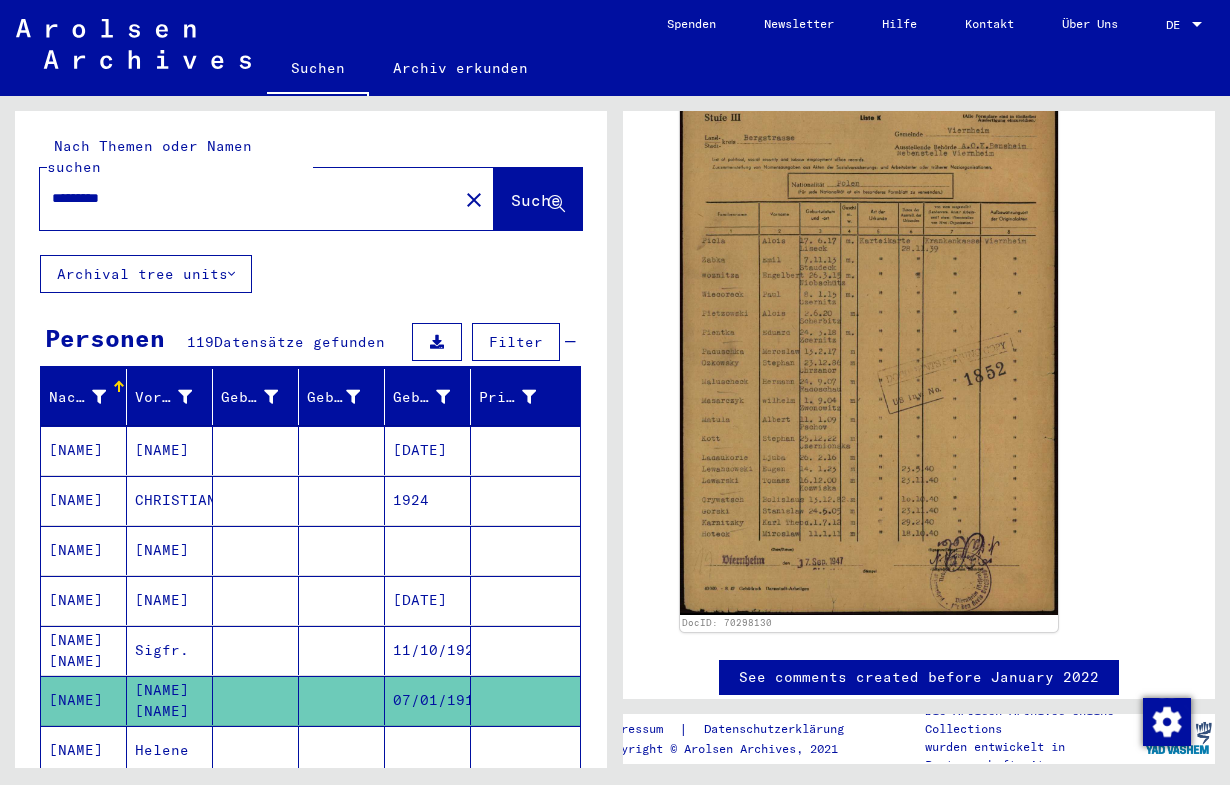 drag, startPoint x: 150, startPoint y: 181, endPoint x: 29, endPoint y: 180, distance: 121.004135 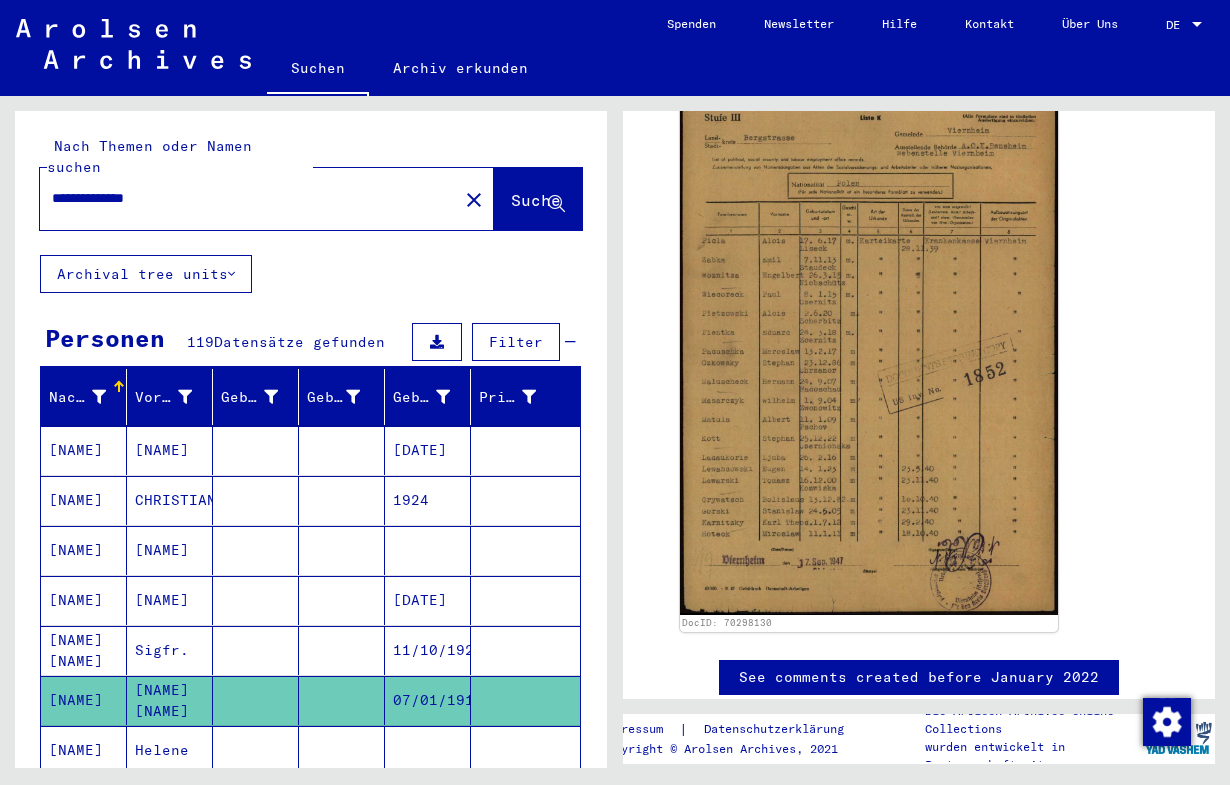 click on "Suche" 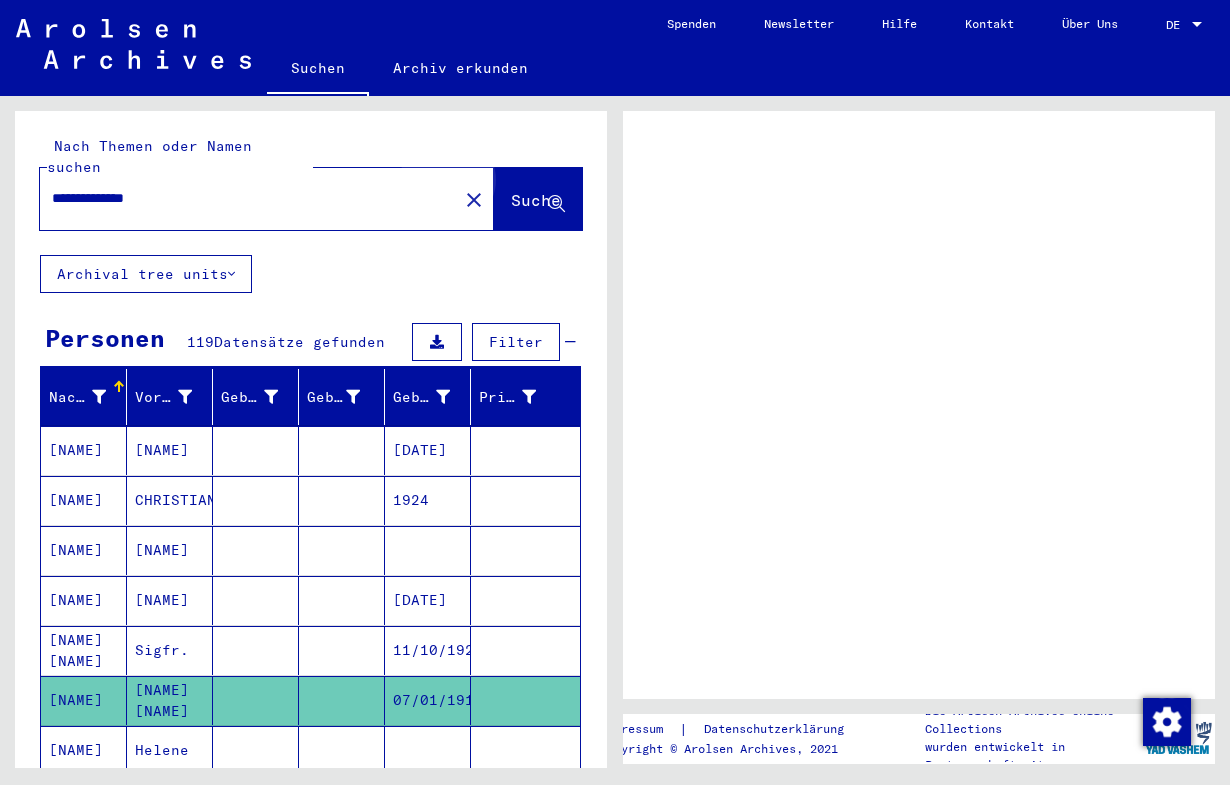 scroll, scrollTop: 0, scrollLeft: 0, axis: both 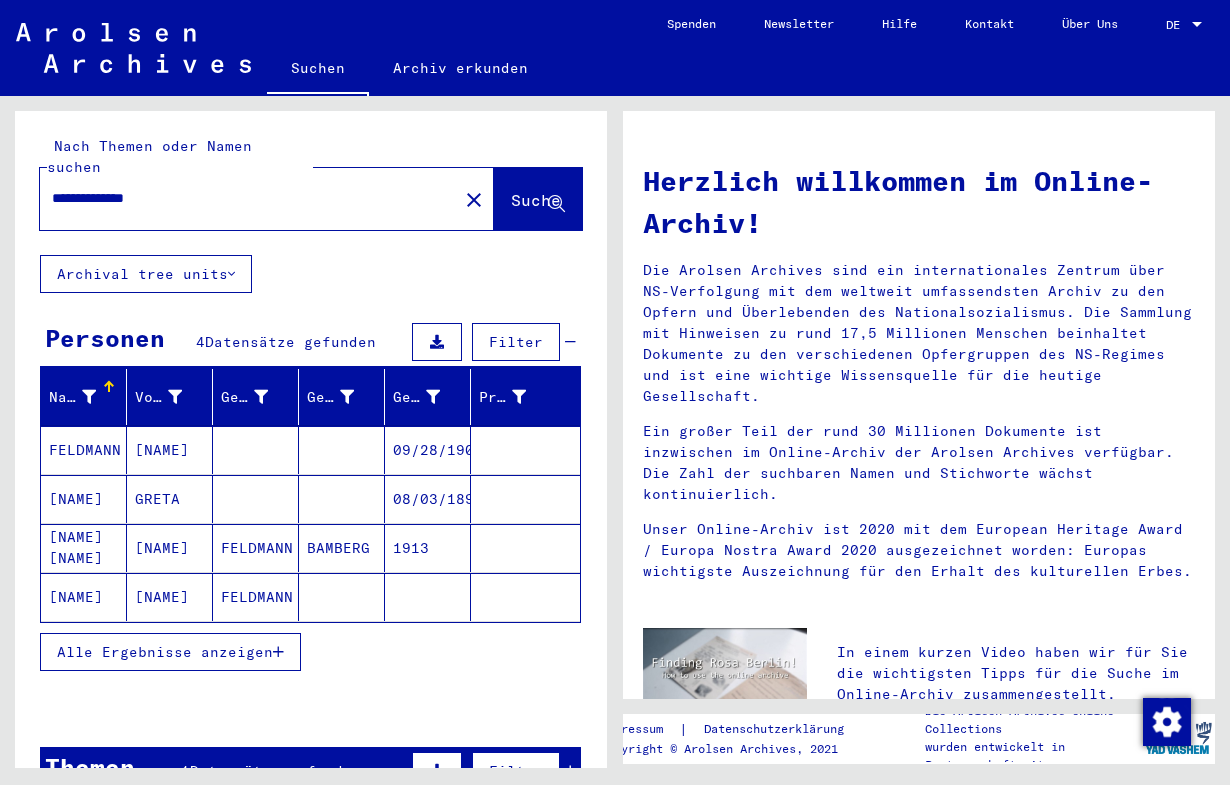click on "FELDMANN" at bounding box center (84, 499) 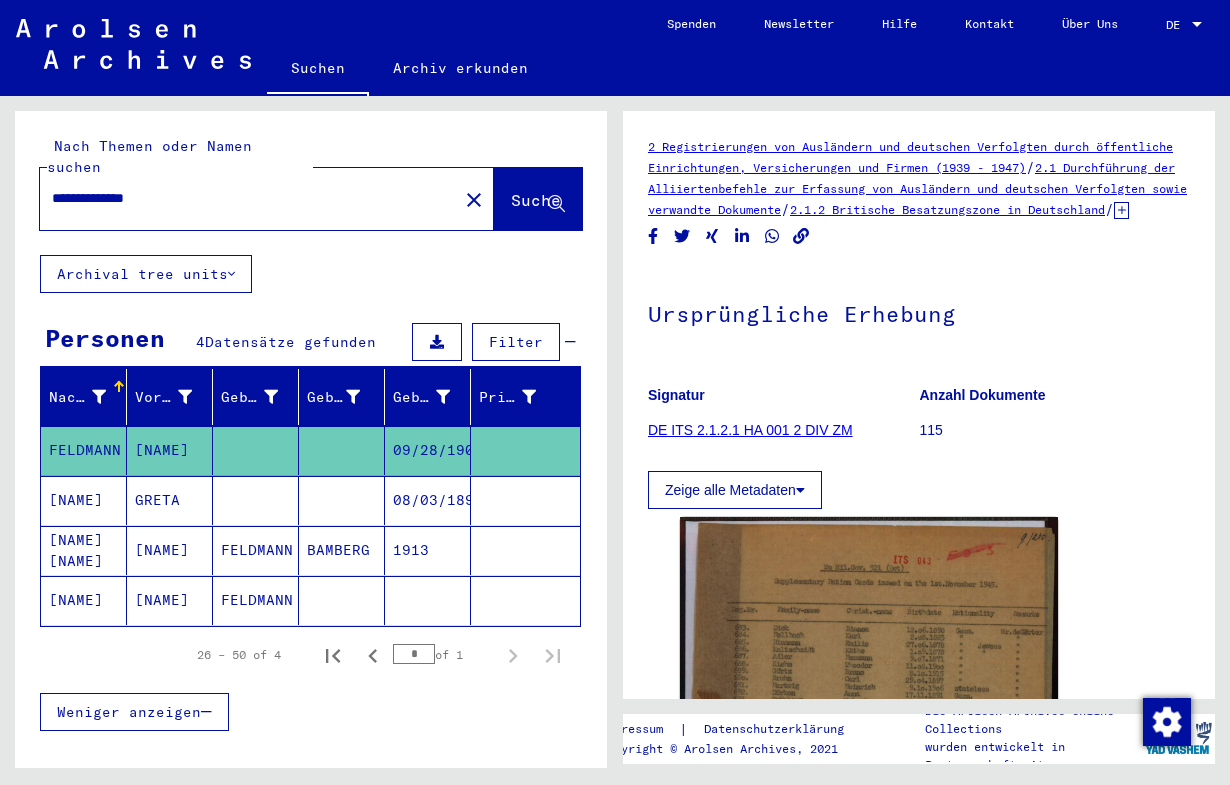click on "FELDMANN" 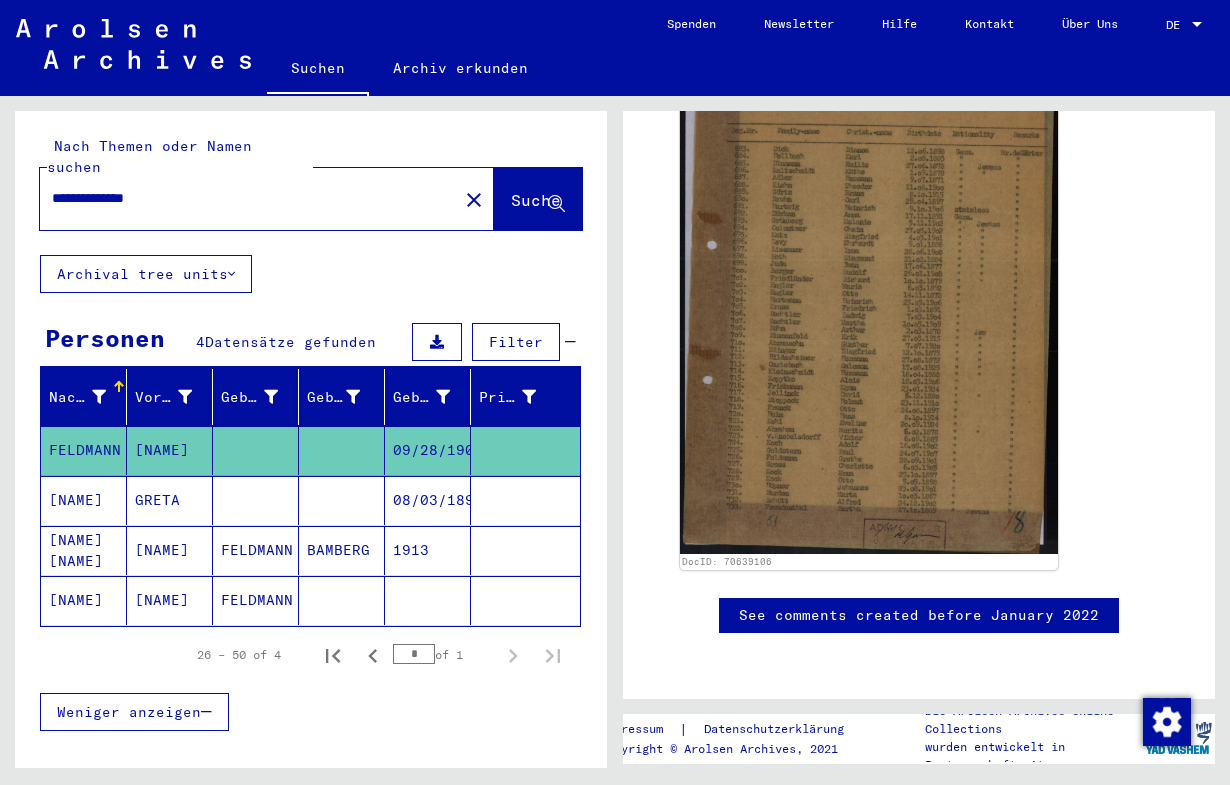 scroll, scrollTop: 591, scrollLeft: 0, axis: vertical 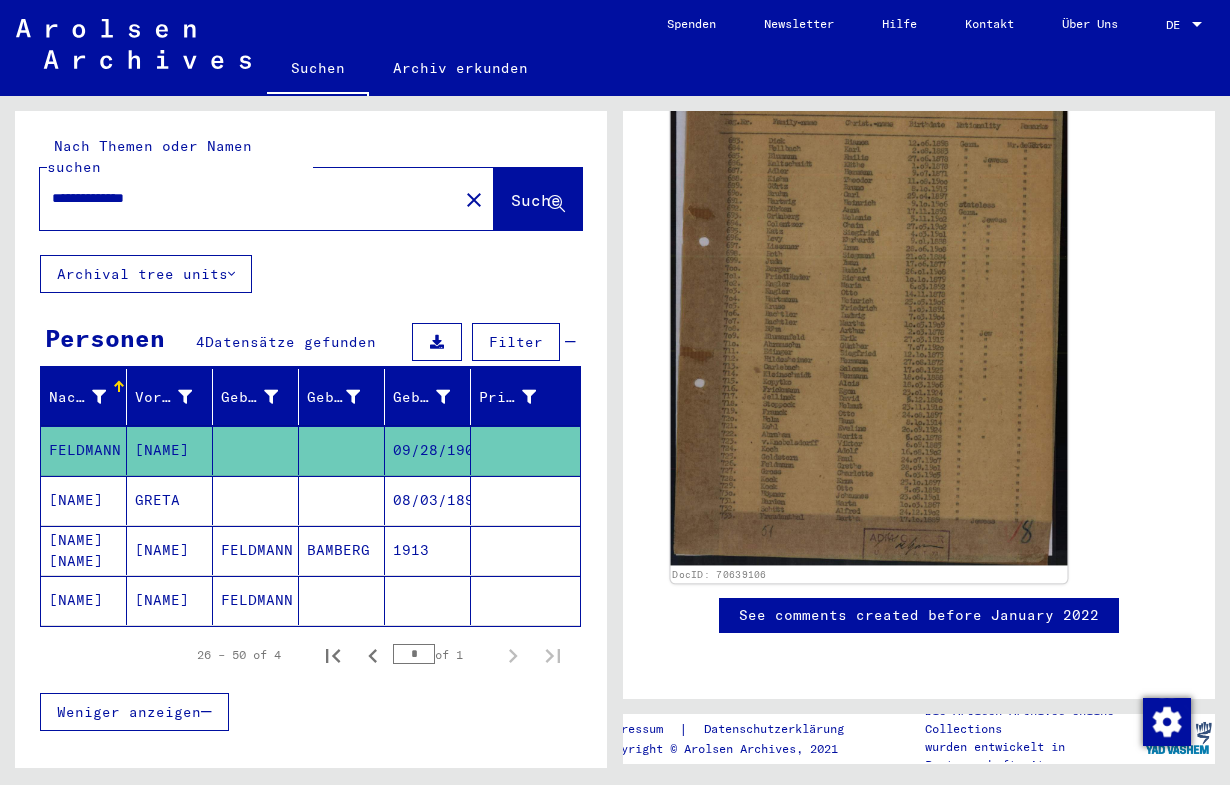 click 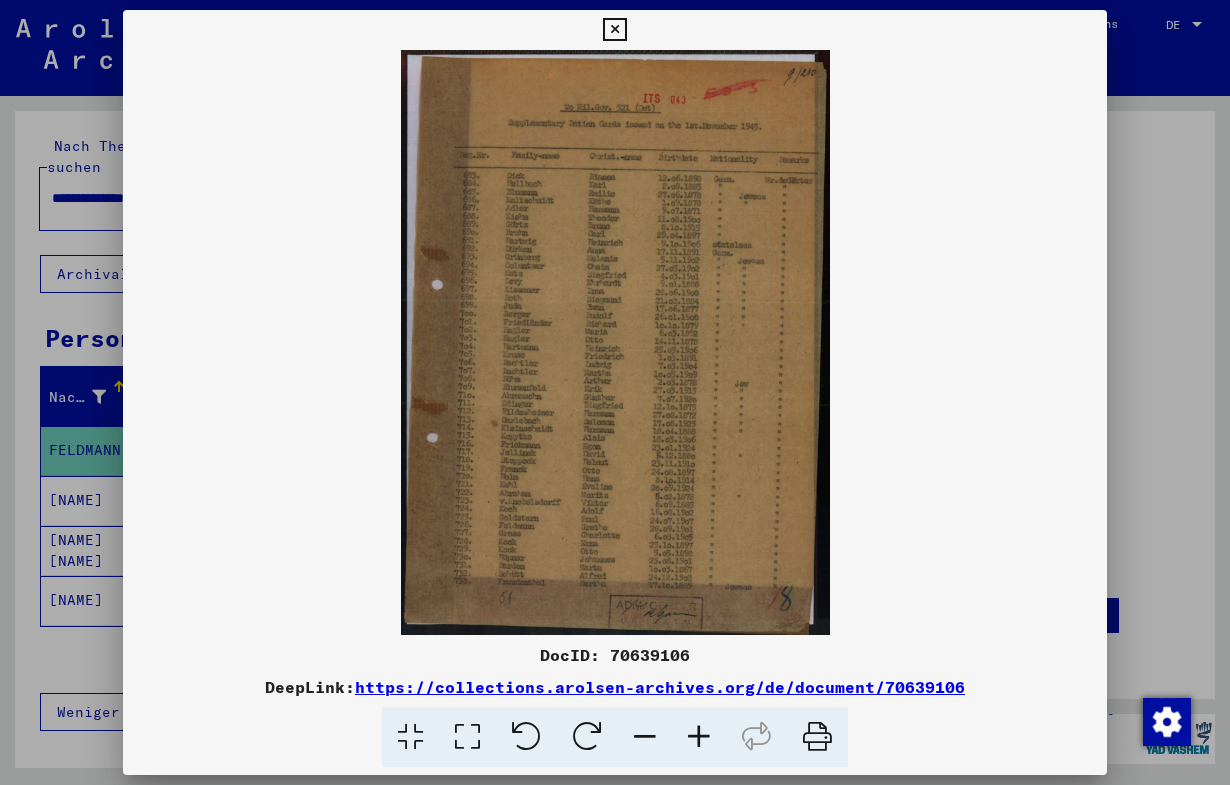 click at bounding box center [615, 342] 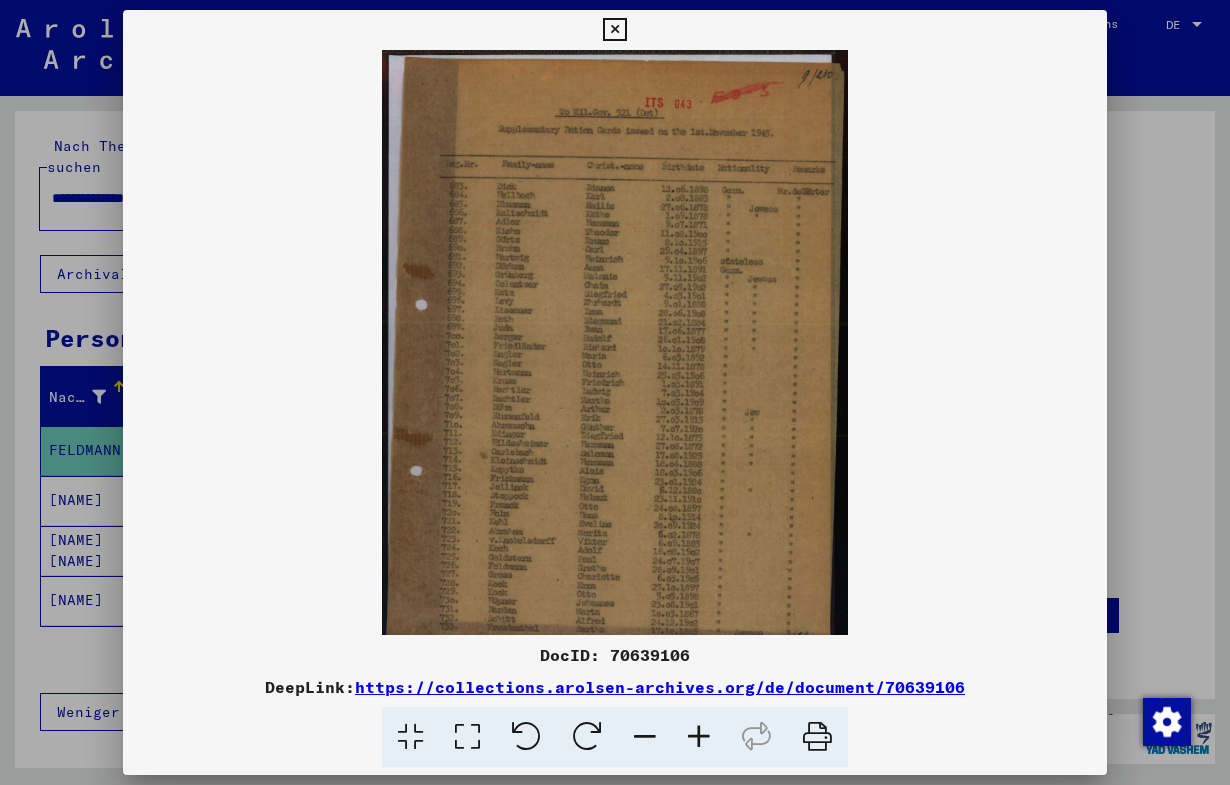 click at bounding box center [699, 737] 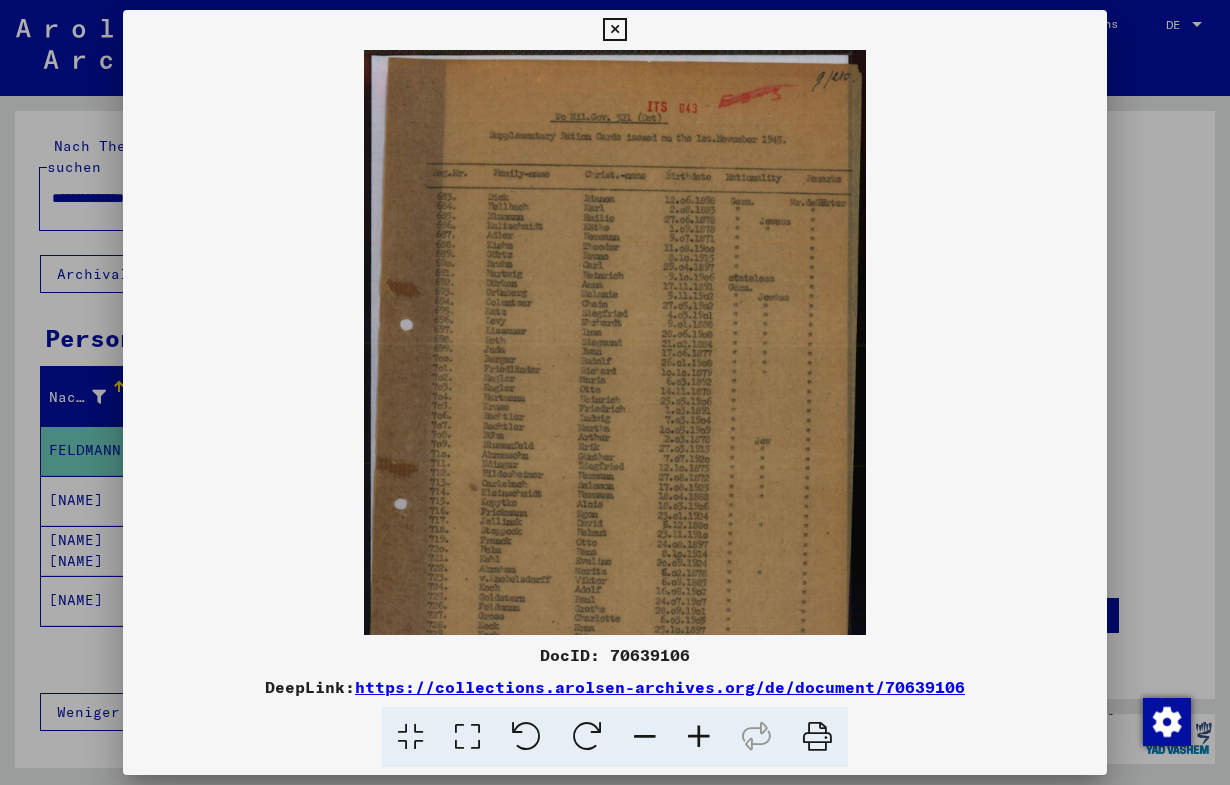 click at bounding box center [699, 737] 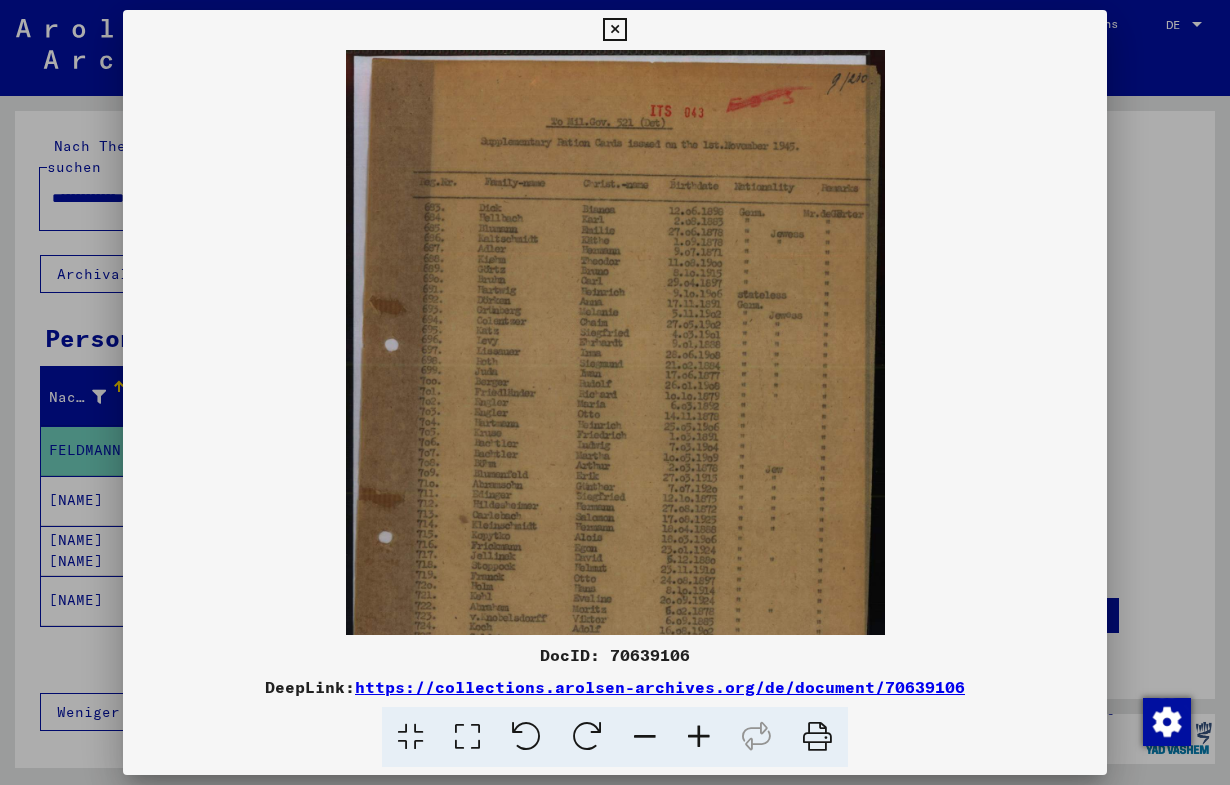 click at bounding box center [699, 737] 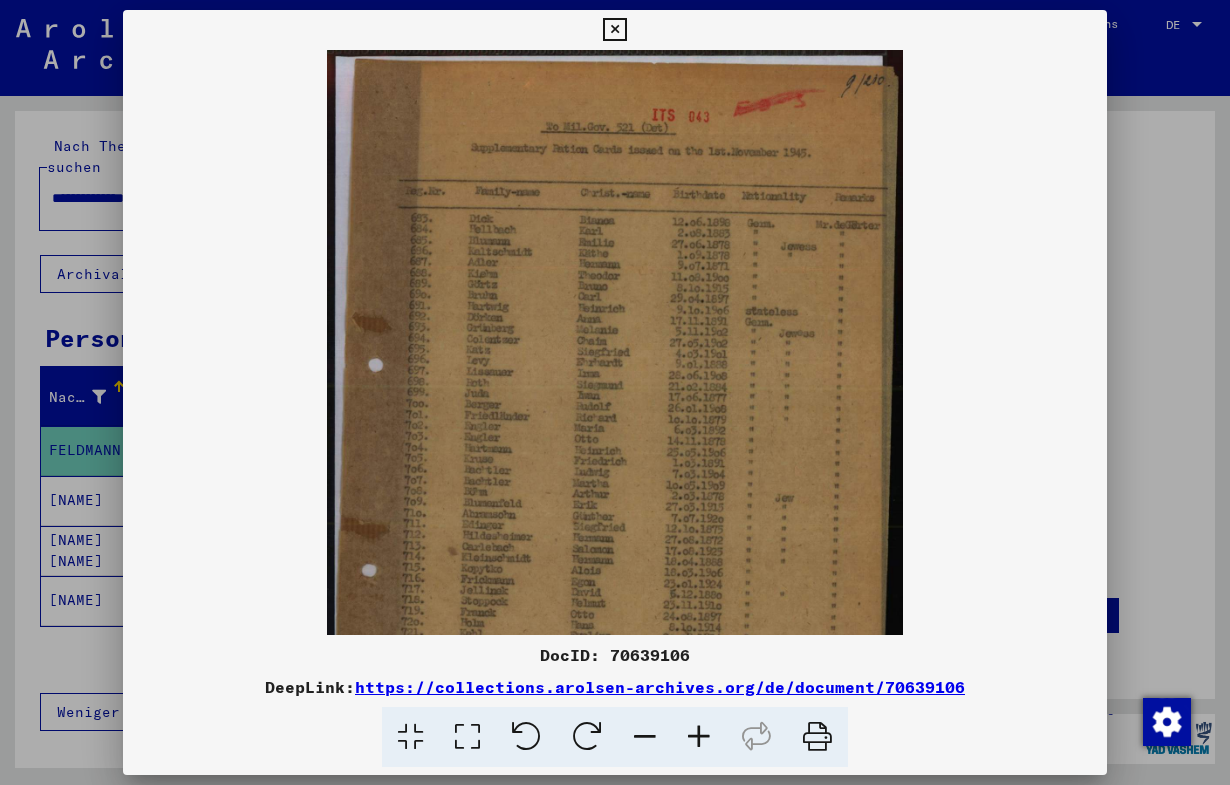 click at bounding box center [699, 737] 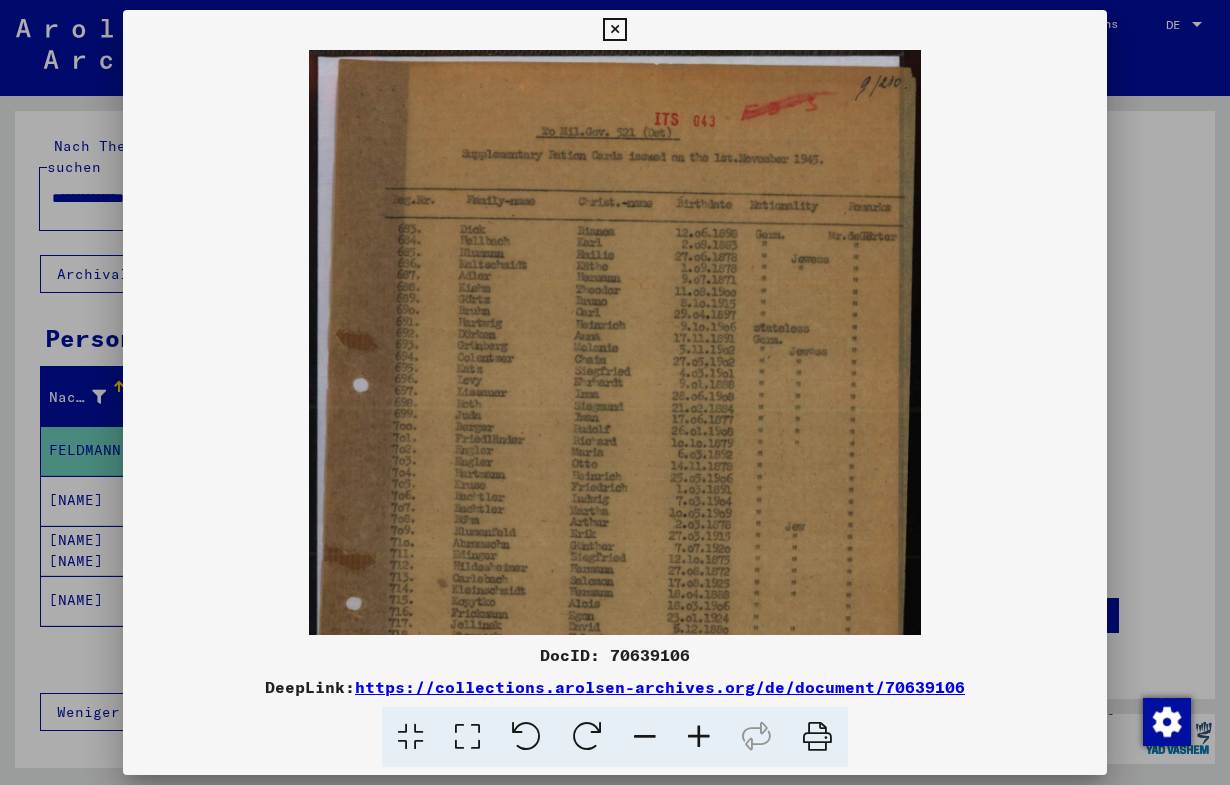 click at bounding box center (699, 737) 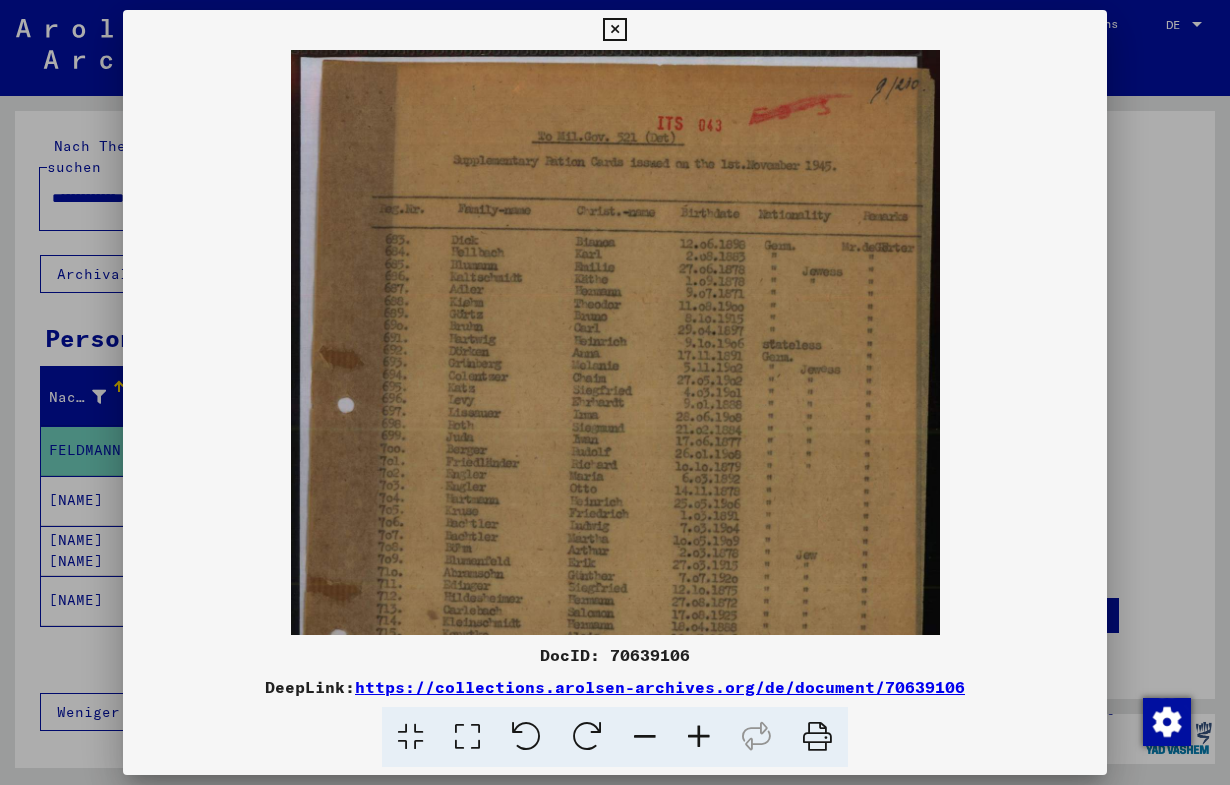 click at bounding box center (699, 737) 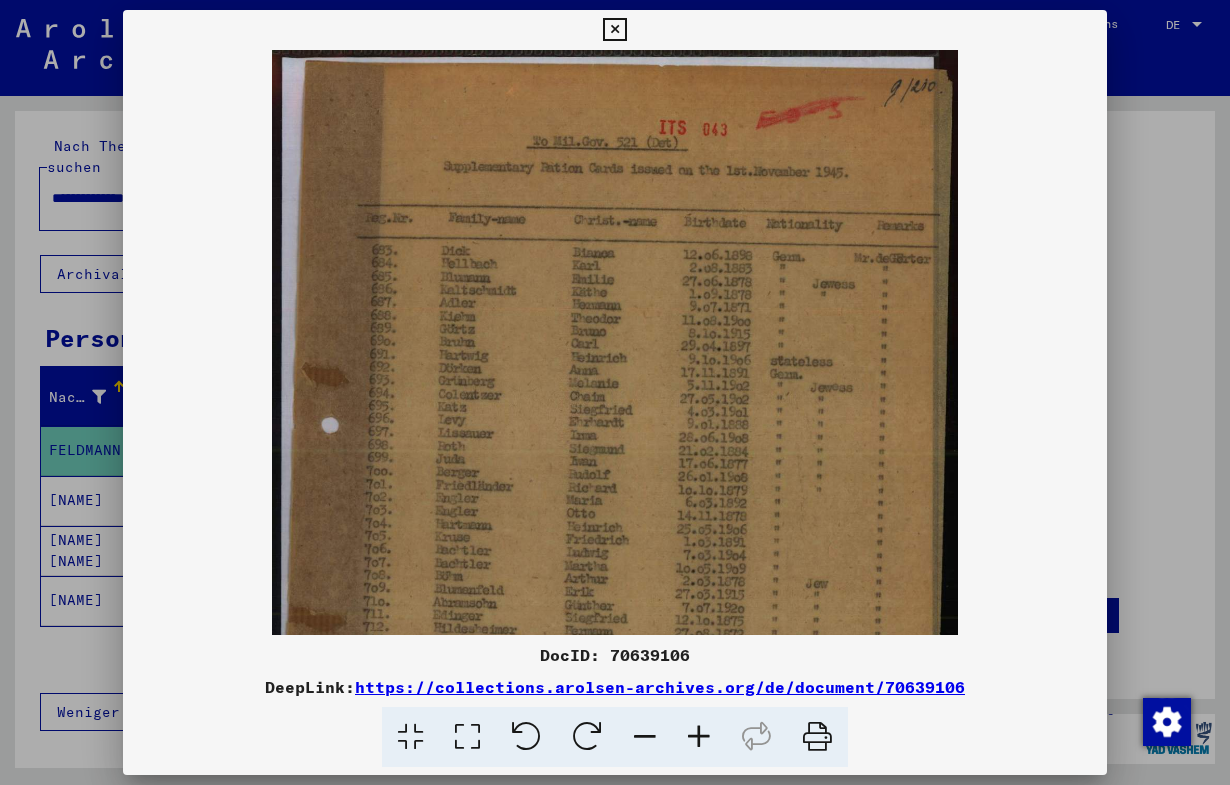 click at bounding box center [699, 737] 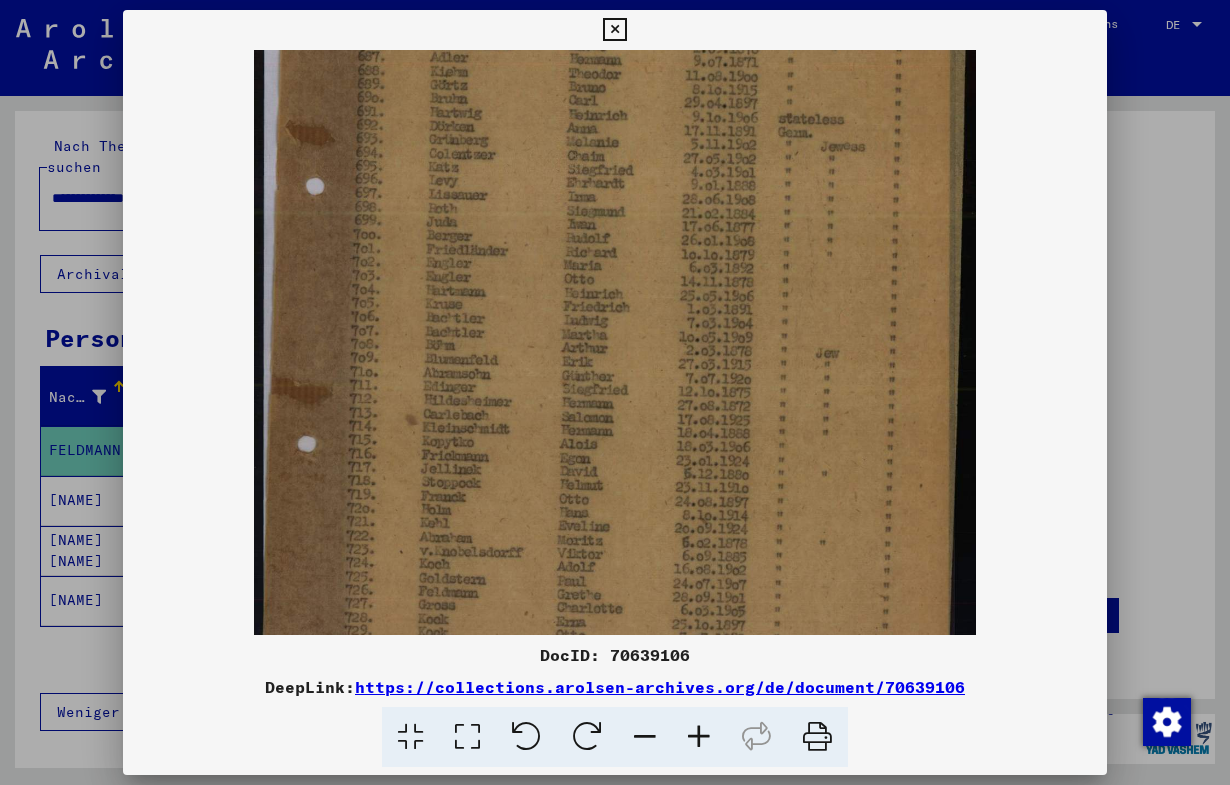 scroll, scrollTop: 264, scrollLeft: 0, axis: vertical 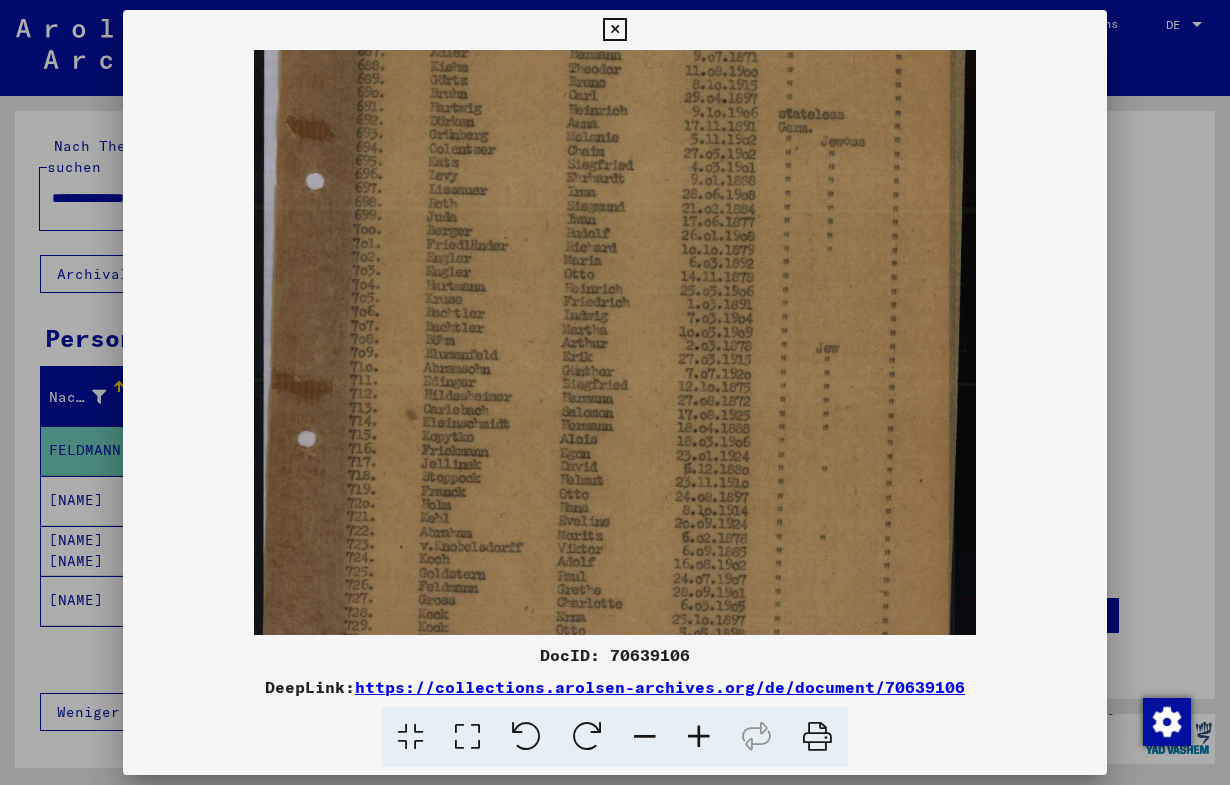 drag, startPoint x: 672, startPoint y: 480, endPoint x: 925, endPoint y: 216, distance: 365.65695 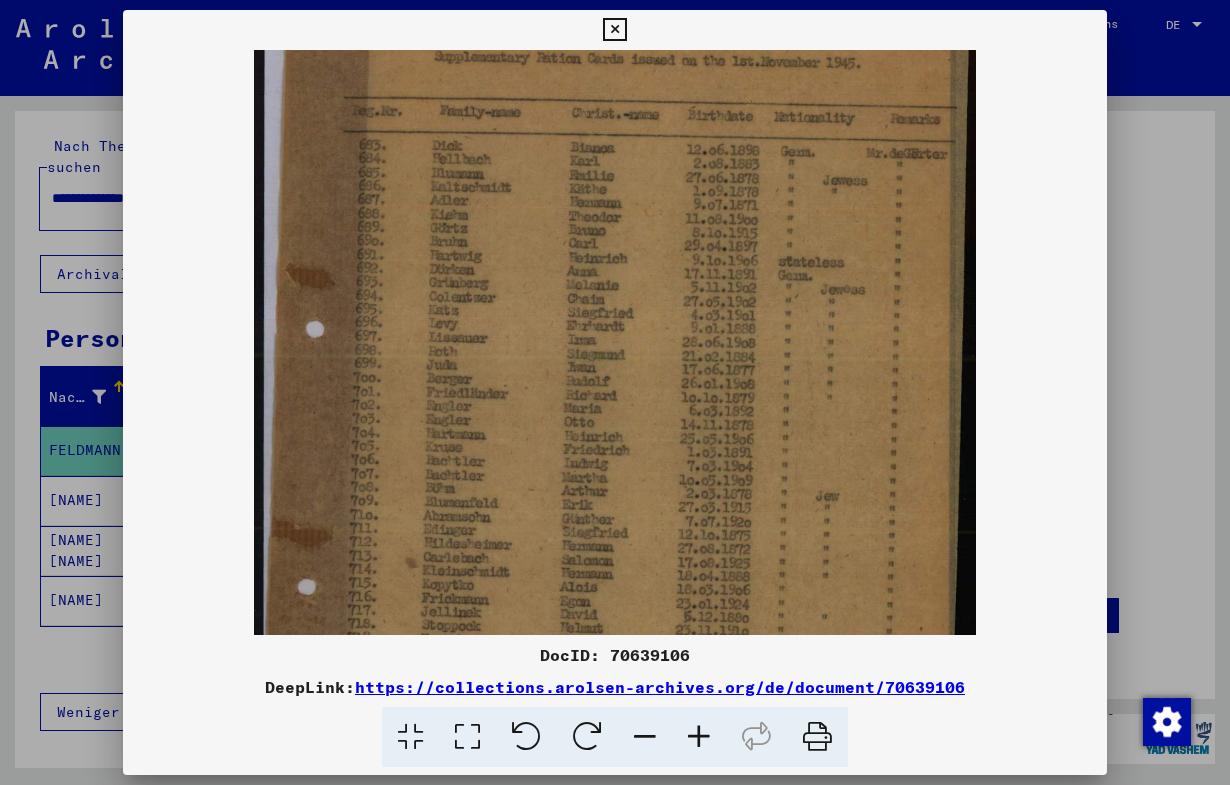 scroll, scrollTop: 0, scrollLeft: 0, axis: both 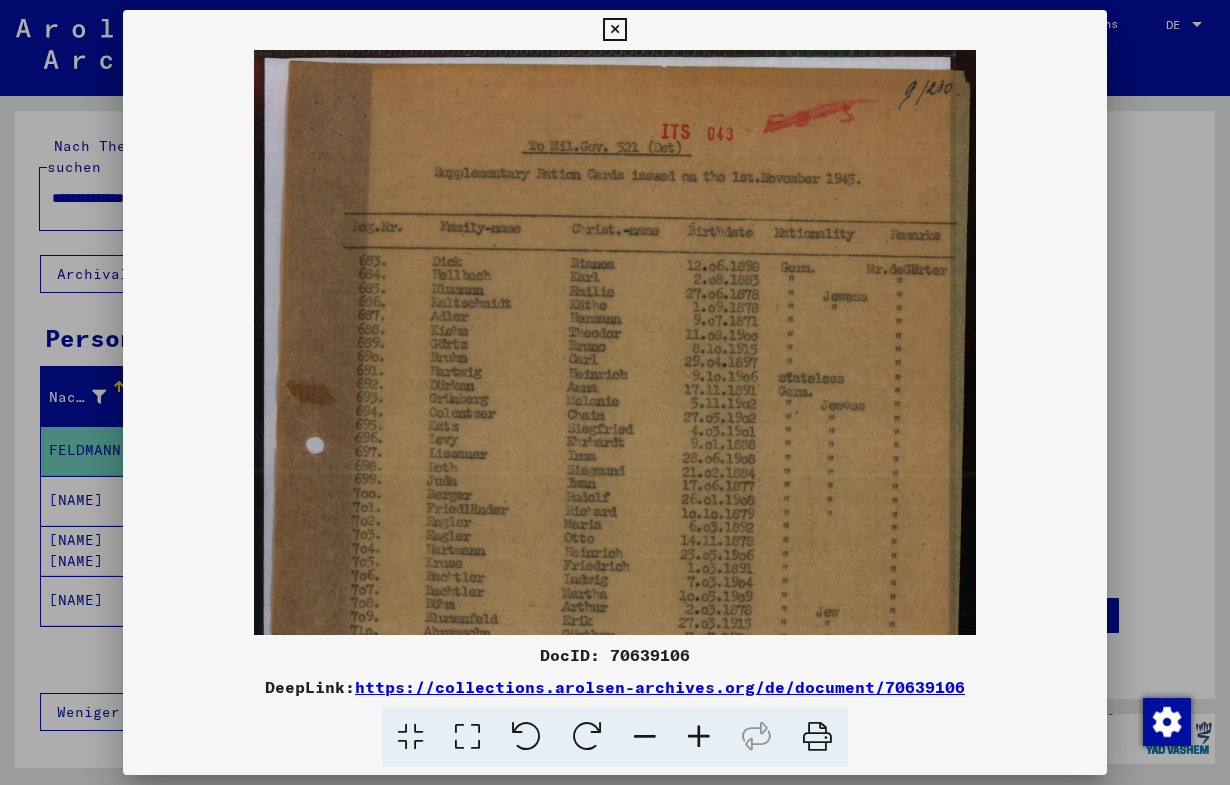 drag, startPoint x: 834, startPoint y: 501, endPoint x: 857, endPoint y: 971, distance: 470.56244 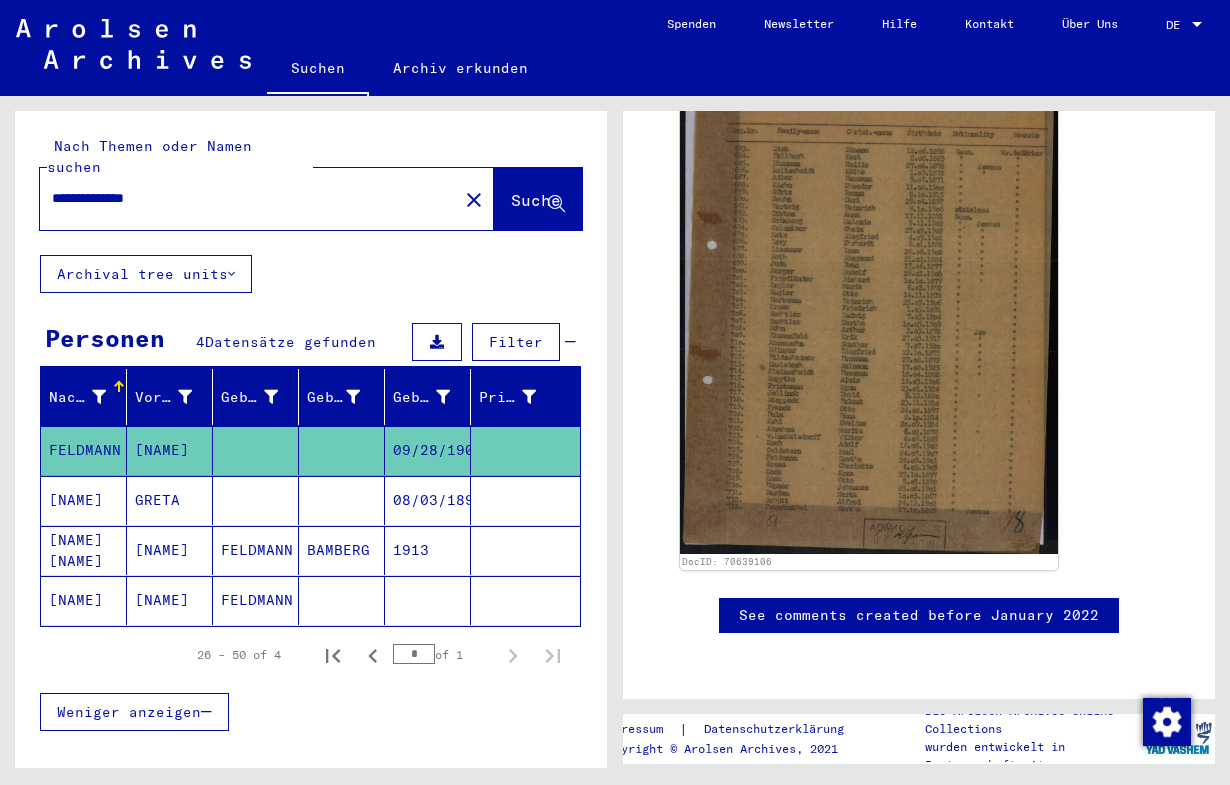 drag, startPoint x: 71, startPoint y: 574, endPoint x: 60, endPoint y: 576, distance: 11.18034 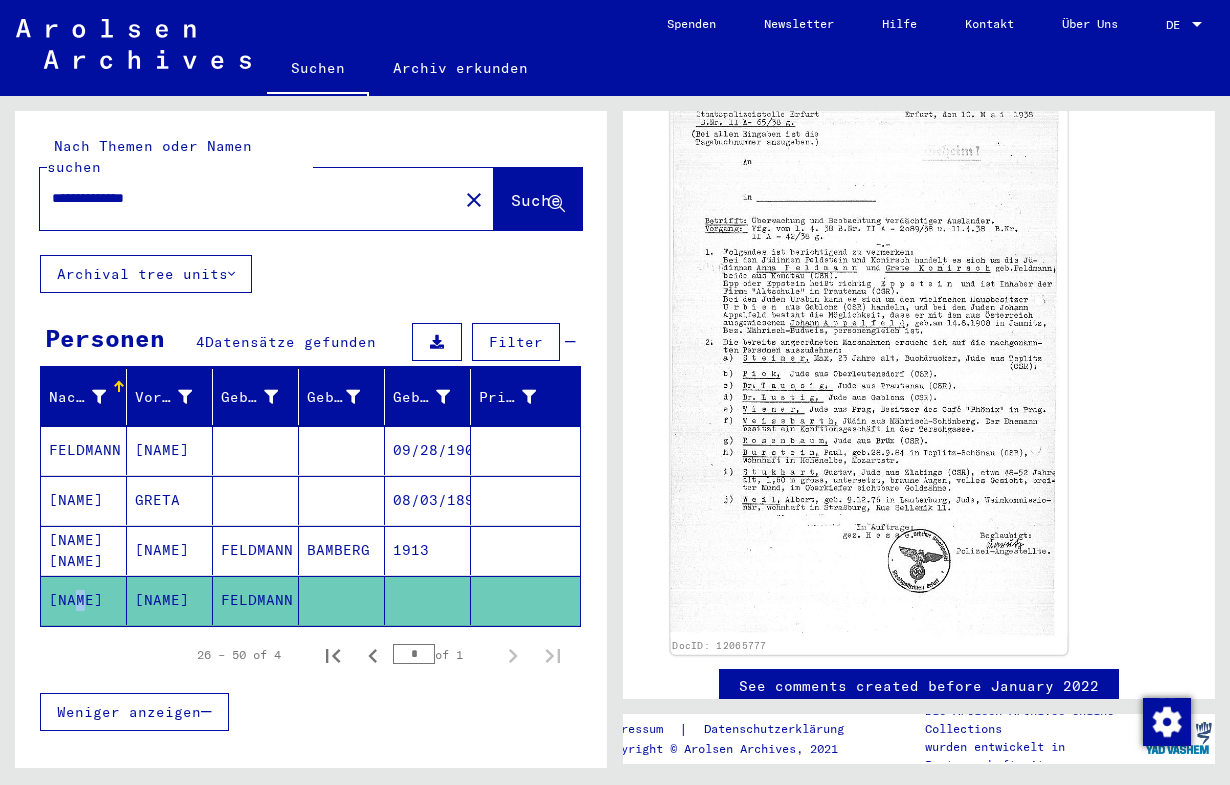 scroll, scrollTop: 642, scrollLeft: 0, axis: vertical 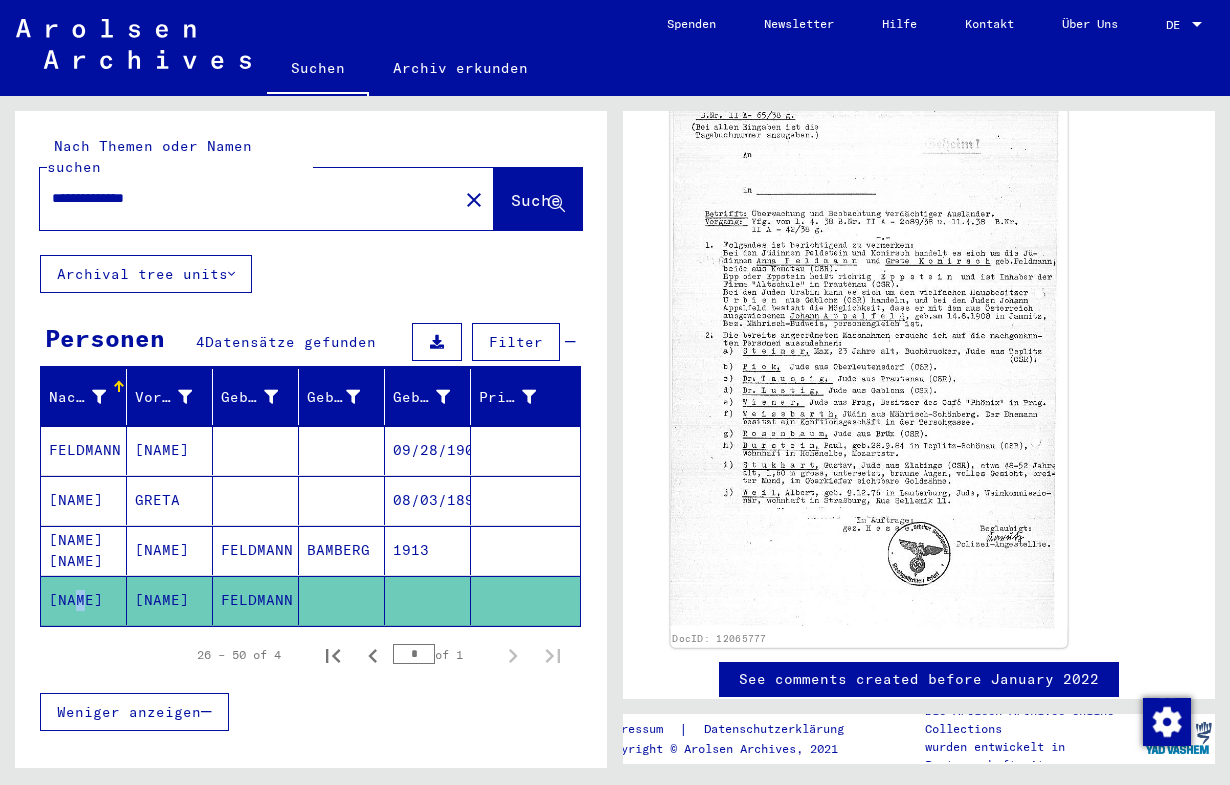 click 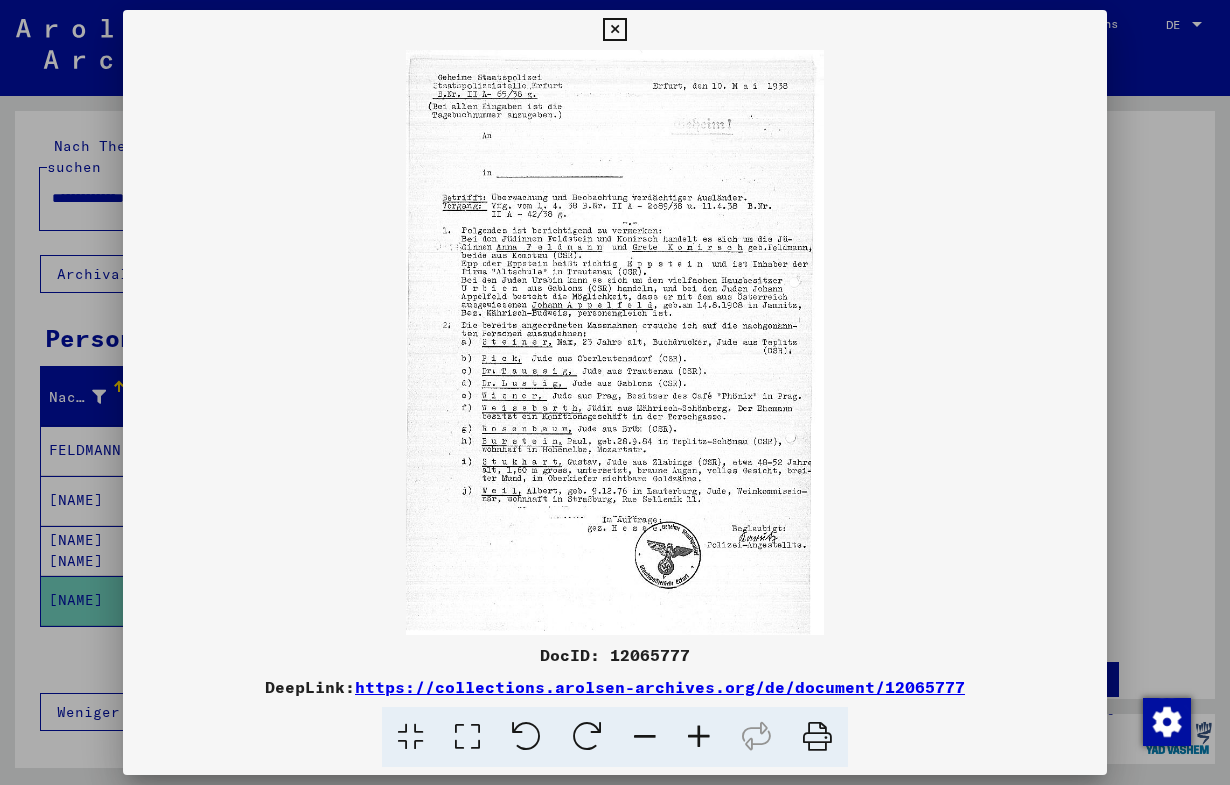 click at bounding box center (615, 342) 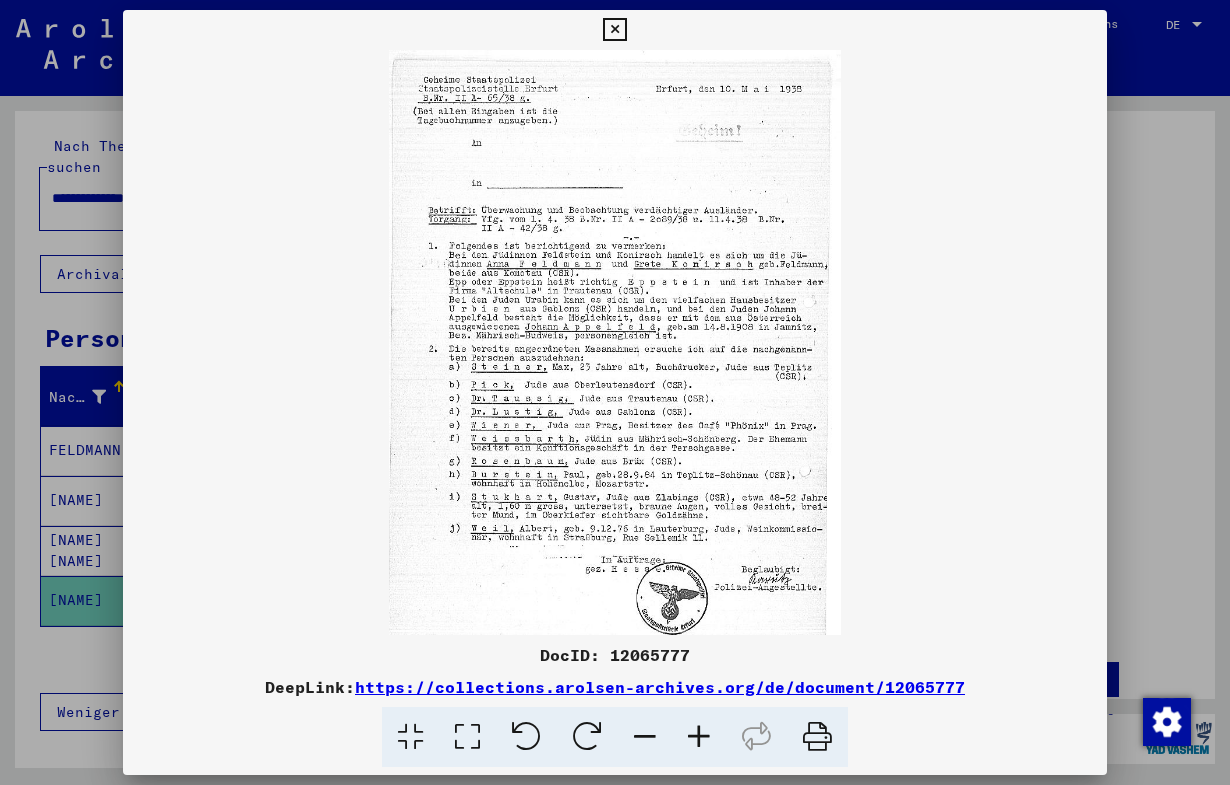 click at bounding box center (699, 737) 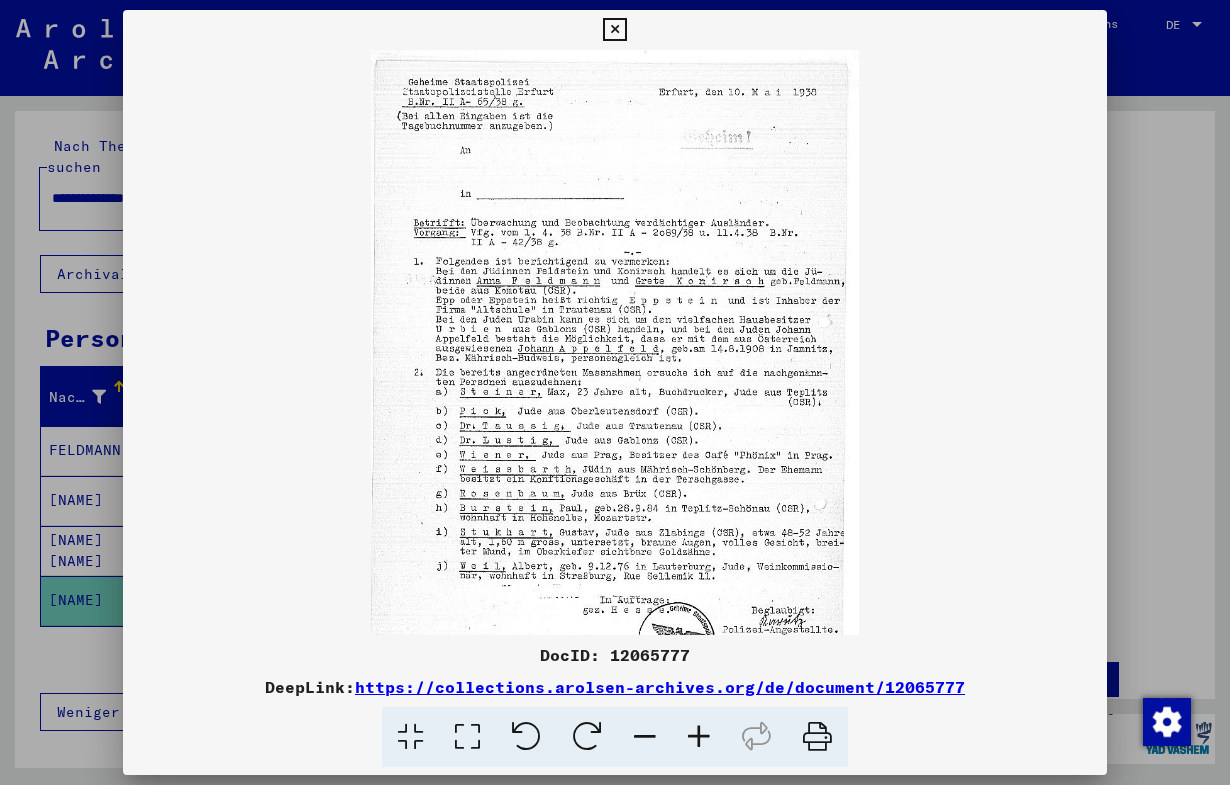 click at bounding box center [699, 737] 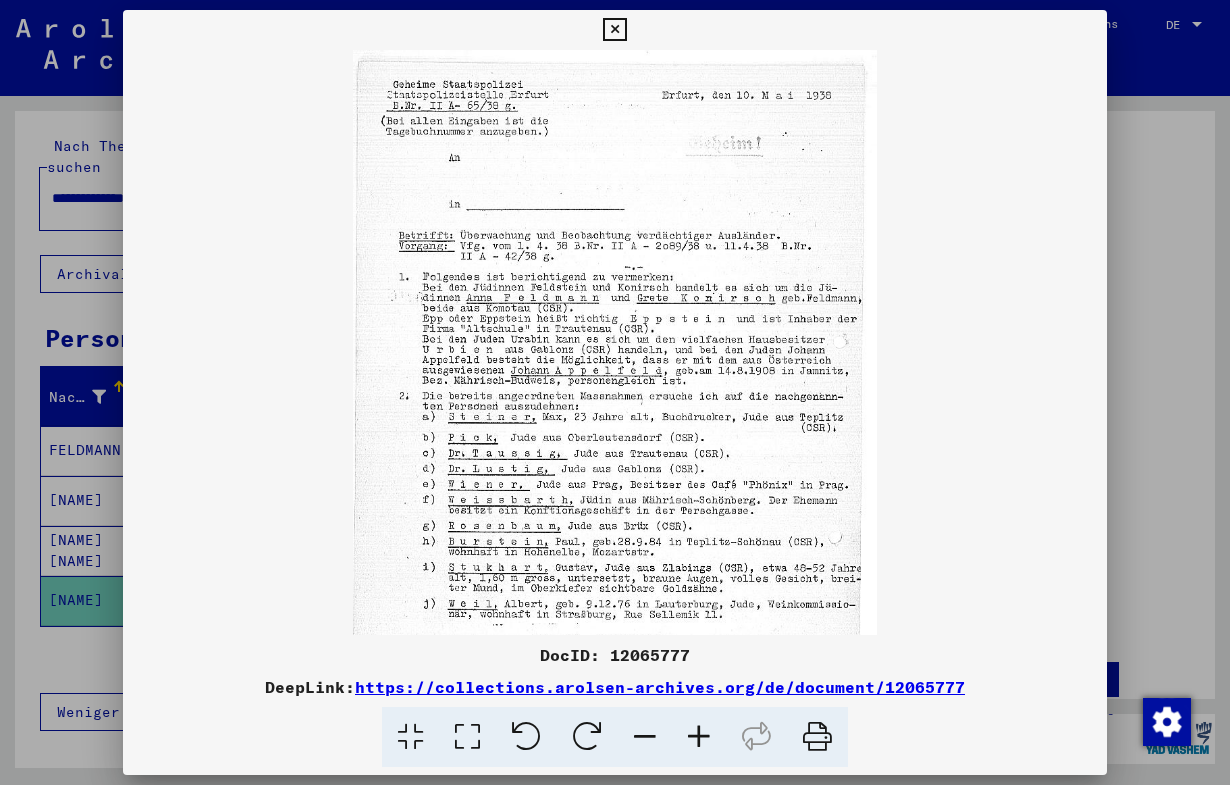 click at bounding box center [614, 30] 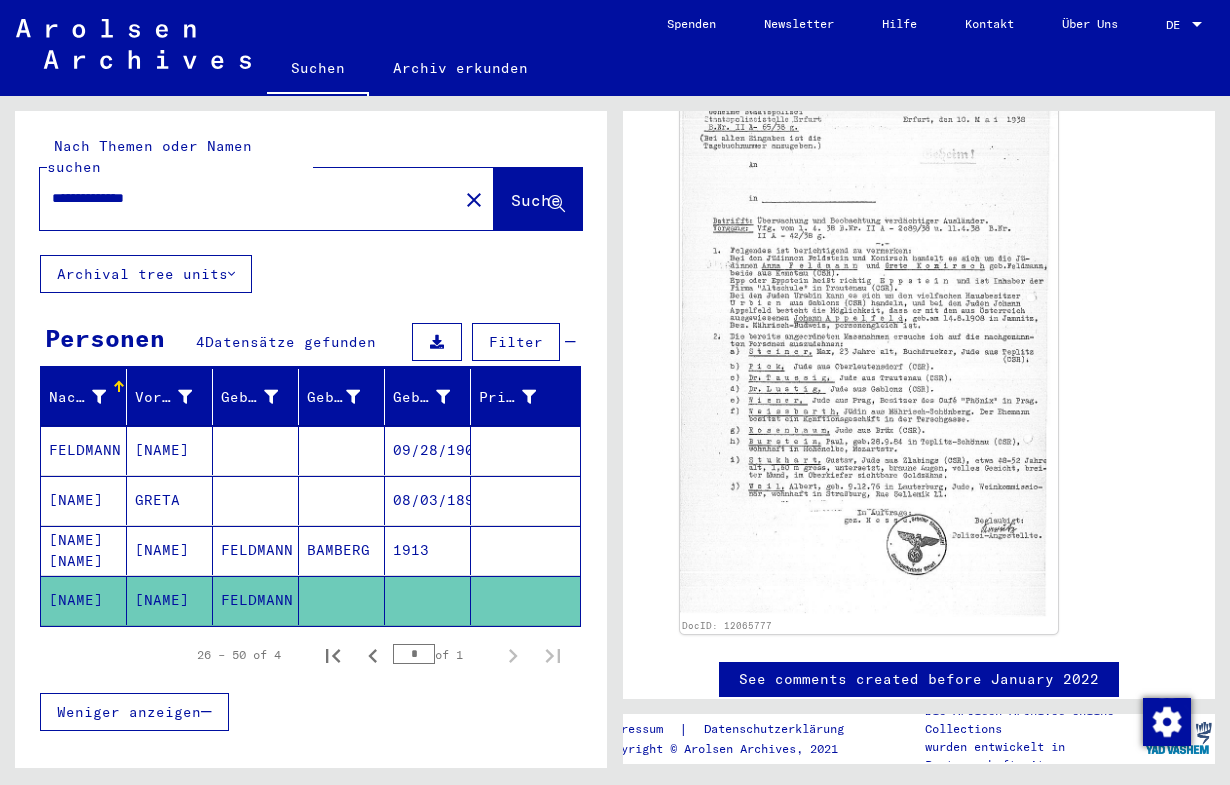 click on "[NAME]" 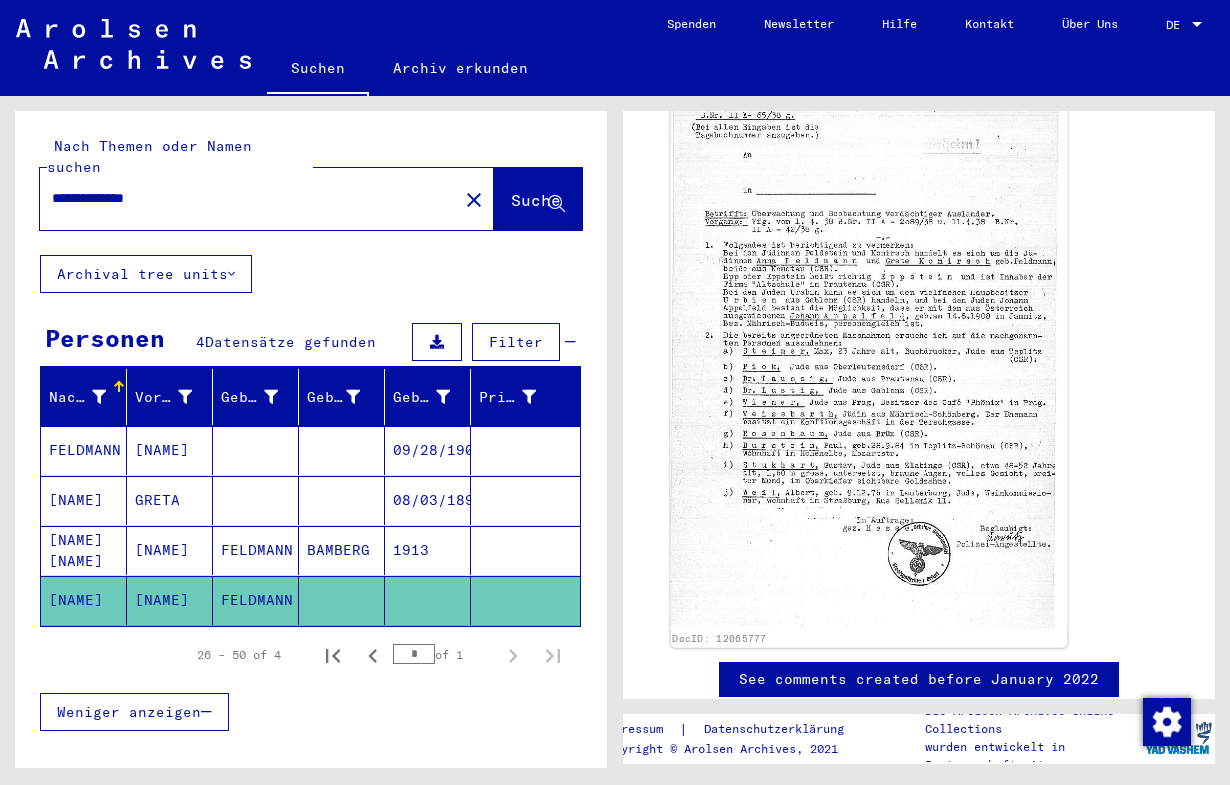 click 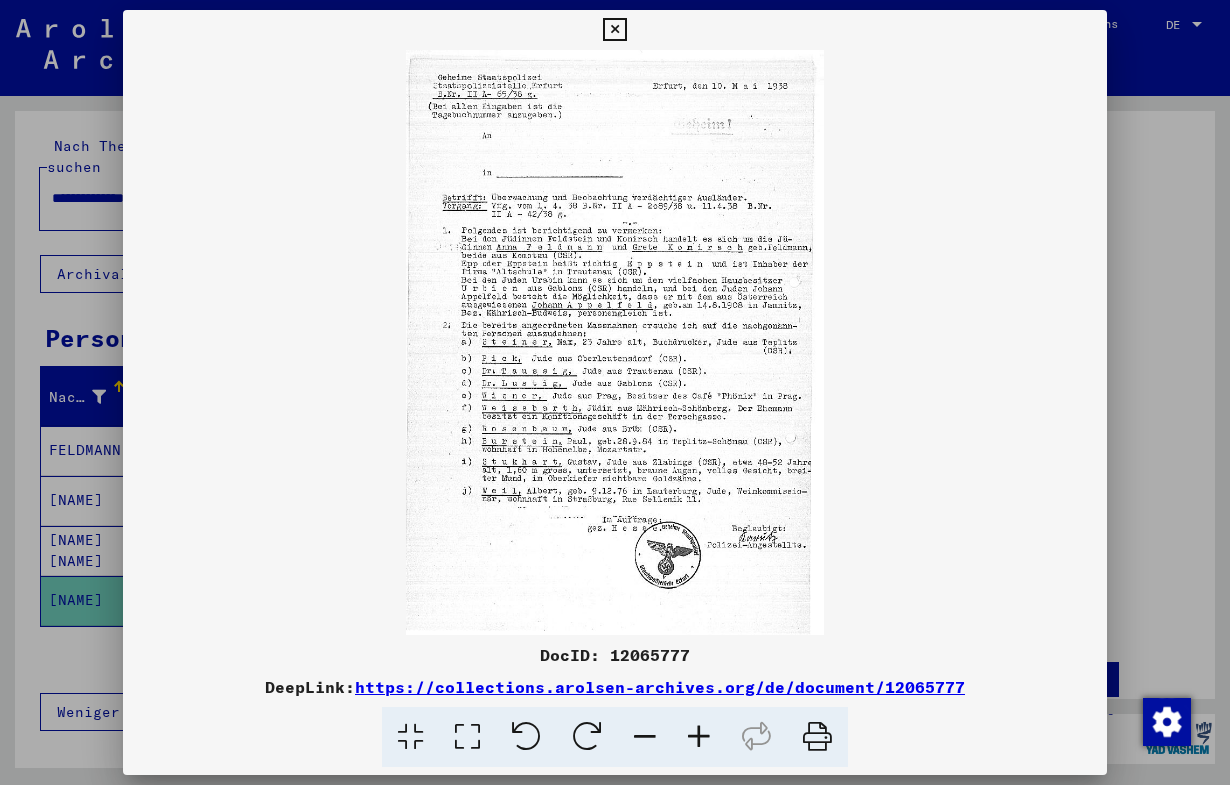 click at bounding box center [615, 342] 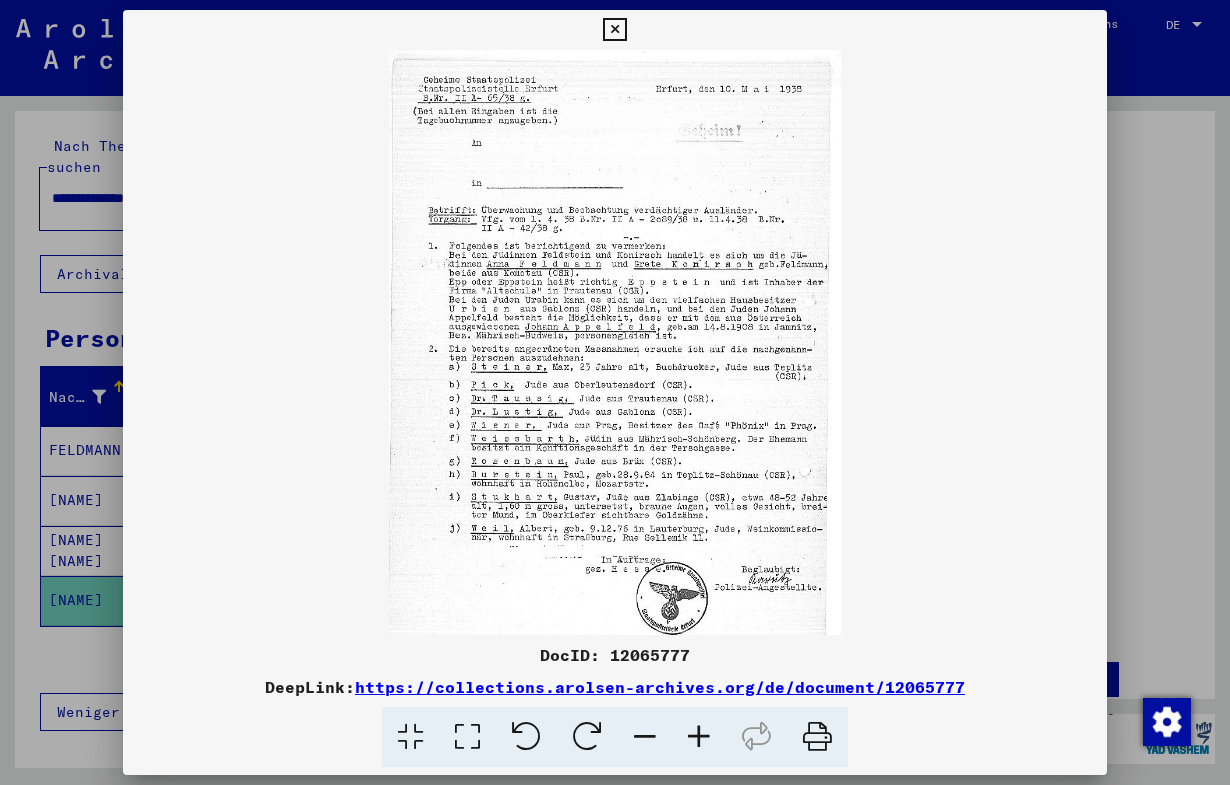 click at bounding box center [699, 737] 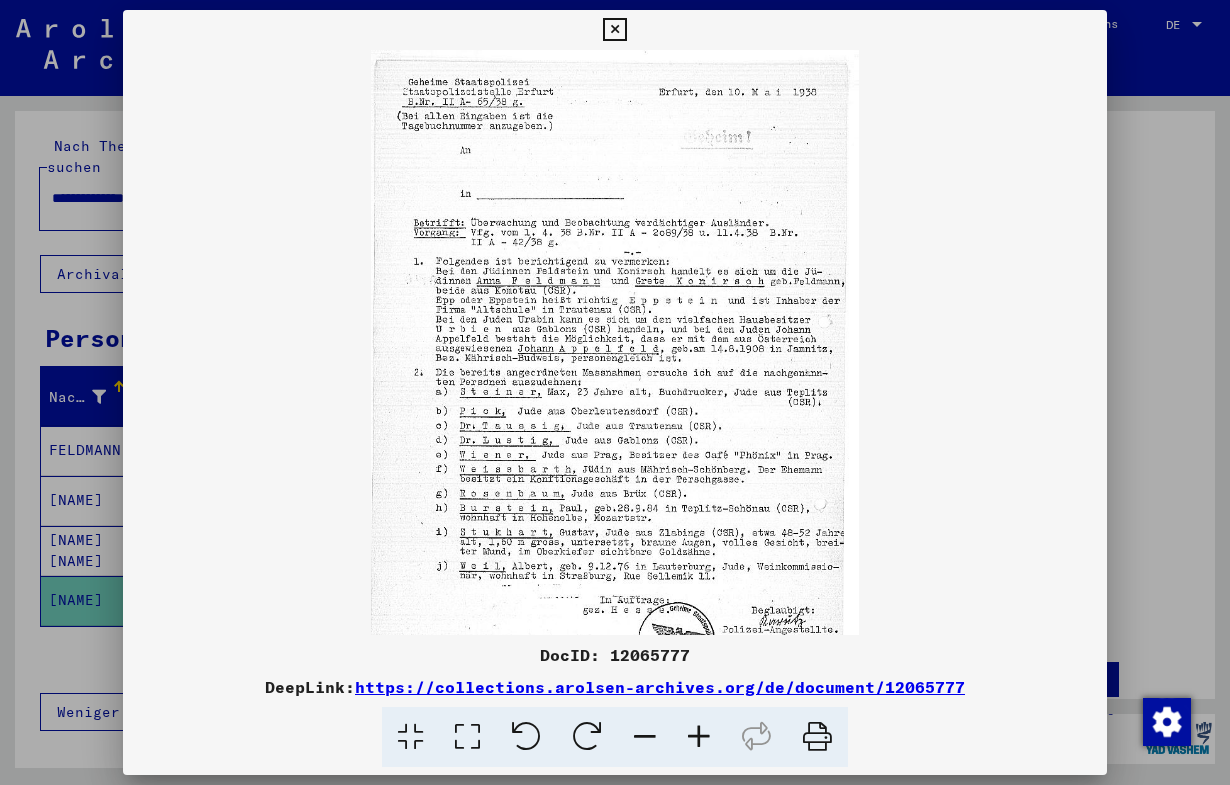 click at bounding box center [699, 737] 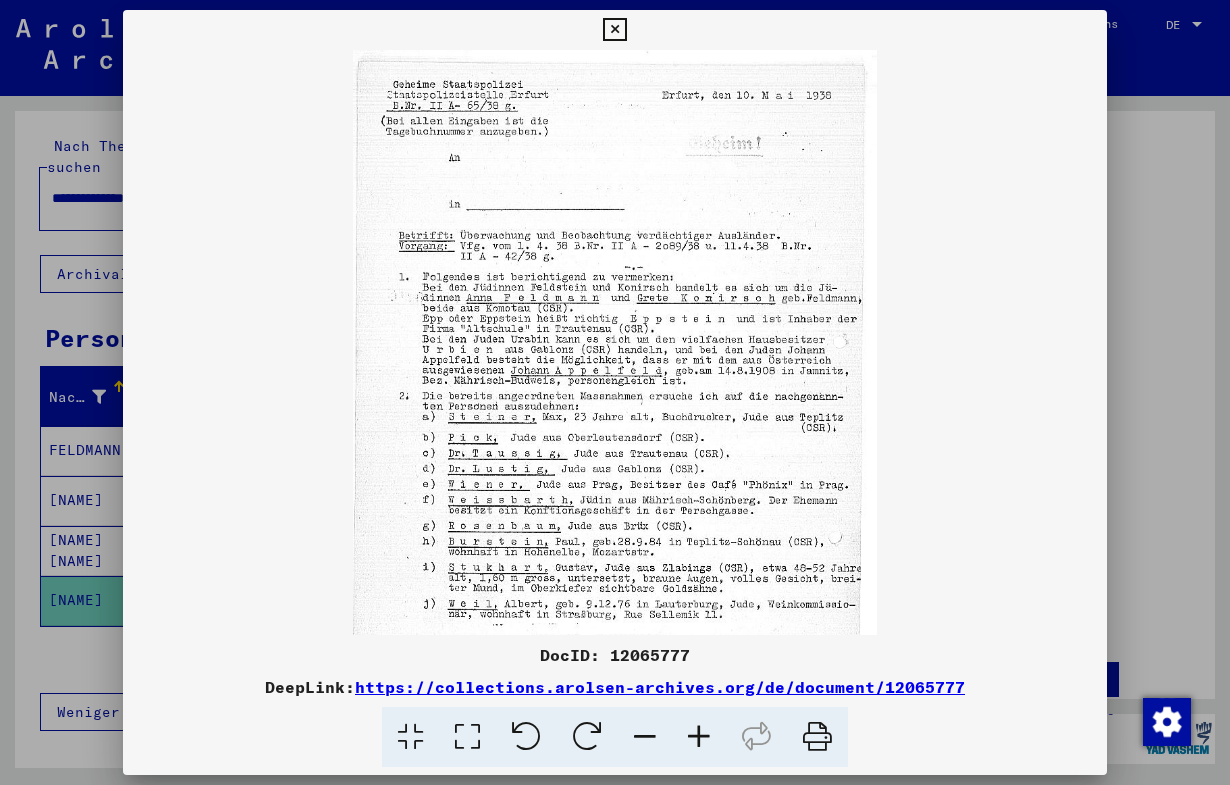 click at bounding box center (699, 737) 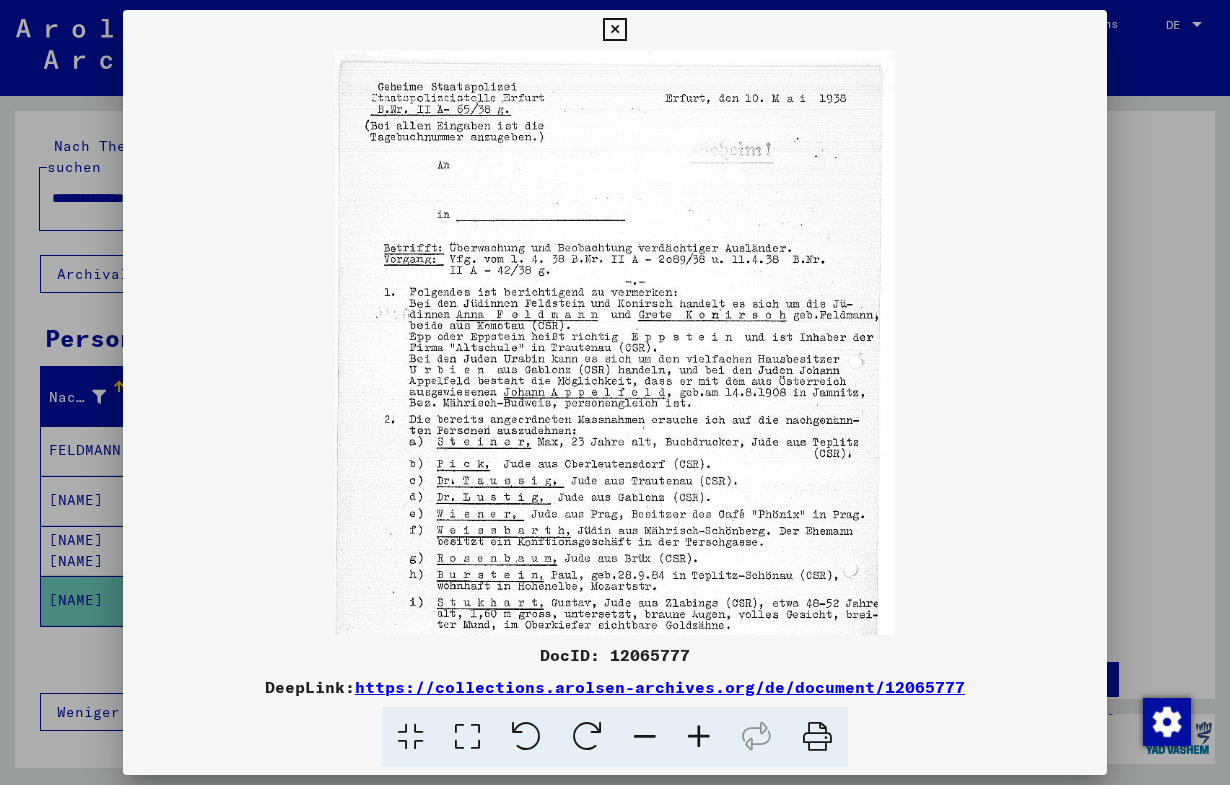 click at bounding box center [699, 737] 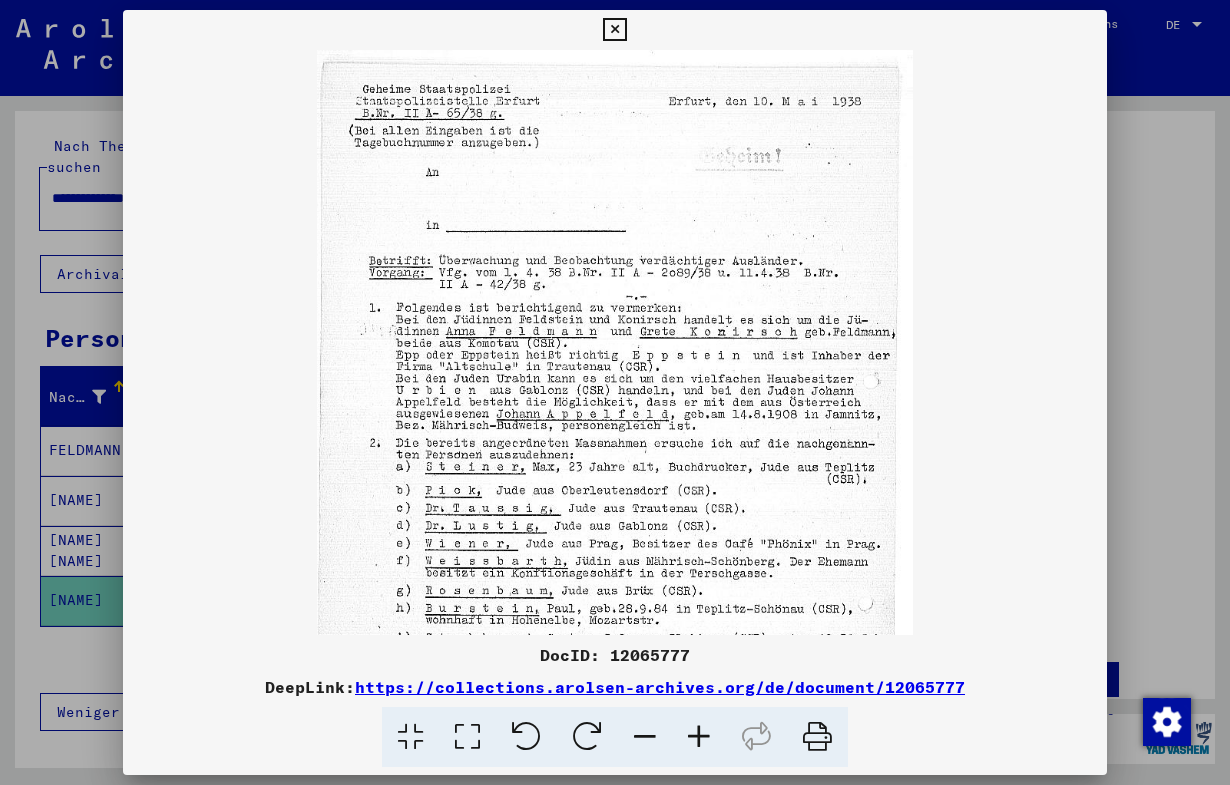 click at bounding box center (699, 737) 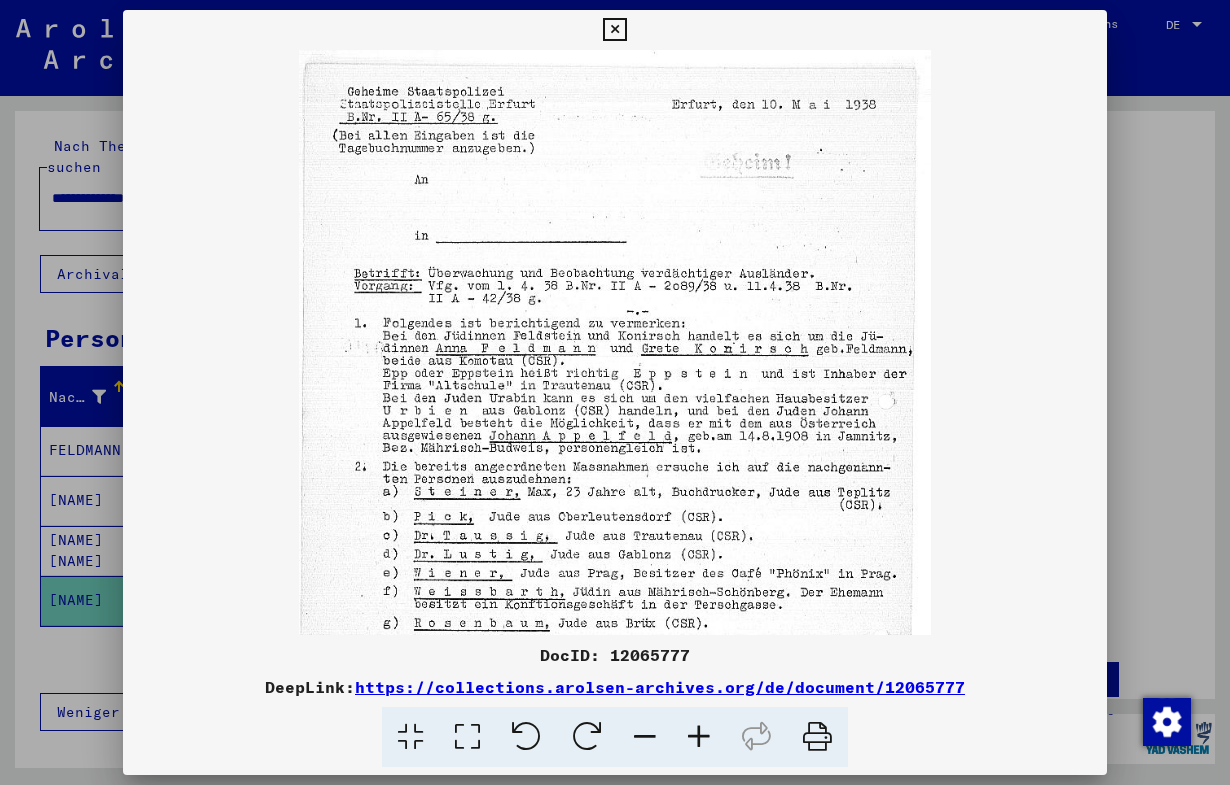 click at bounding box center (615, 392) 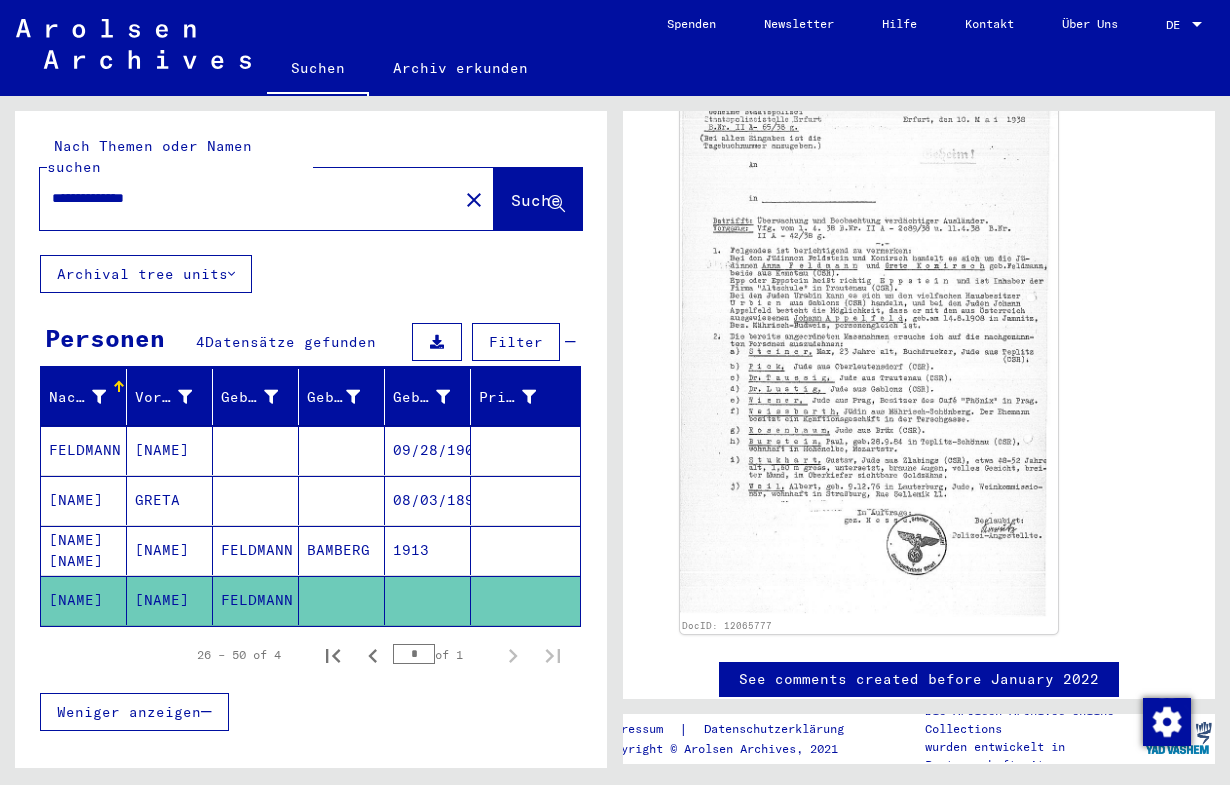 drag, startPoint x: 122, startPoint y: 178, endPoint x: 45, endPoint y: 177, distance: 77.00649 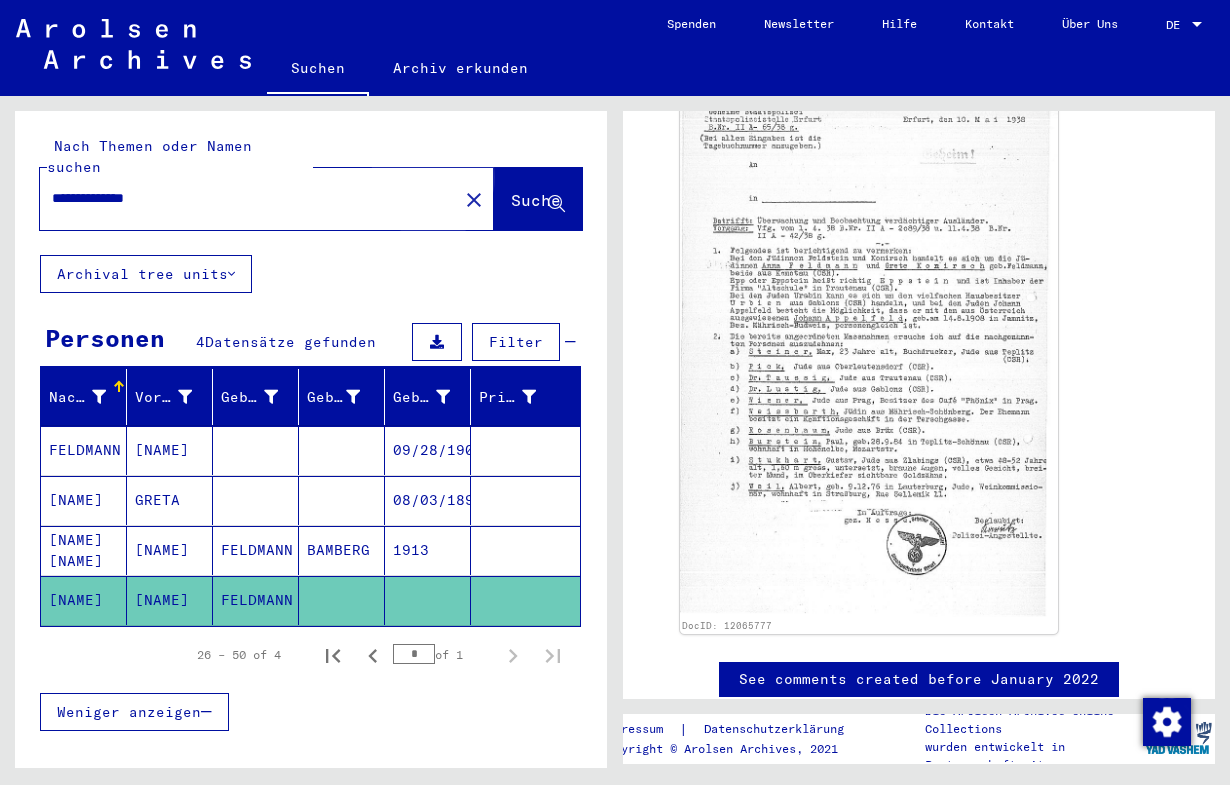 click on "Suche" 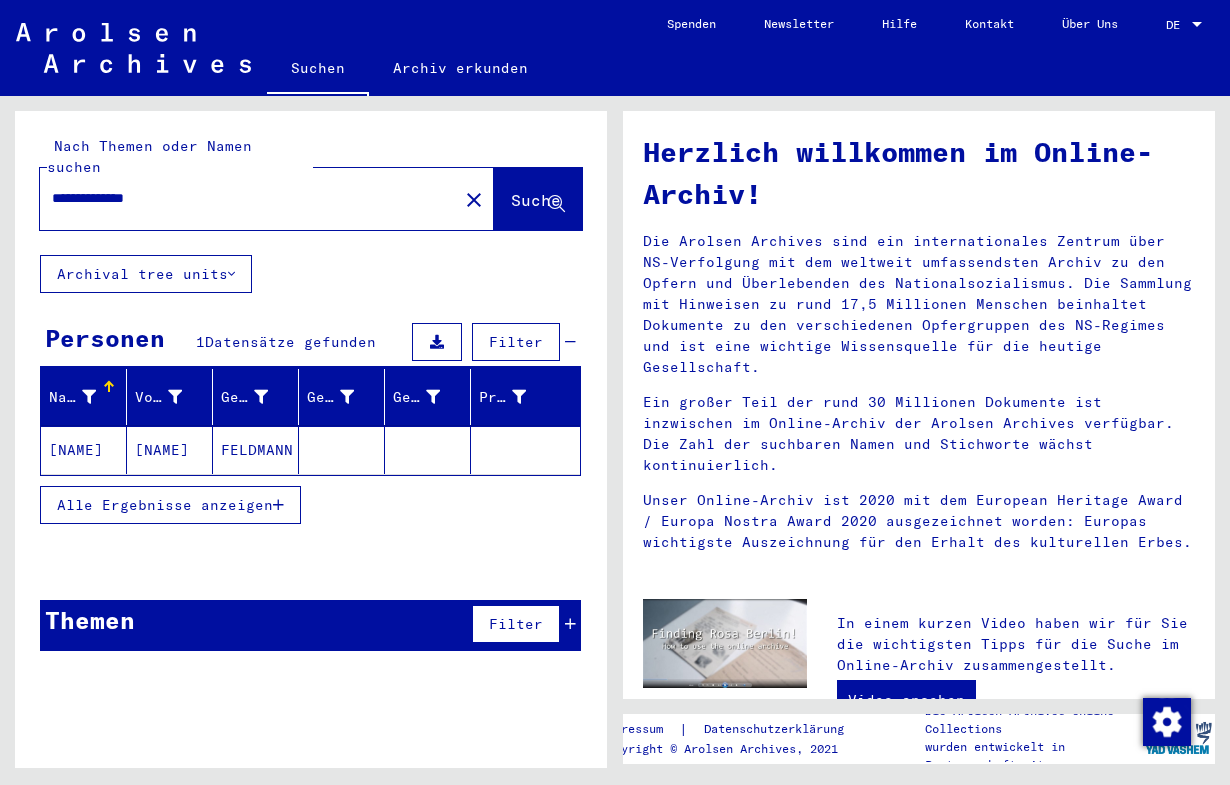 scroll, scrollTop: 0, scrollLeft: 0, axis: both 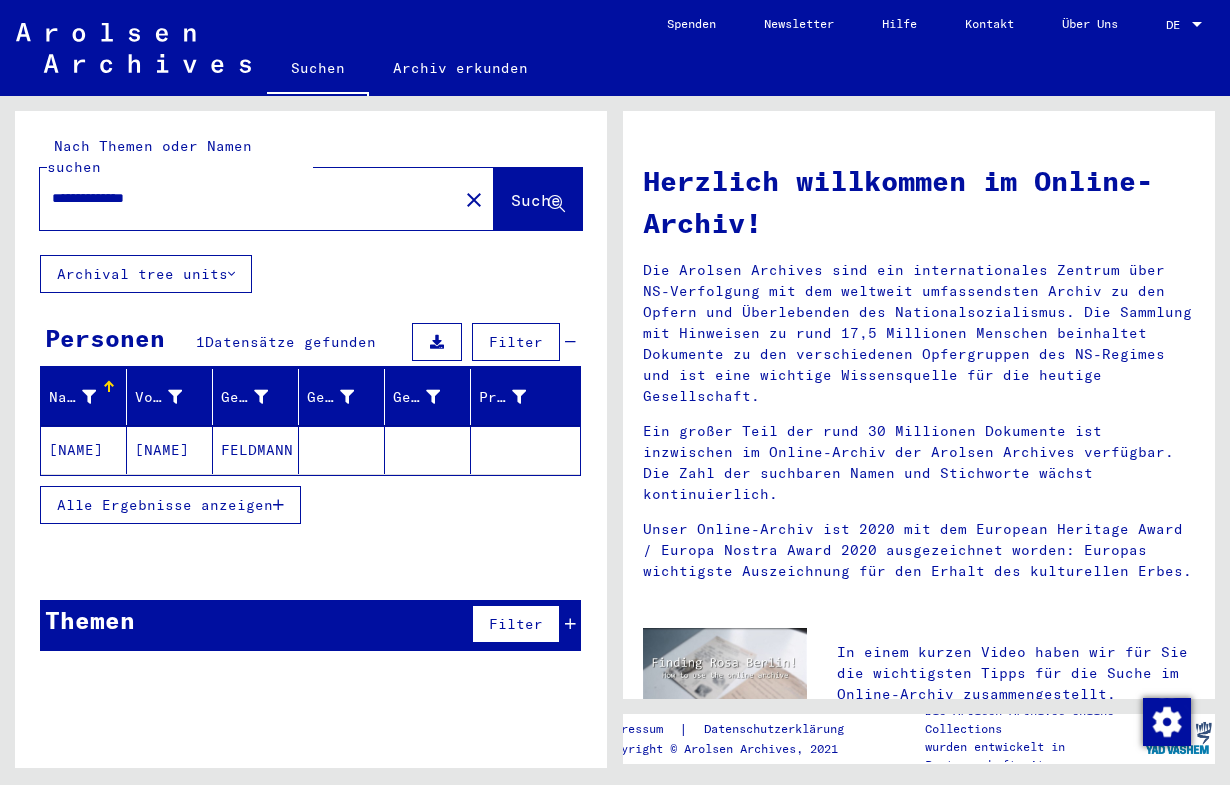 click on "[NAME]" 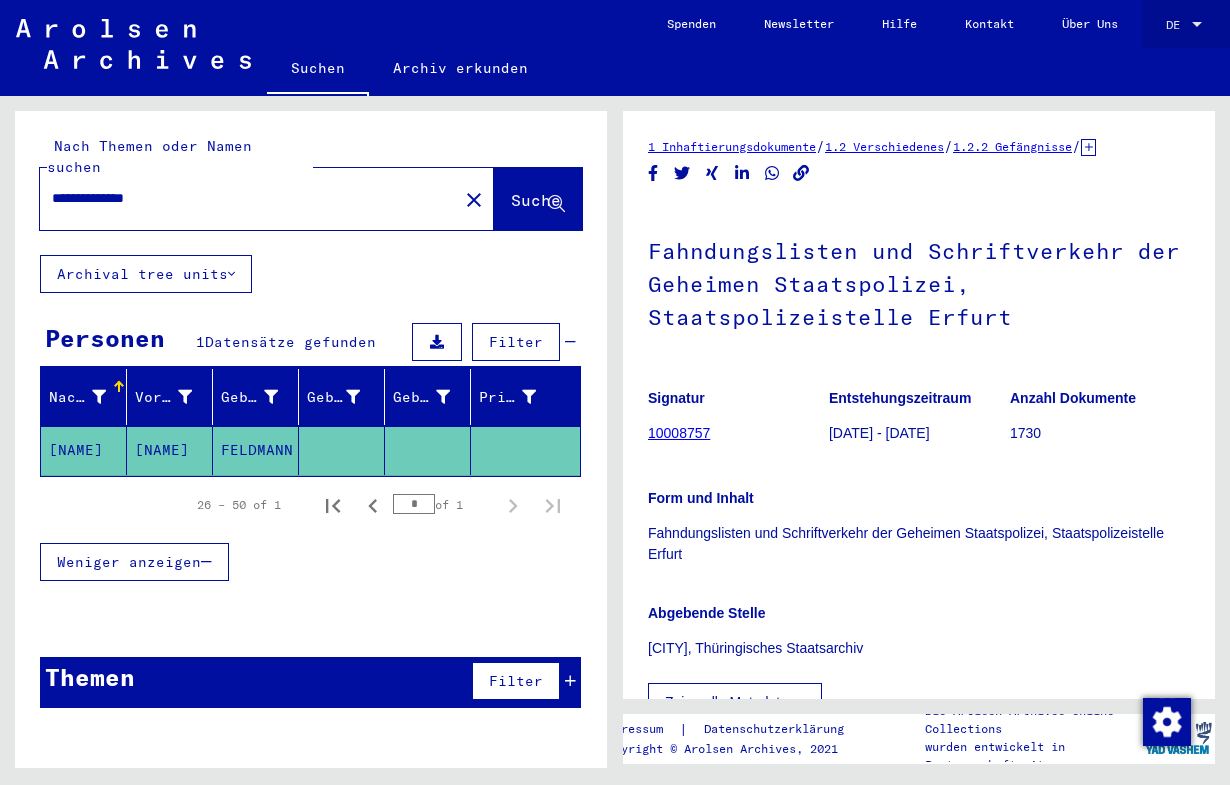 click at bounding box center (1197, 24) 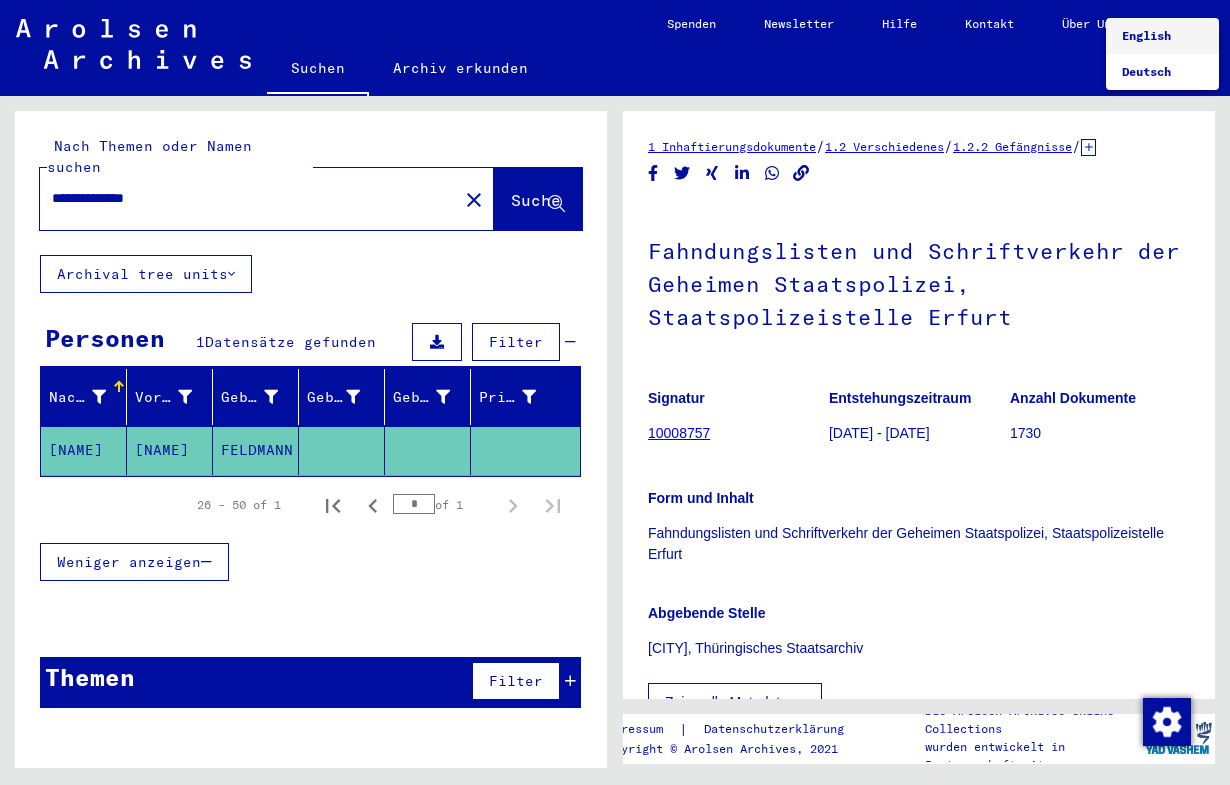 click on "English" at bounding box center [1146, 35] 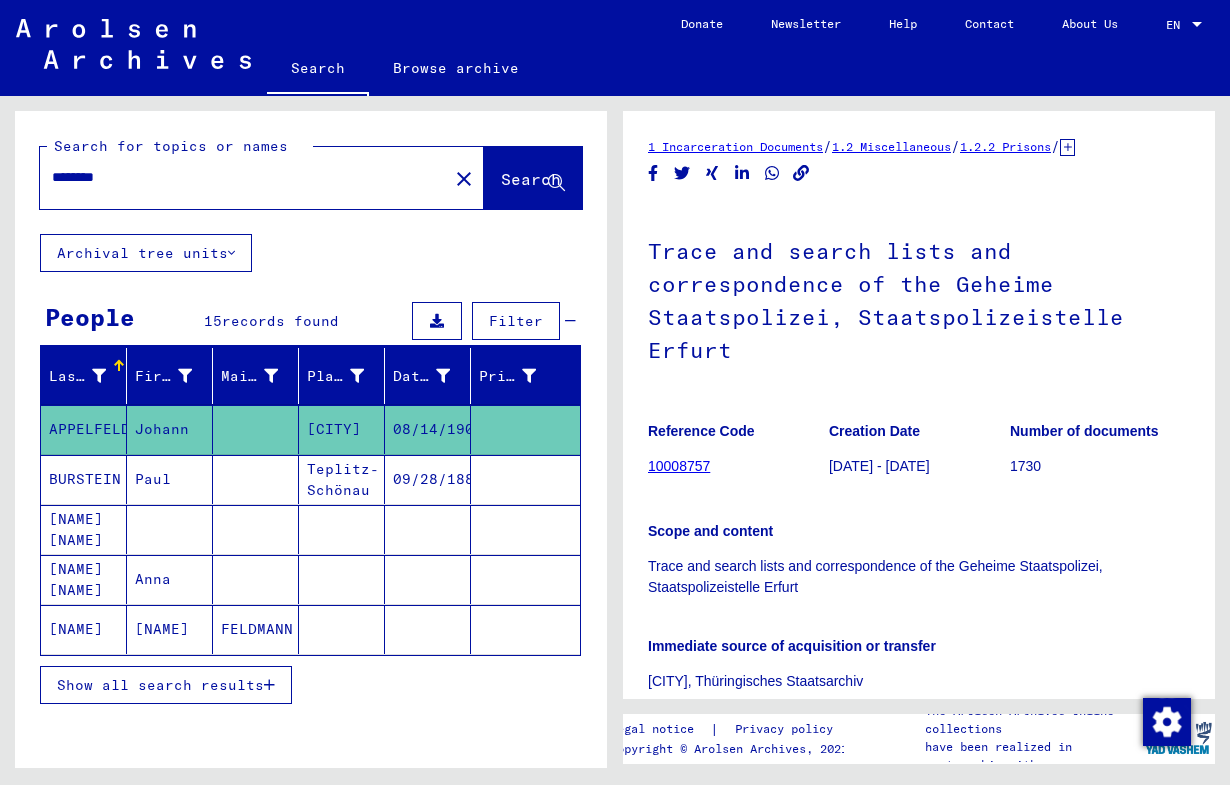 click on "Show all search results" at bounding box center [160, 685] 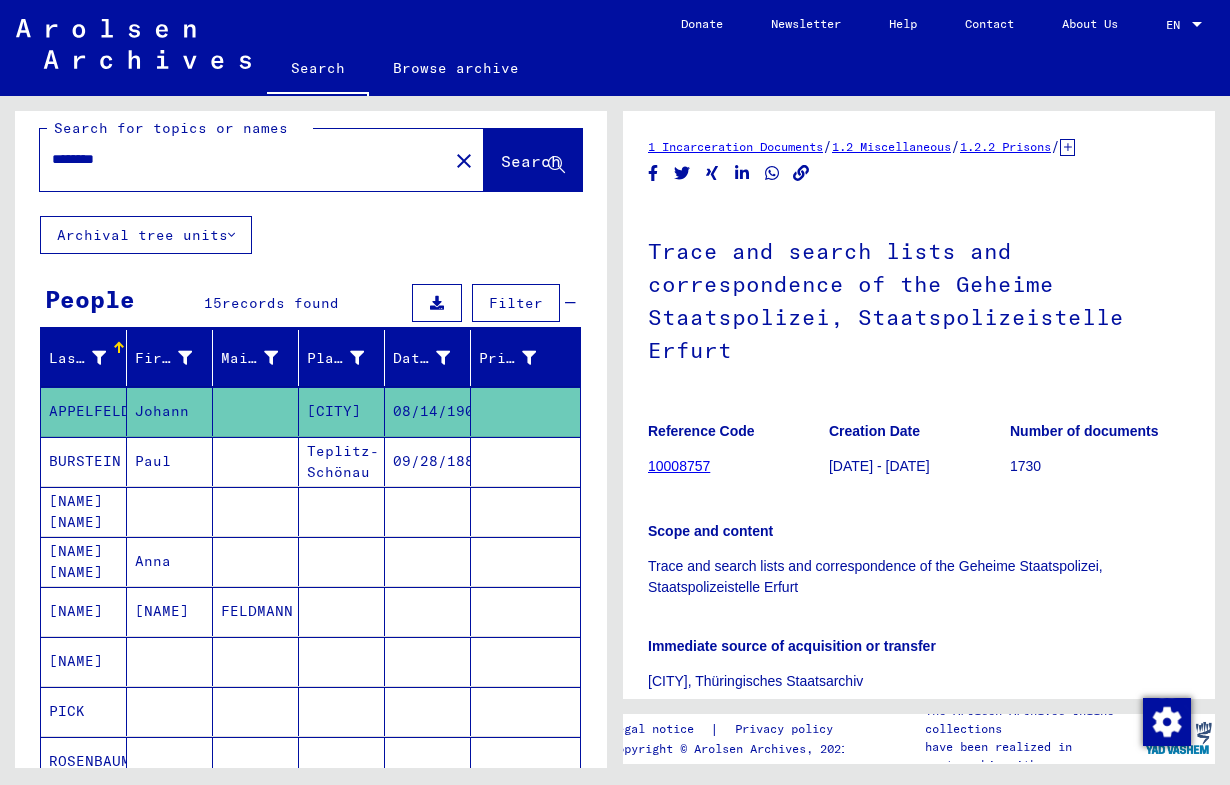 scroll, scrollTop: 0, scrollLeft: 0, axis: both 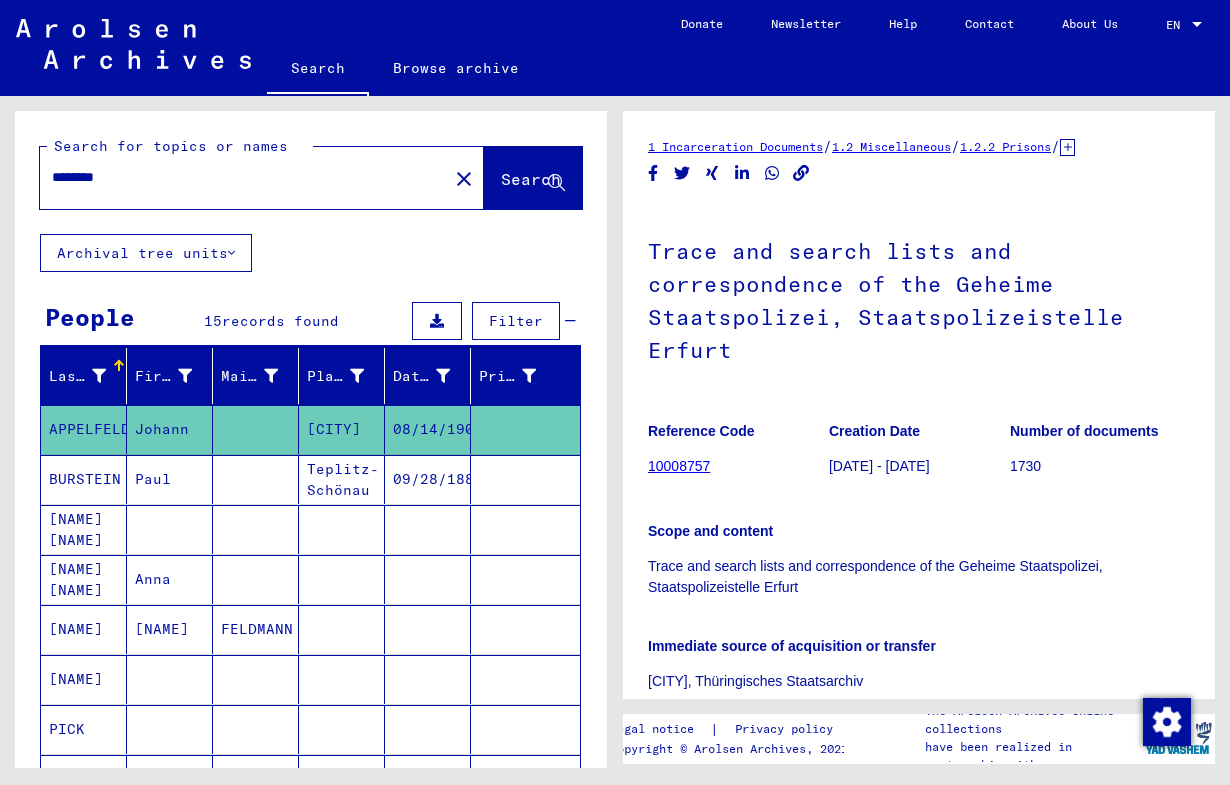 click on "[NAME]" at bounding box center (84, 679) 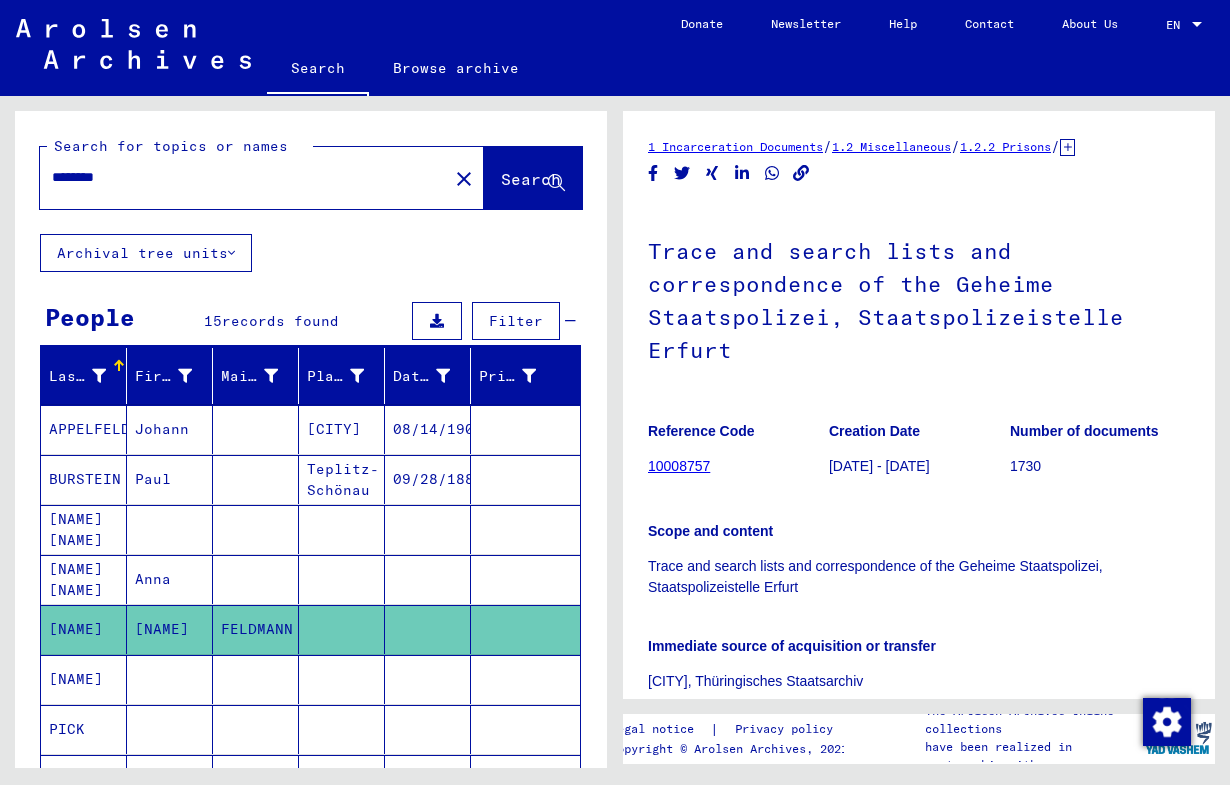 click on "[NAME]" 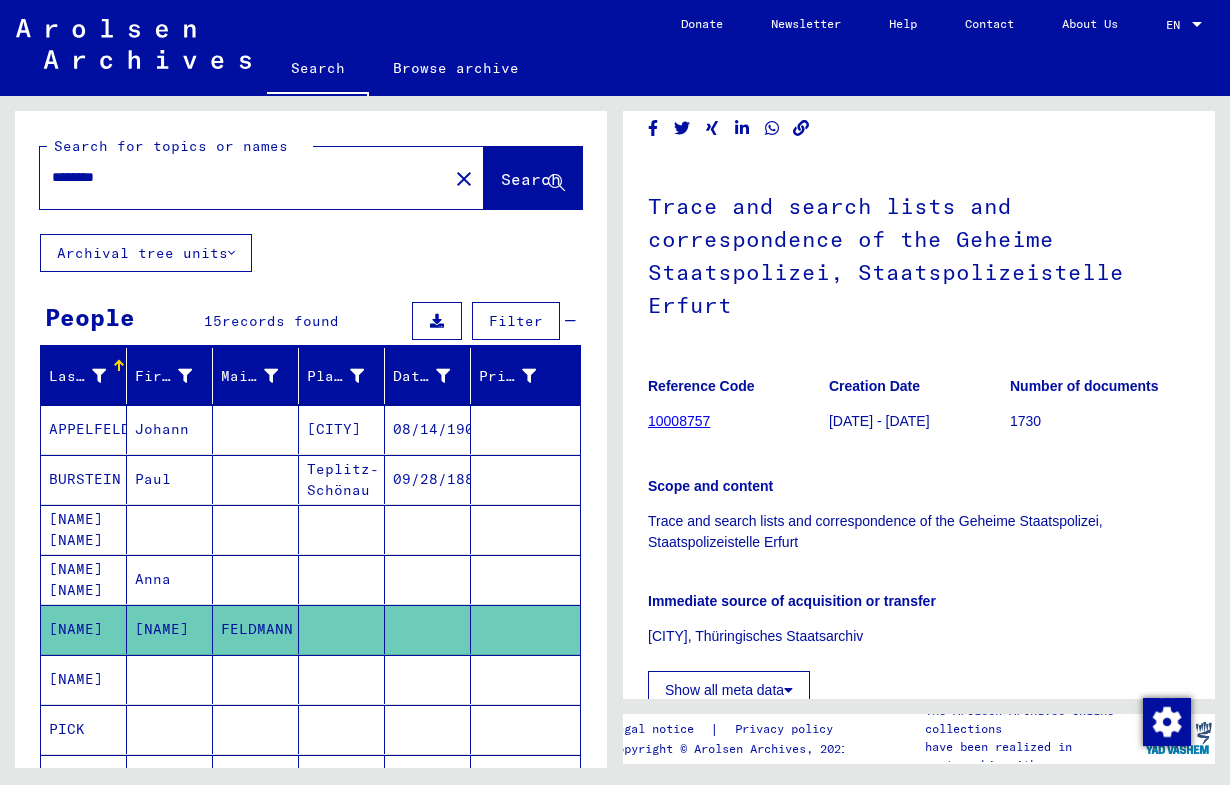 scroll, scrollTop: 0, scrollLeft: 0, axis: both 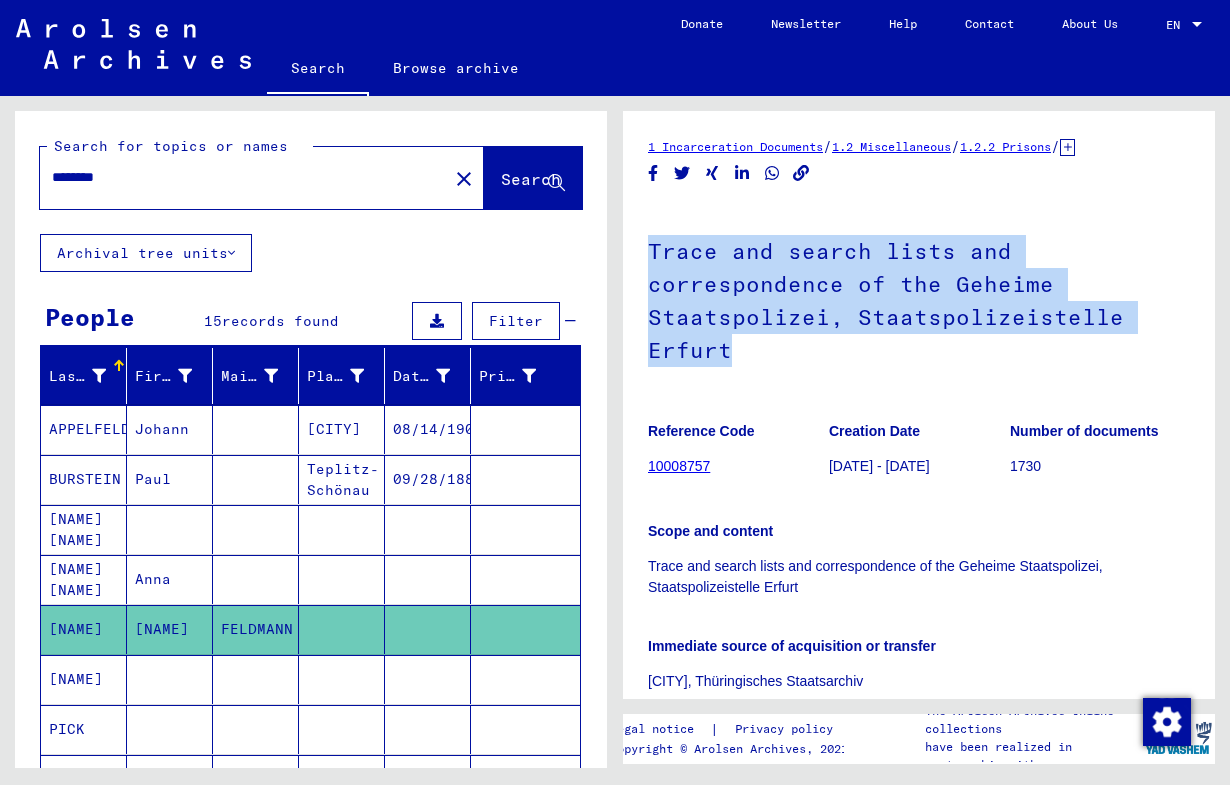 drag, startPoint x: 644, startPoint y: 140, endPoint x: 891, endPoint y: 372, distance: 338.87018 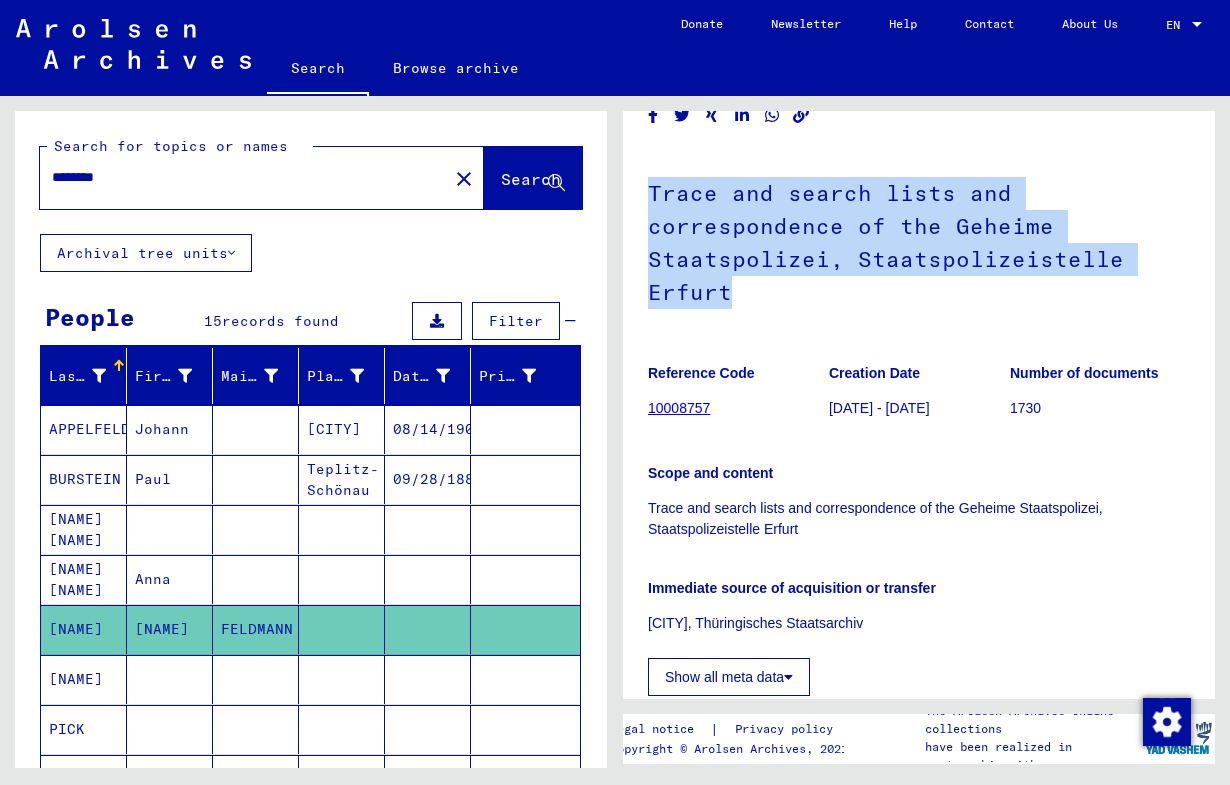 scroll, scrollTop: 60, scrollLeft: 0, axis: vertical 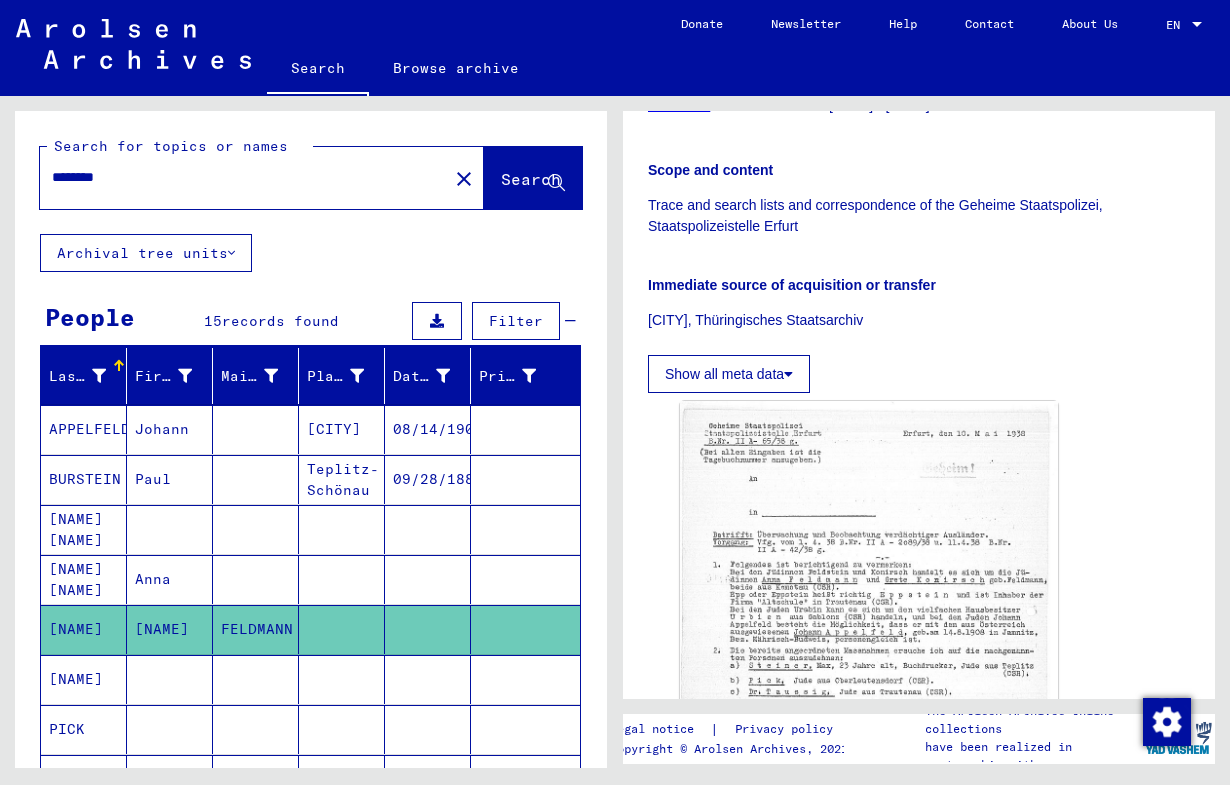 click on "Show all meta data" 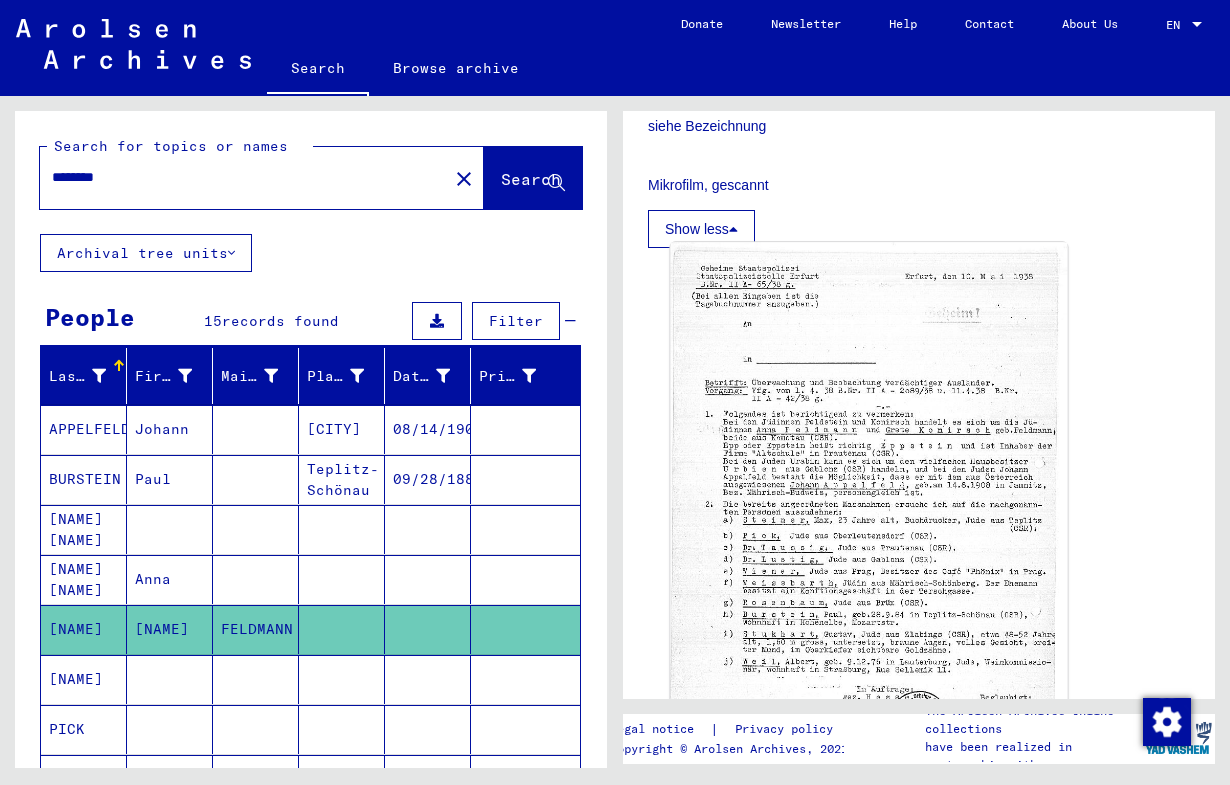 scroll, scrollTop: 660, scrollLeft: 0, axis: vertical 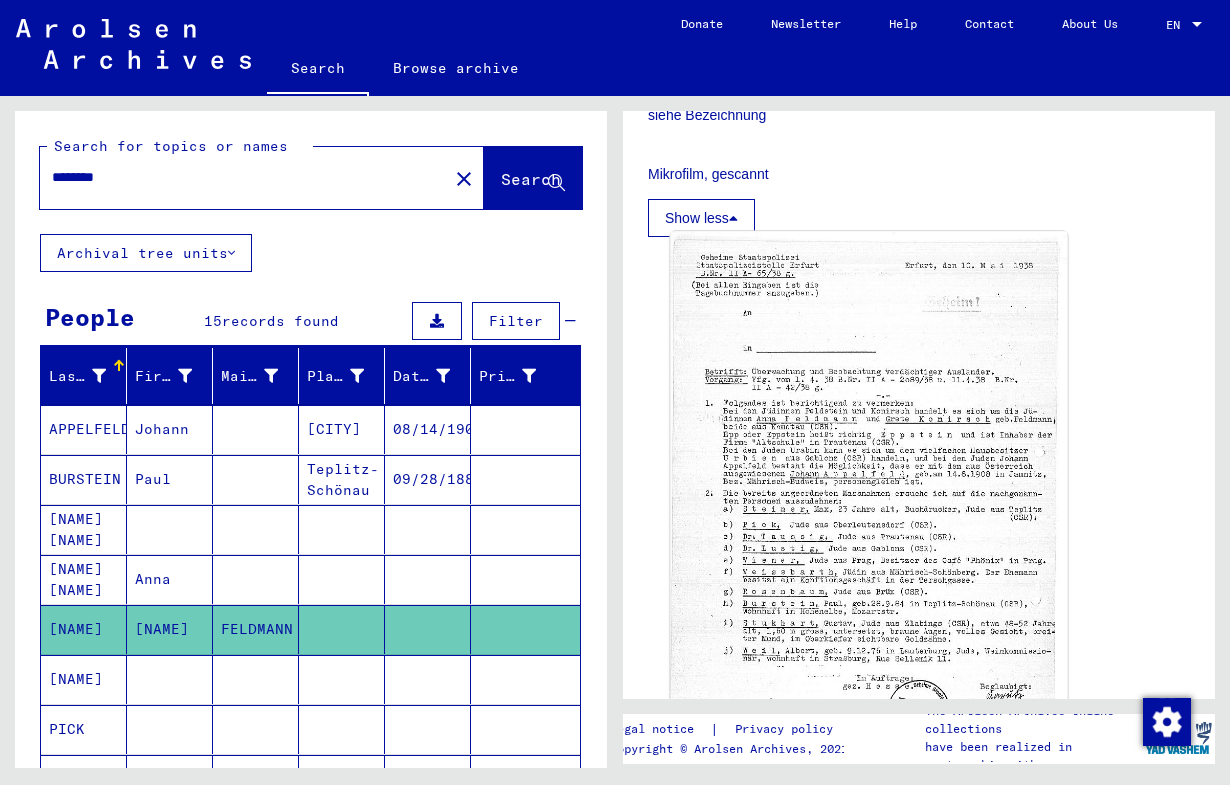 click 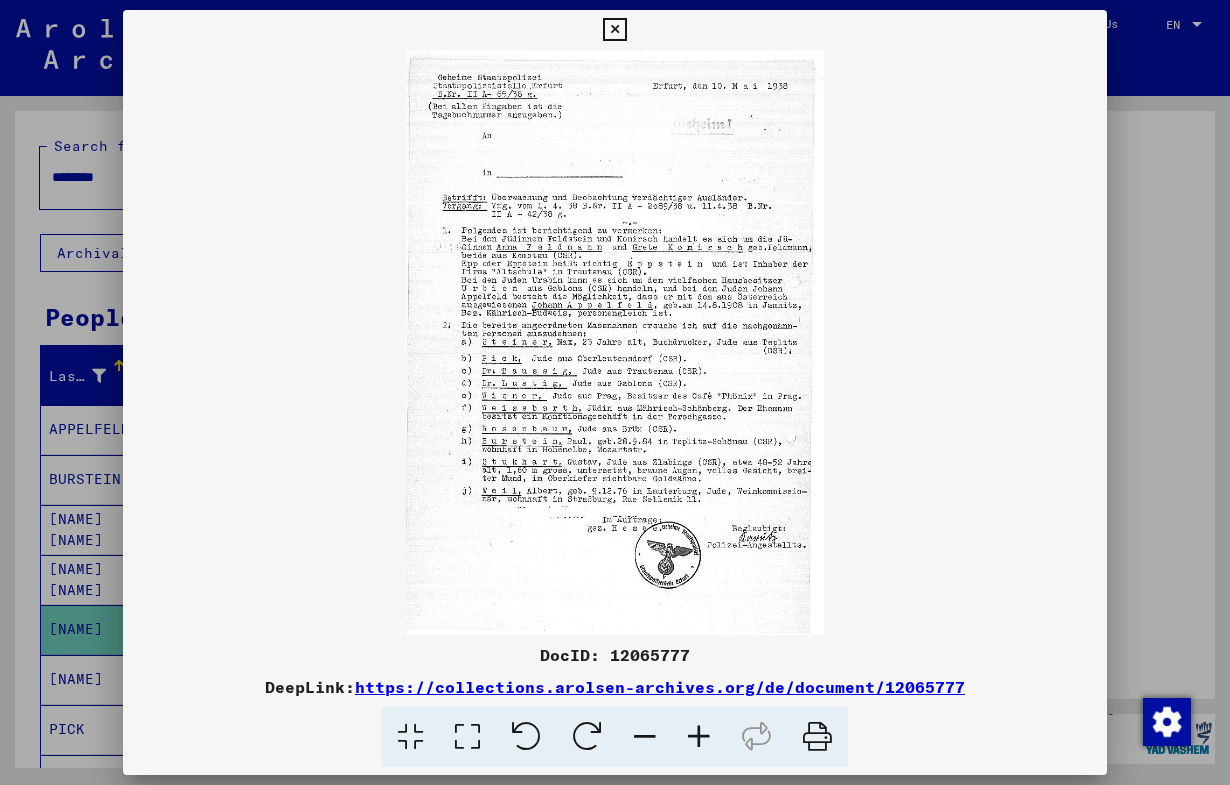 click on "DeepLink:  https://collections.arolsen-archives.org/de/document/12065777" at bounding box center (615, 687) 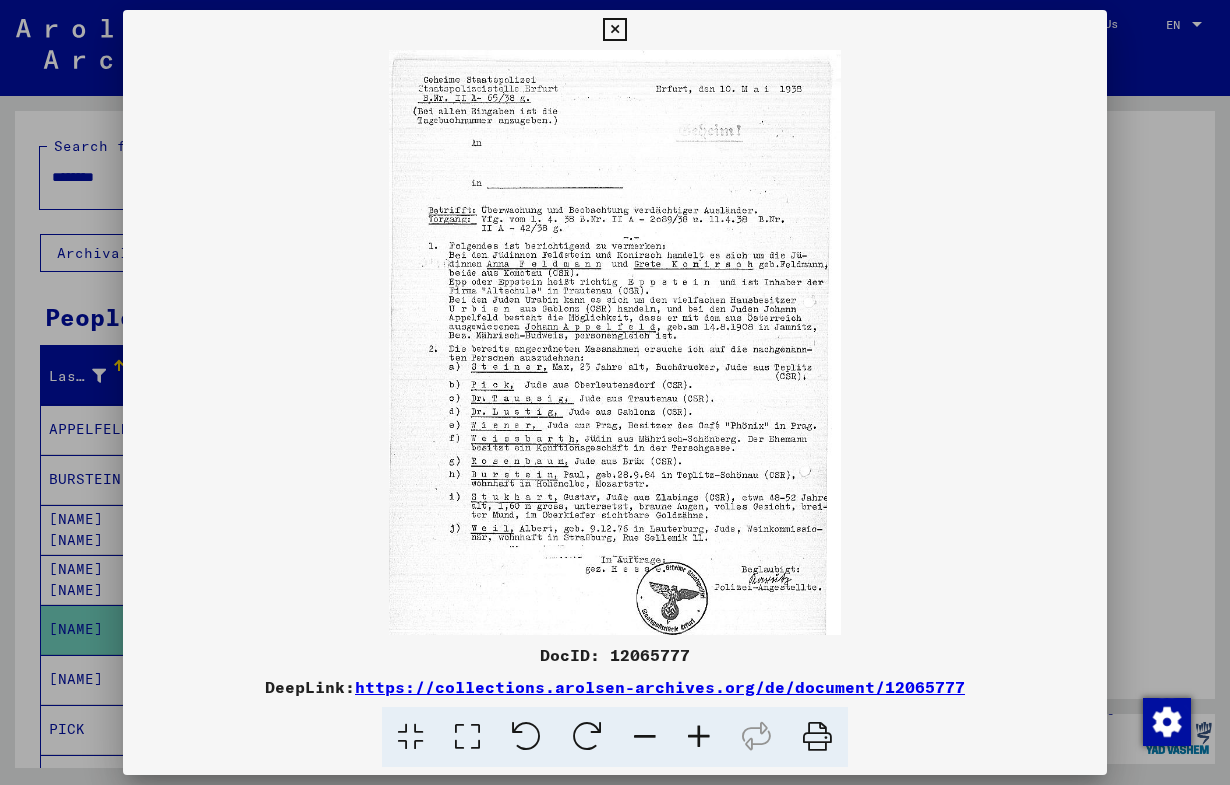 click at bounding box center [699, 737] 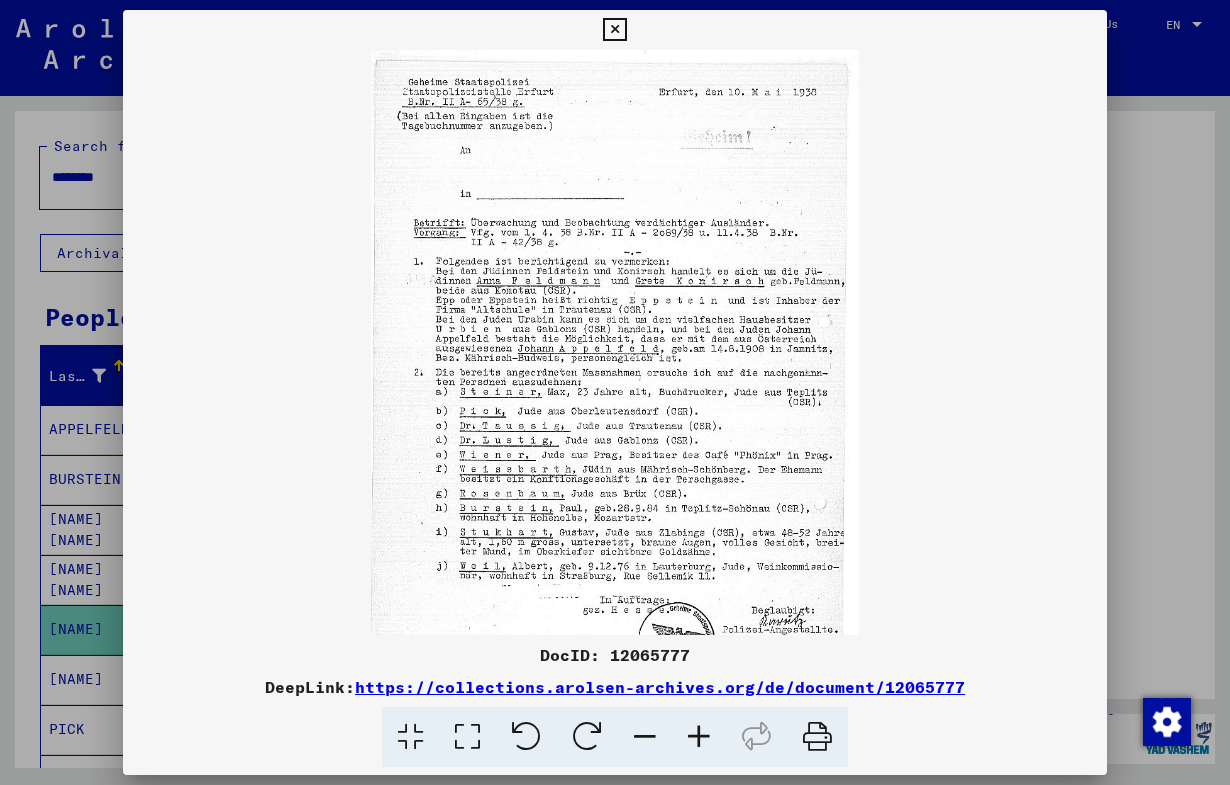 click at bounding box center (645, 737) 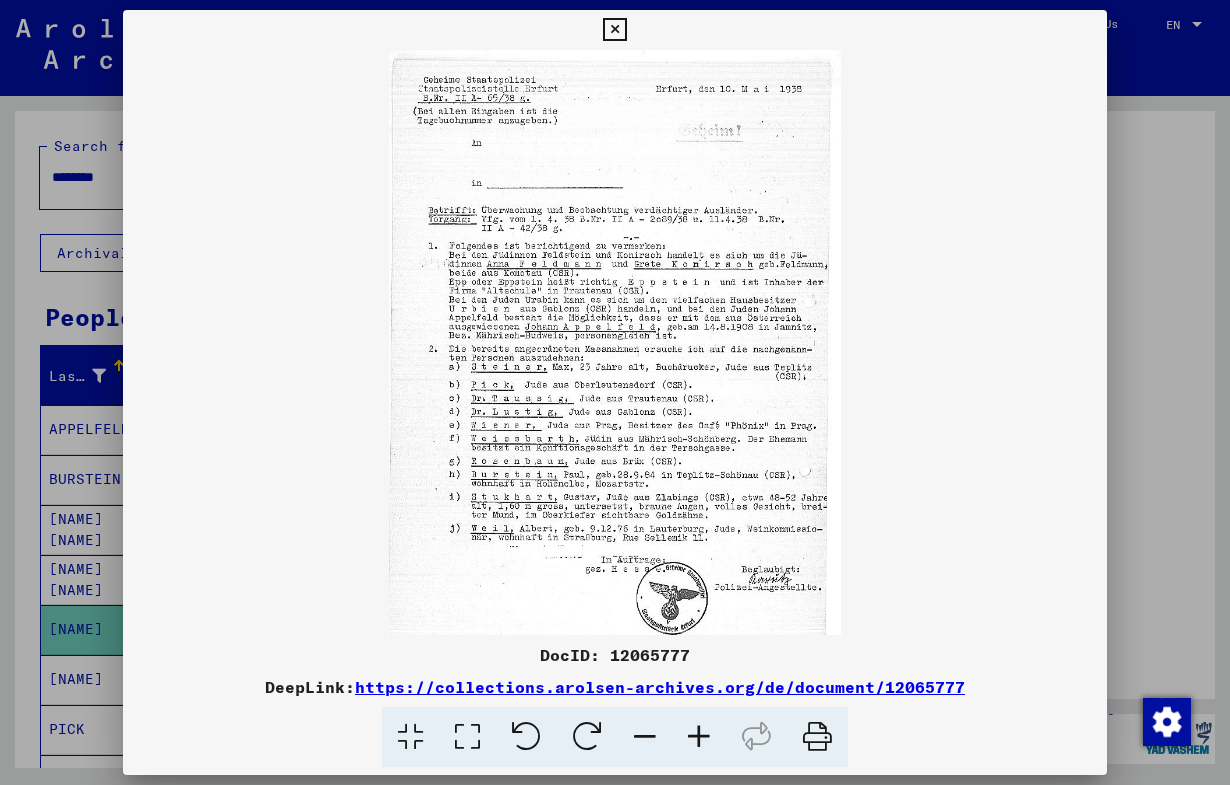click at bounding box center (614, 30) 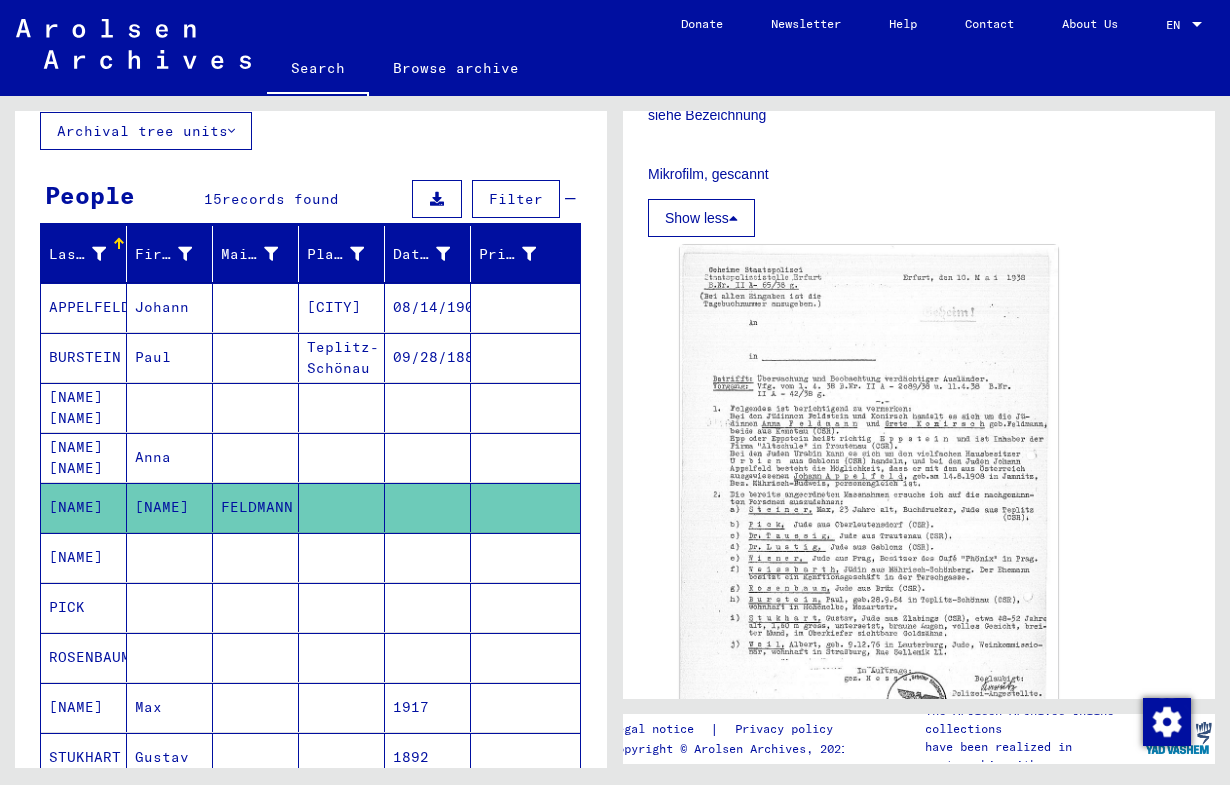 scroll, scrollTop: 170, scrollLeft: 0, axis: vertical 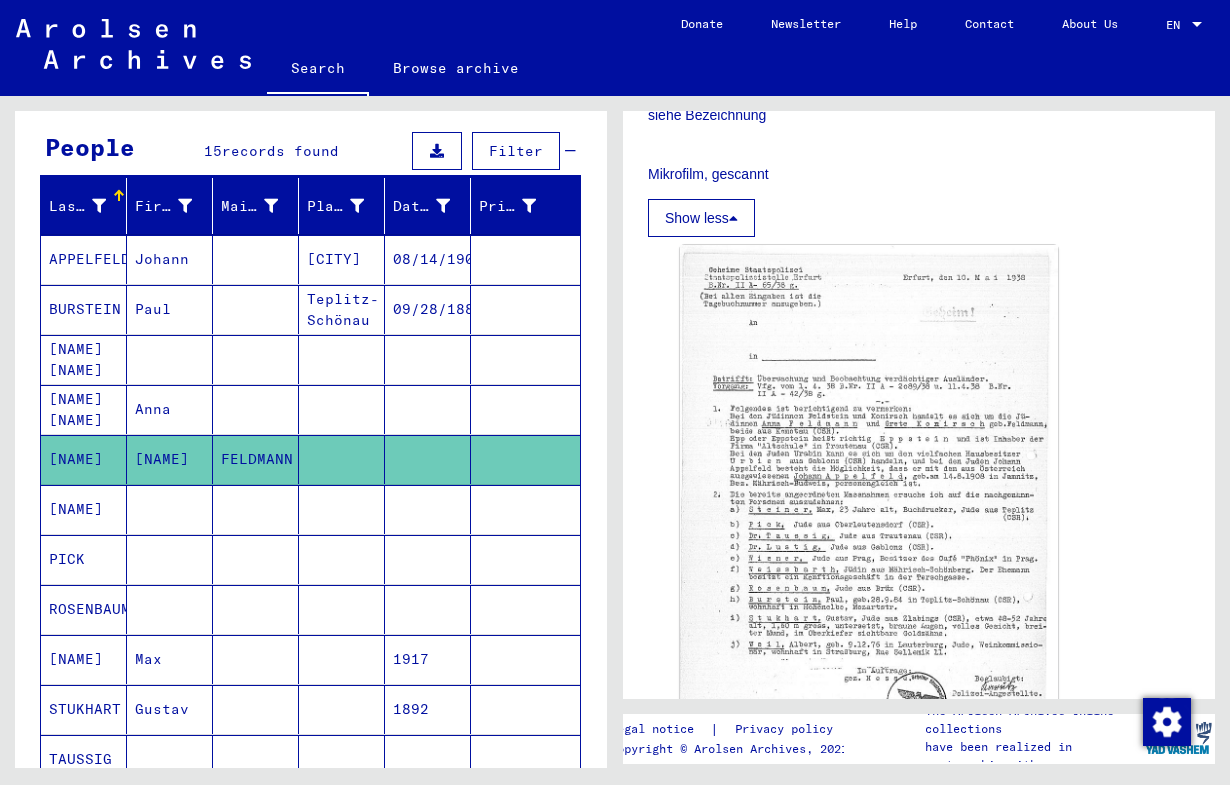 click on "[NAME] [NAME]" at bounding box center (84, 459) 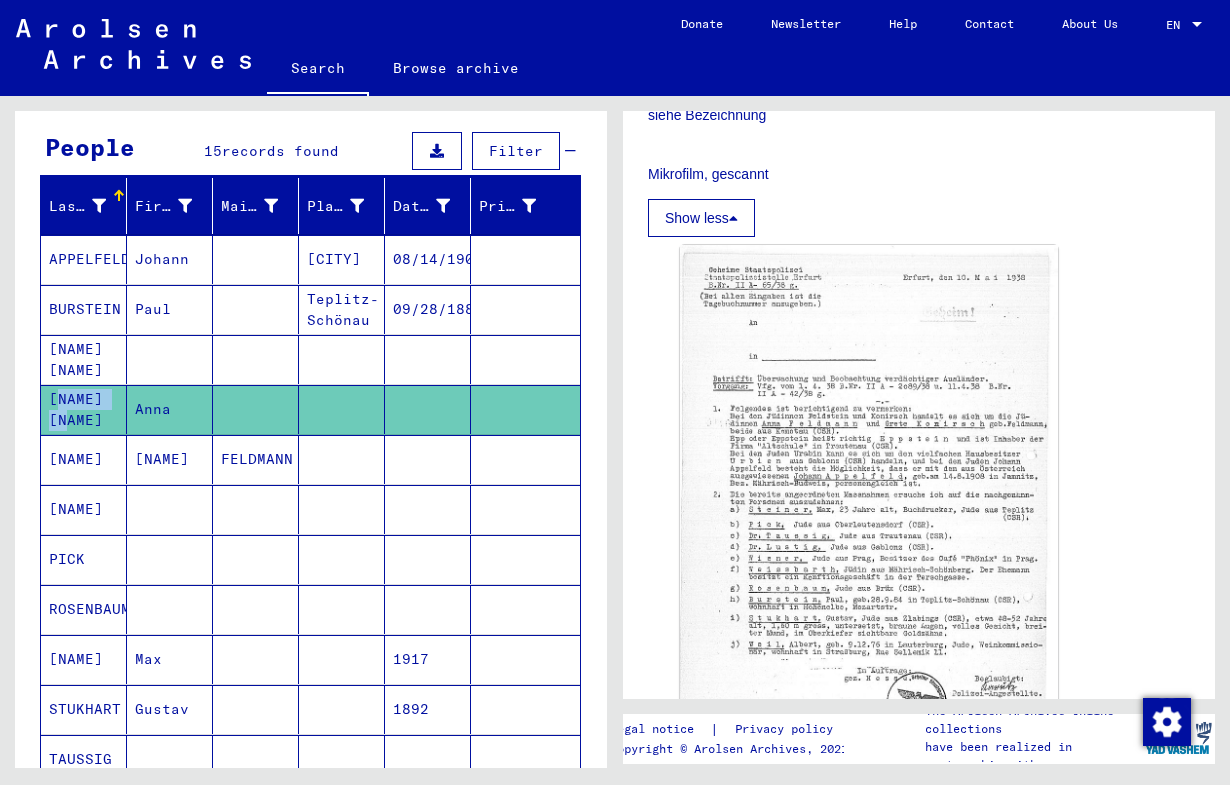 click on "[NAME] [NAME]" 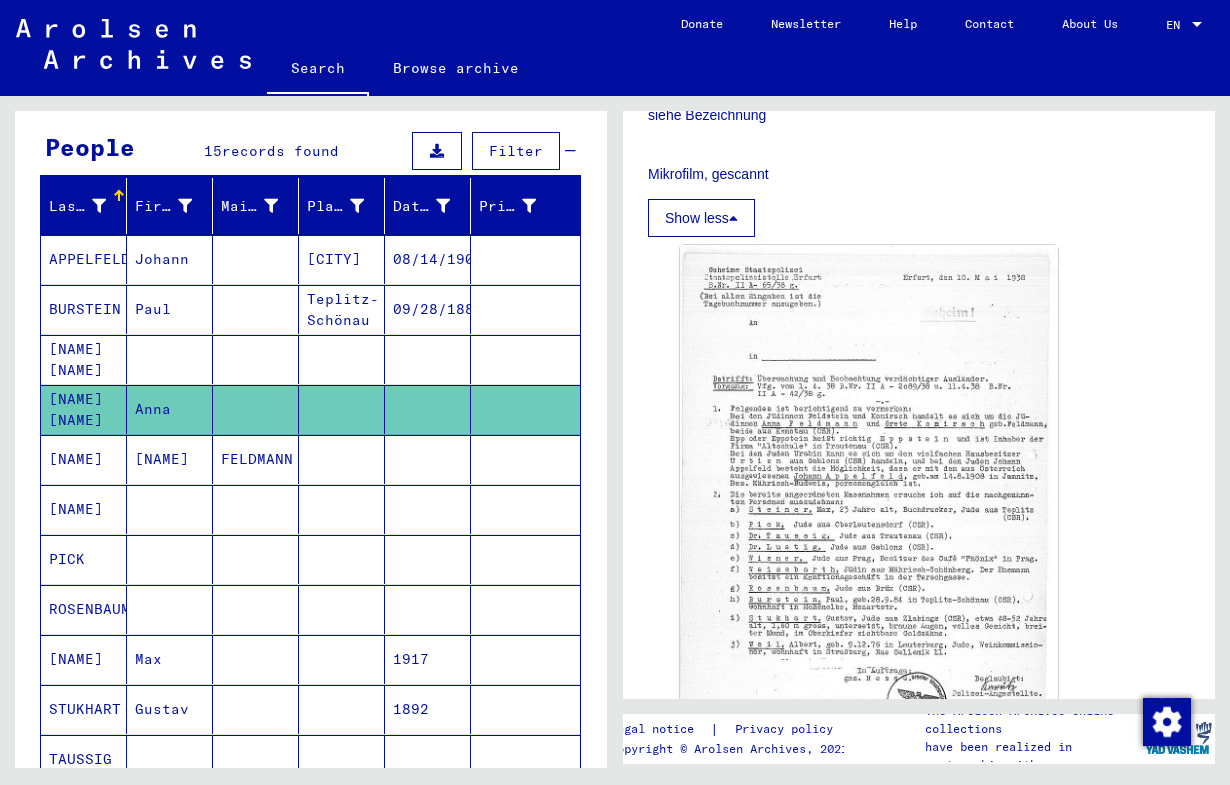 click on "[NAME] [NAME]" 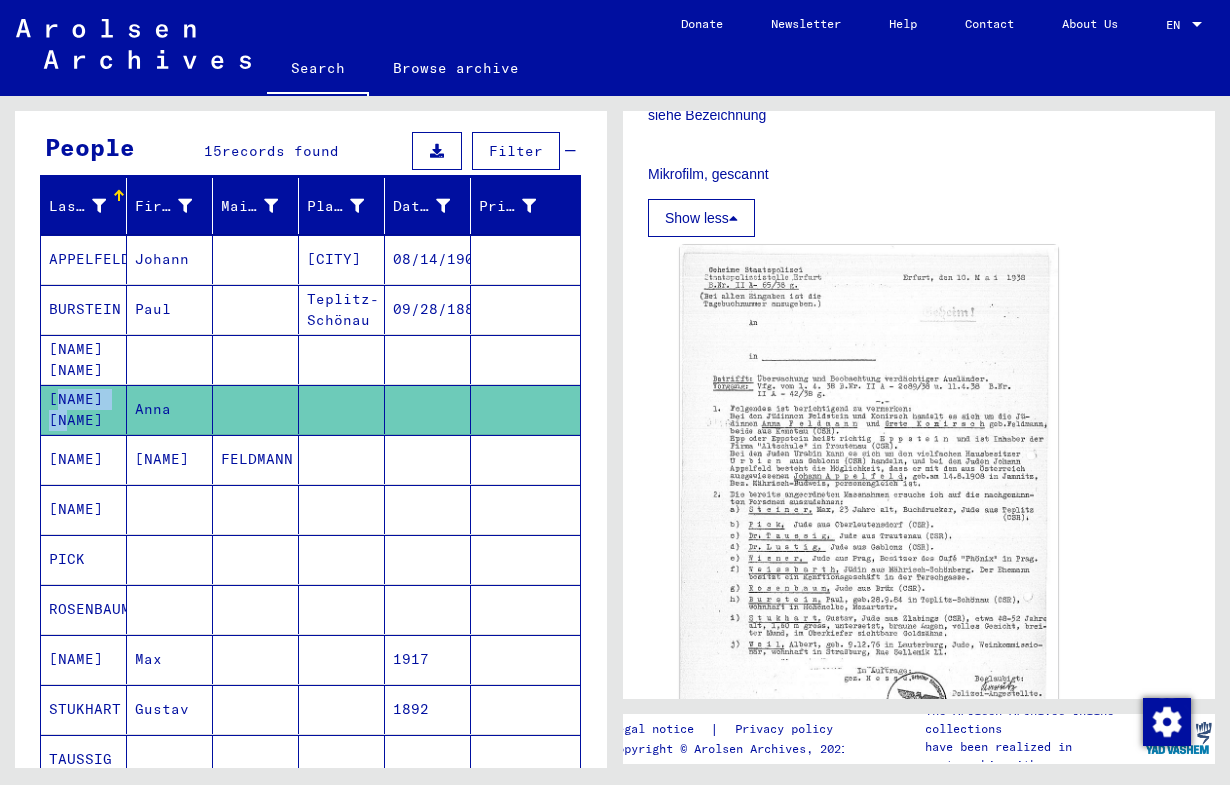 click on "[NAME] [NAME]" 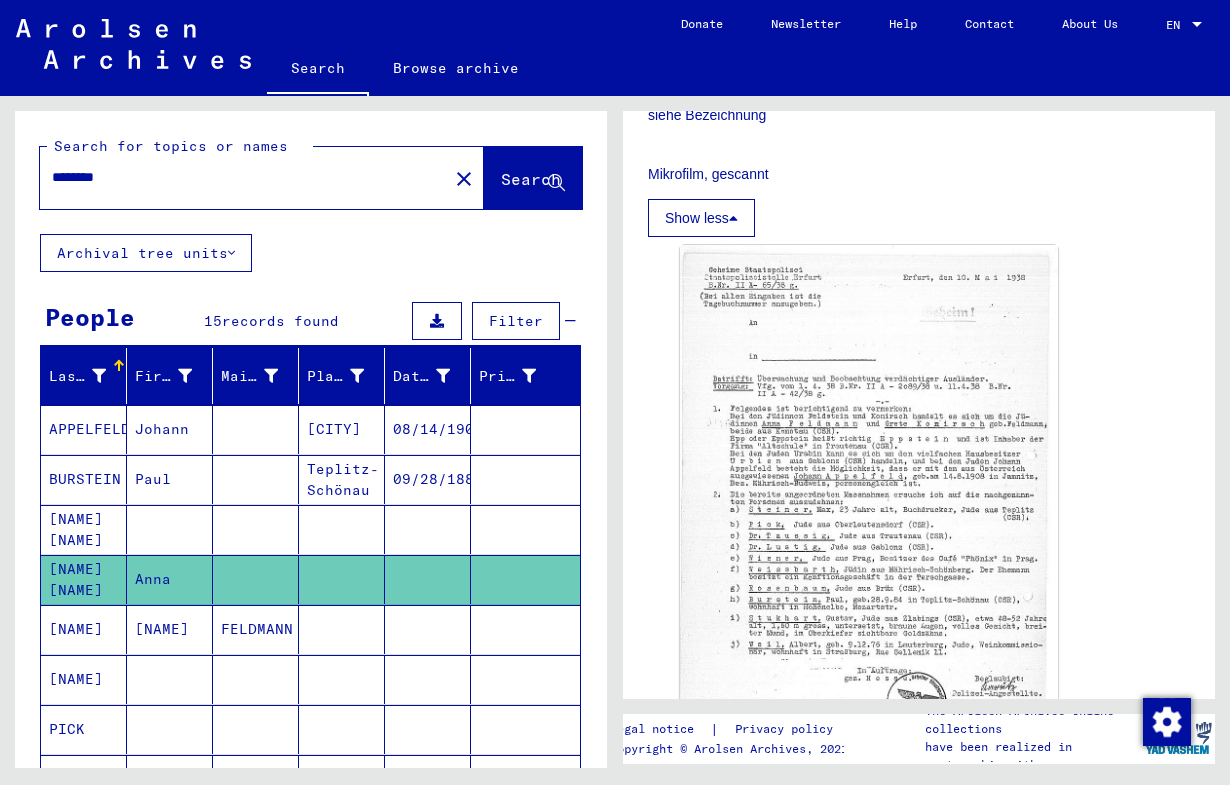 drag, startPoint x: 151, startPoint y: 177, endPoint x: 25, endPoint y: 173, distance: 126.06348 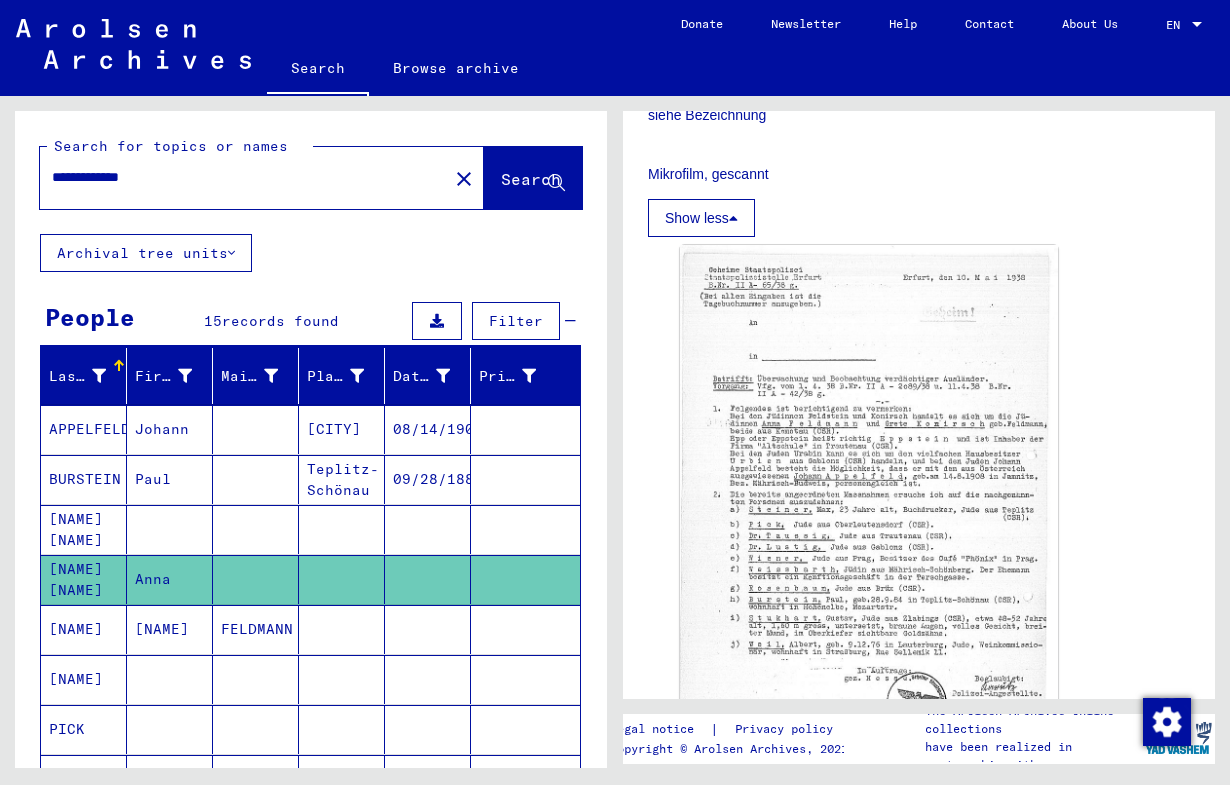 type on "**********" 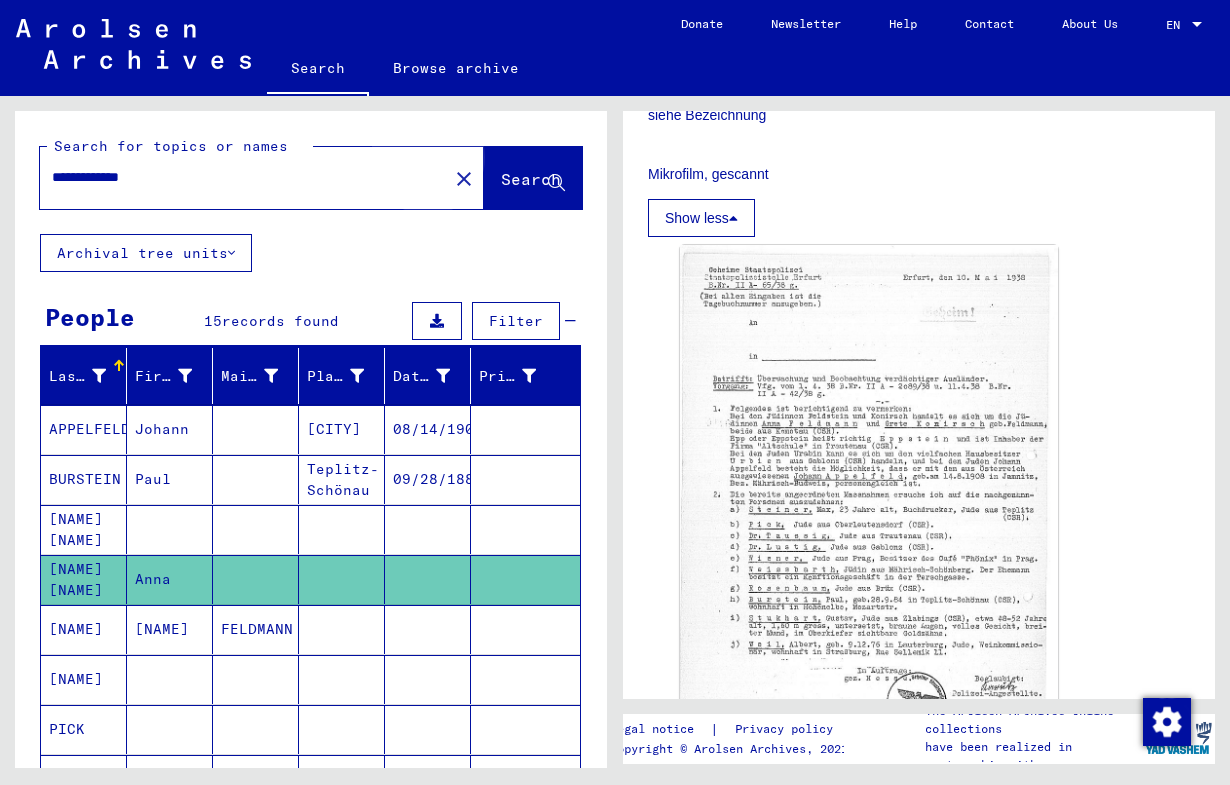 click on "Search" 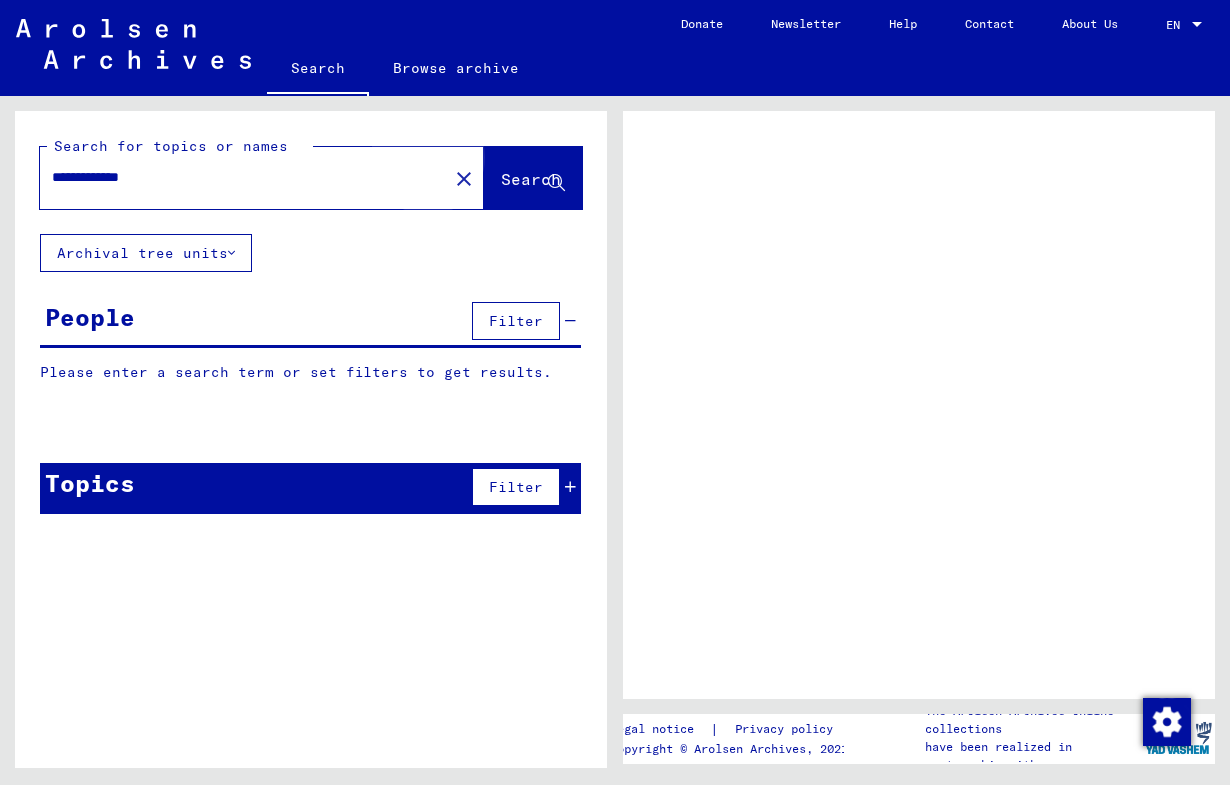 scroll, scrollTop: 0, scrollLeft: 0, axis: both 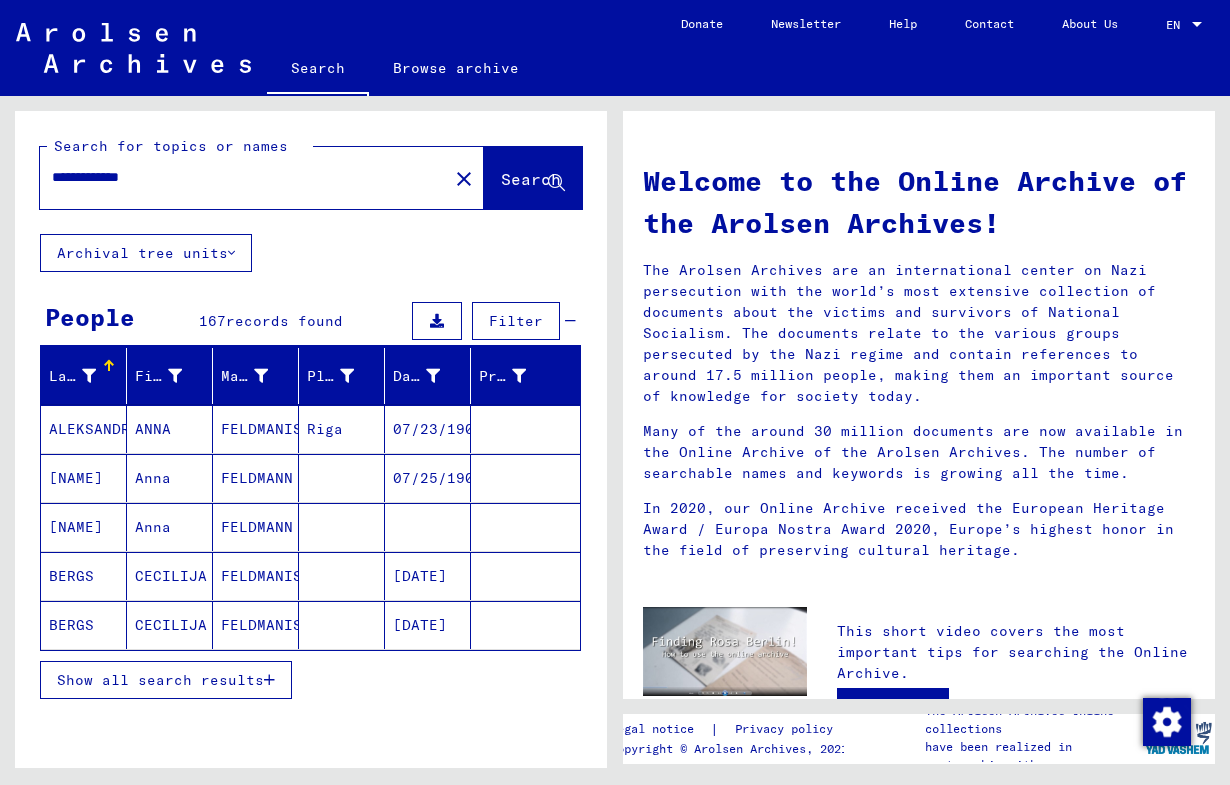 click on "Show all search results" at bounding box center (160, 680) 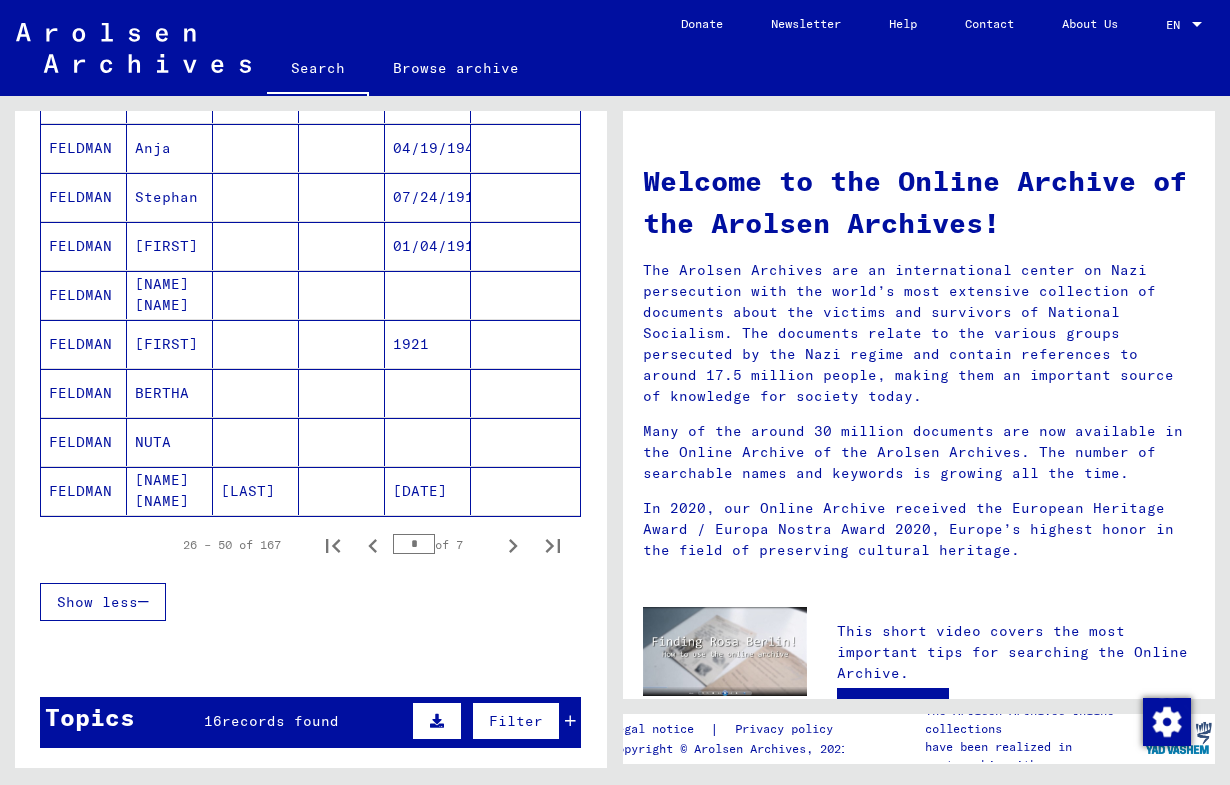 scroll, scrollTop: 1121, scrollLeft: 0, axis: vertical 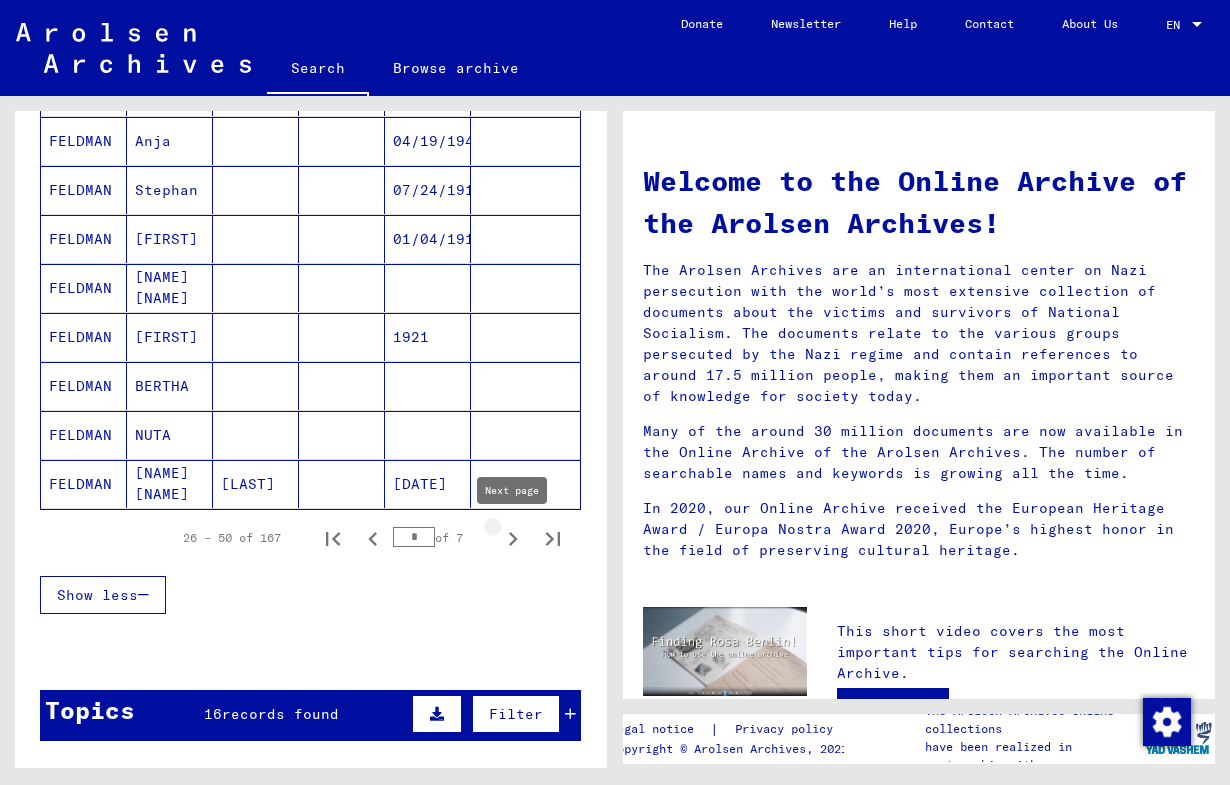 click 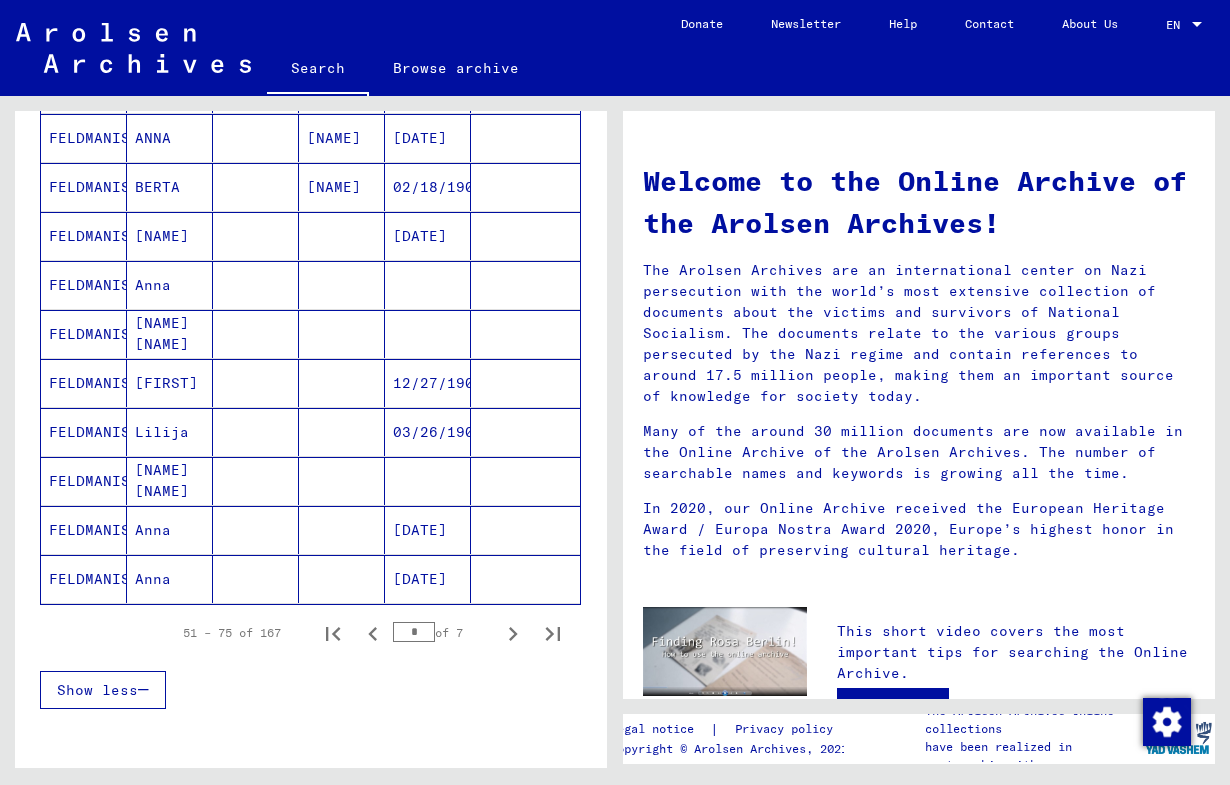 scroll, scrollTop: 1033, scrollLeft: 0, axis: vertical 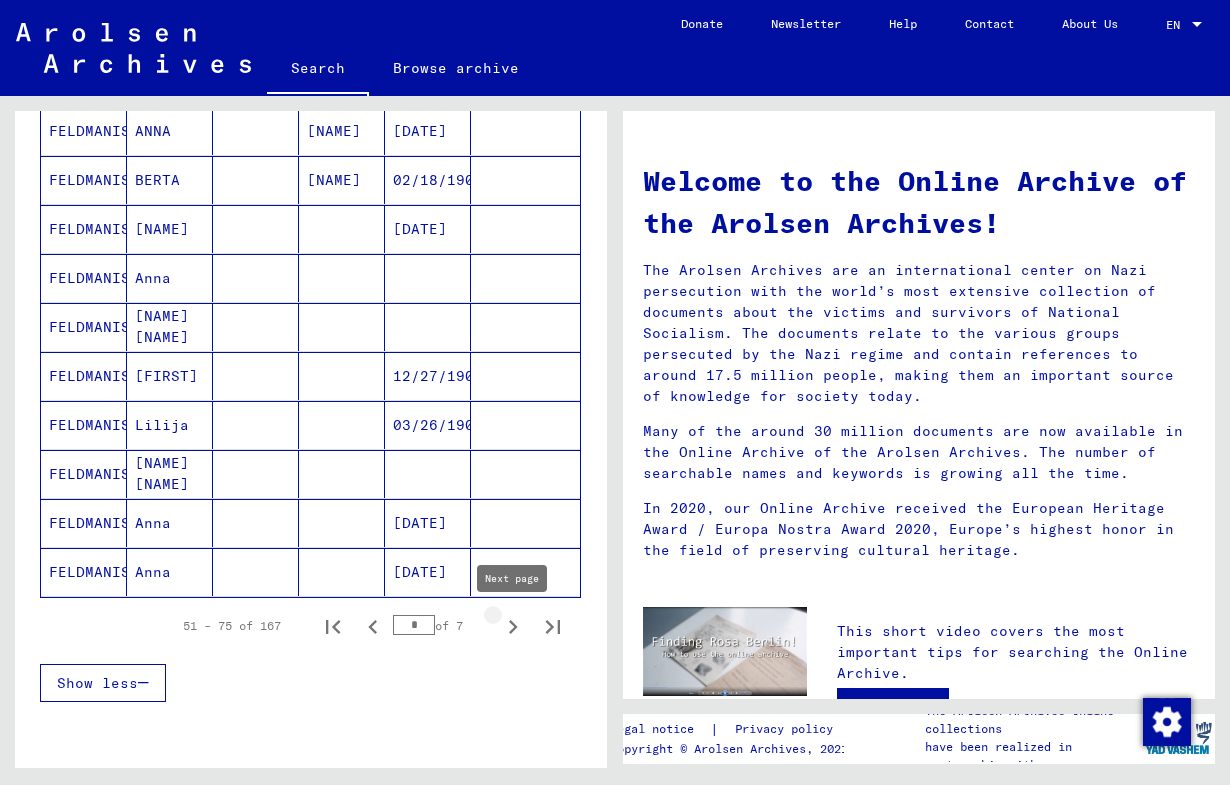 click 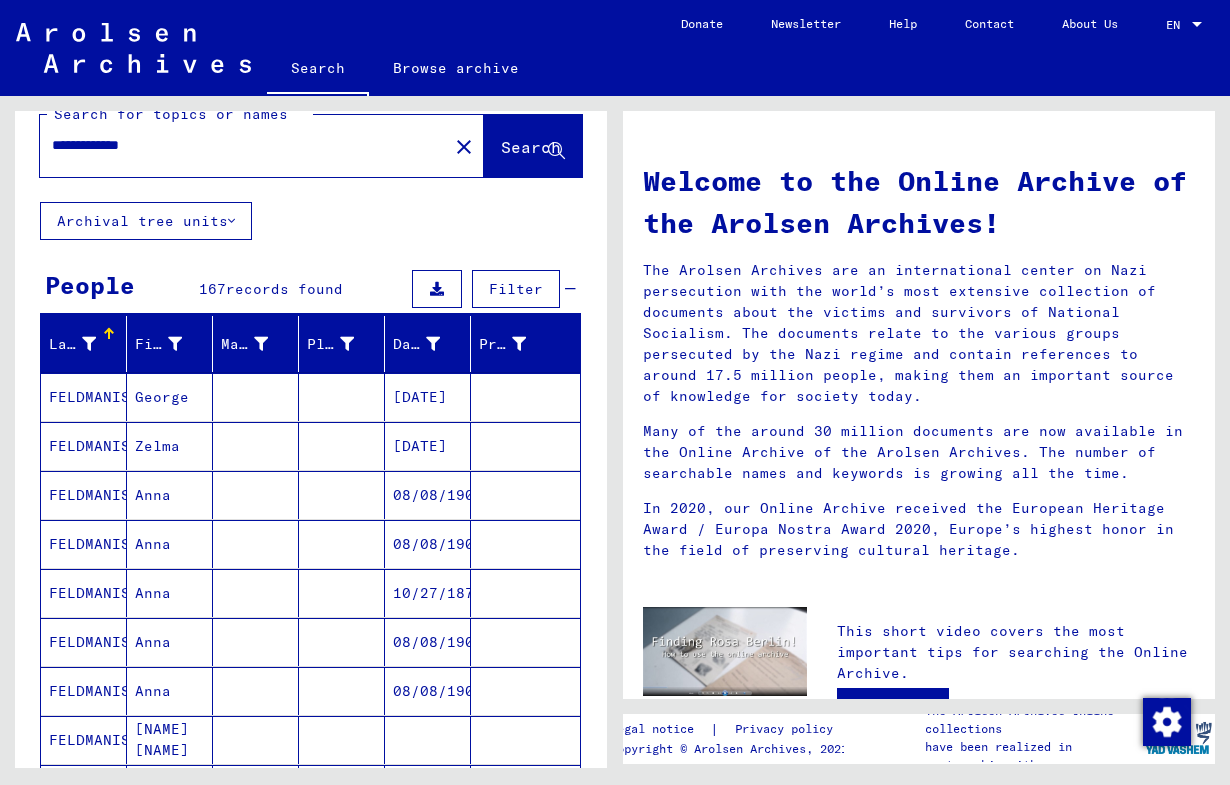 scroll, scrollTop: 0, scrollLeft: 0, axis: both 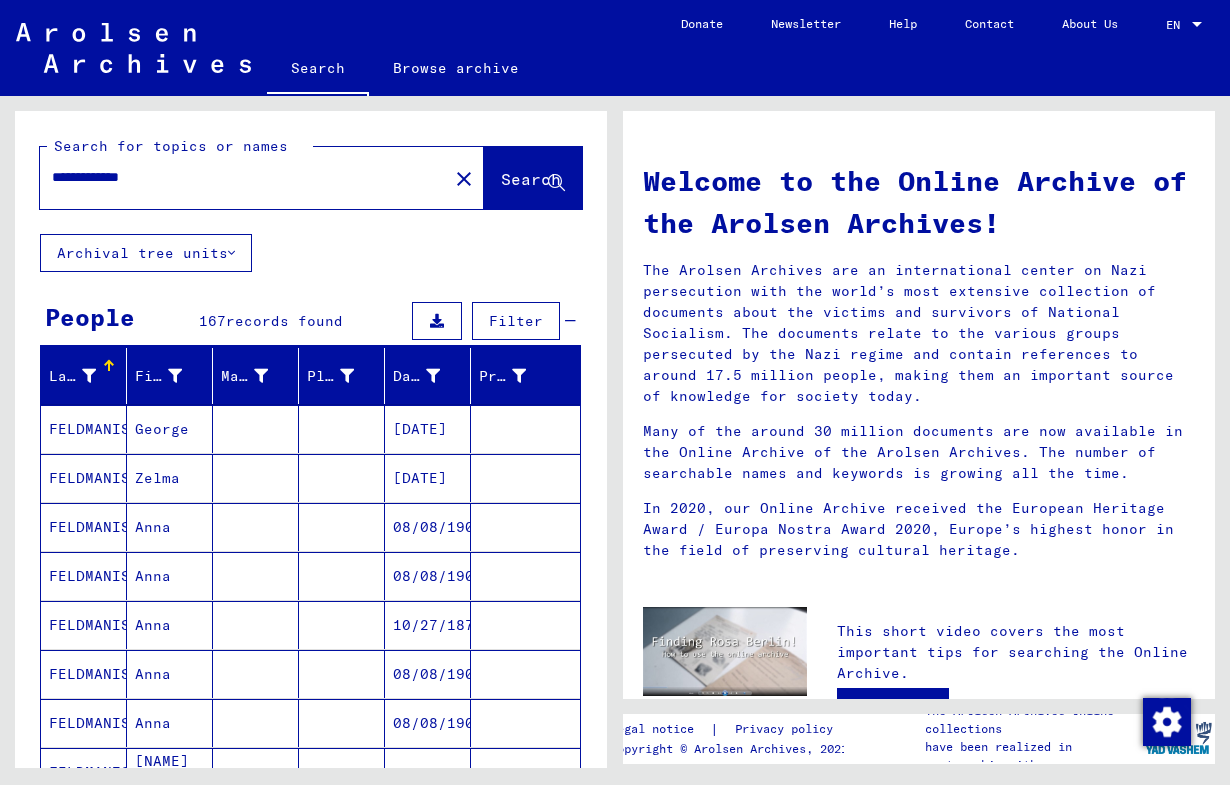 drag, startPoint x: 190, startPoint y: 177, endPoint x: -15, endPoint y: 179, distance: 205.00975 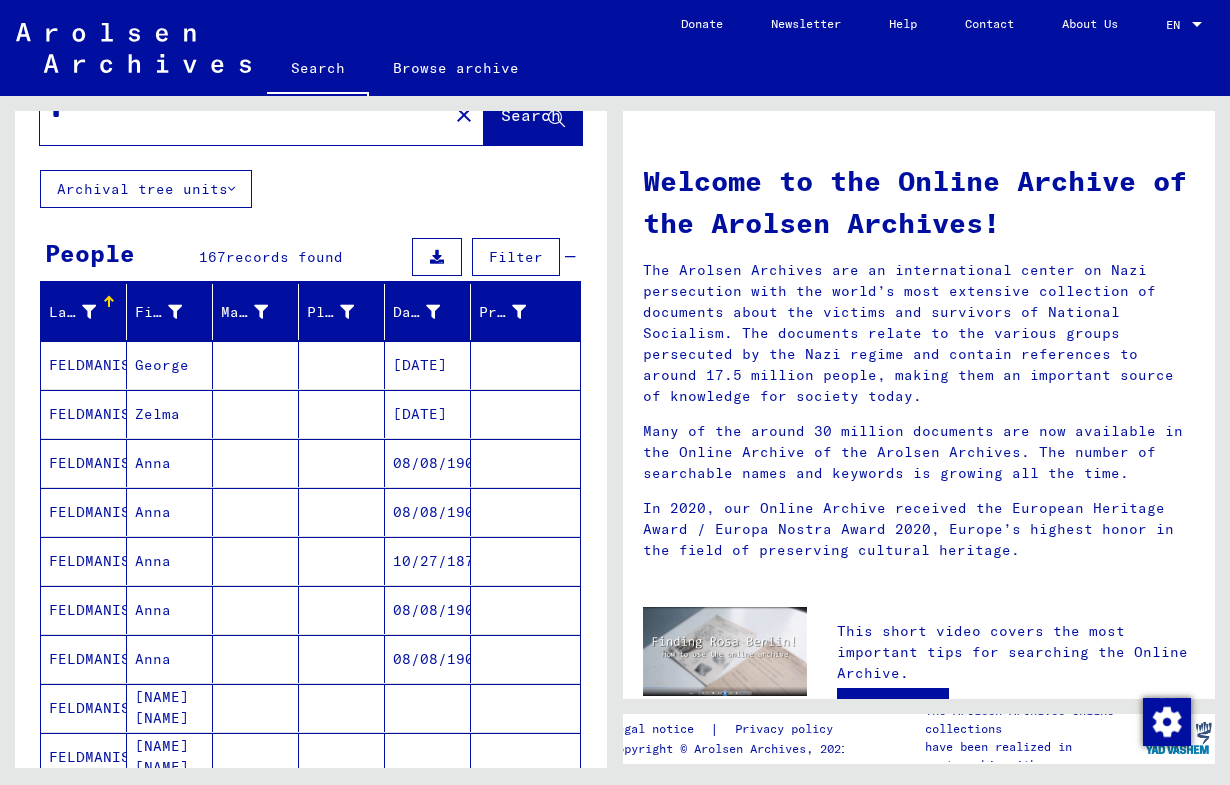 scroll, scrollTop: 57, scrollLeft: 0, axis: vertical 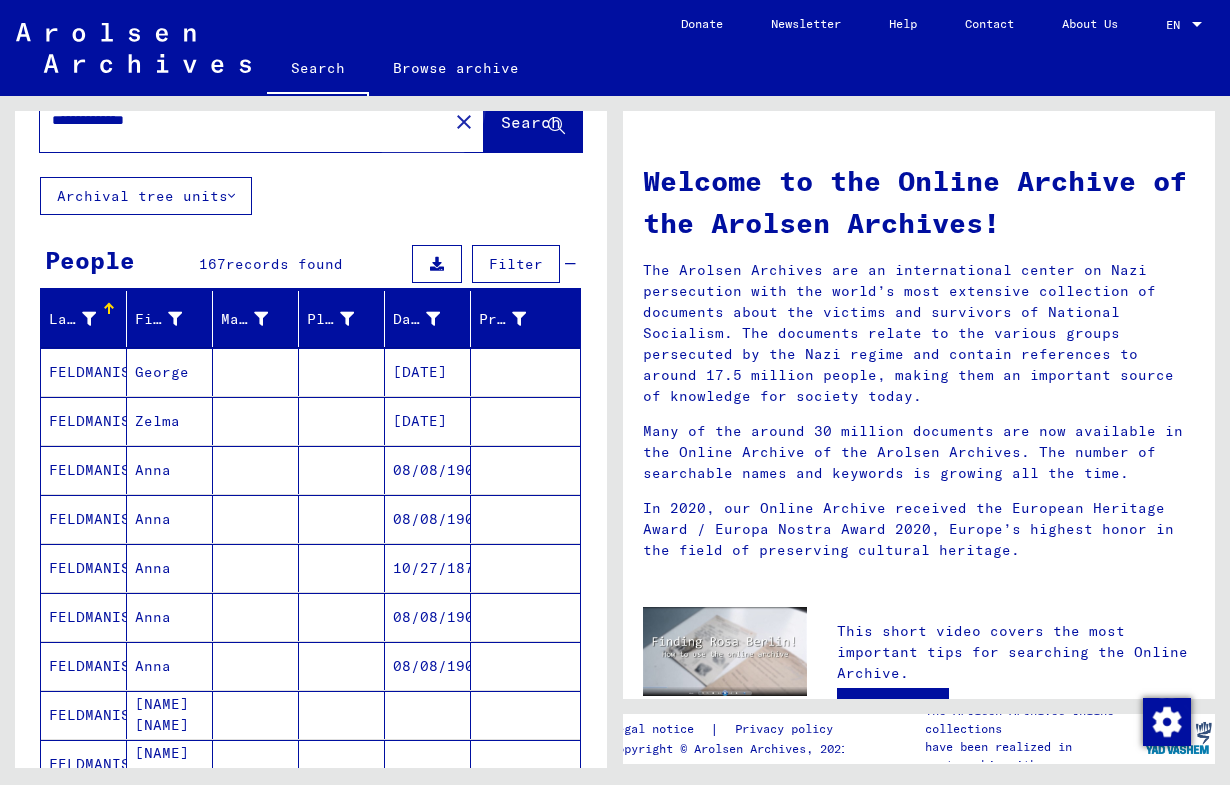 click on "Search" 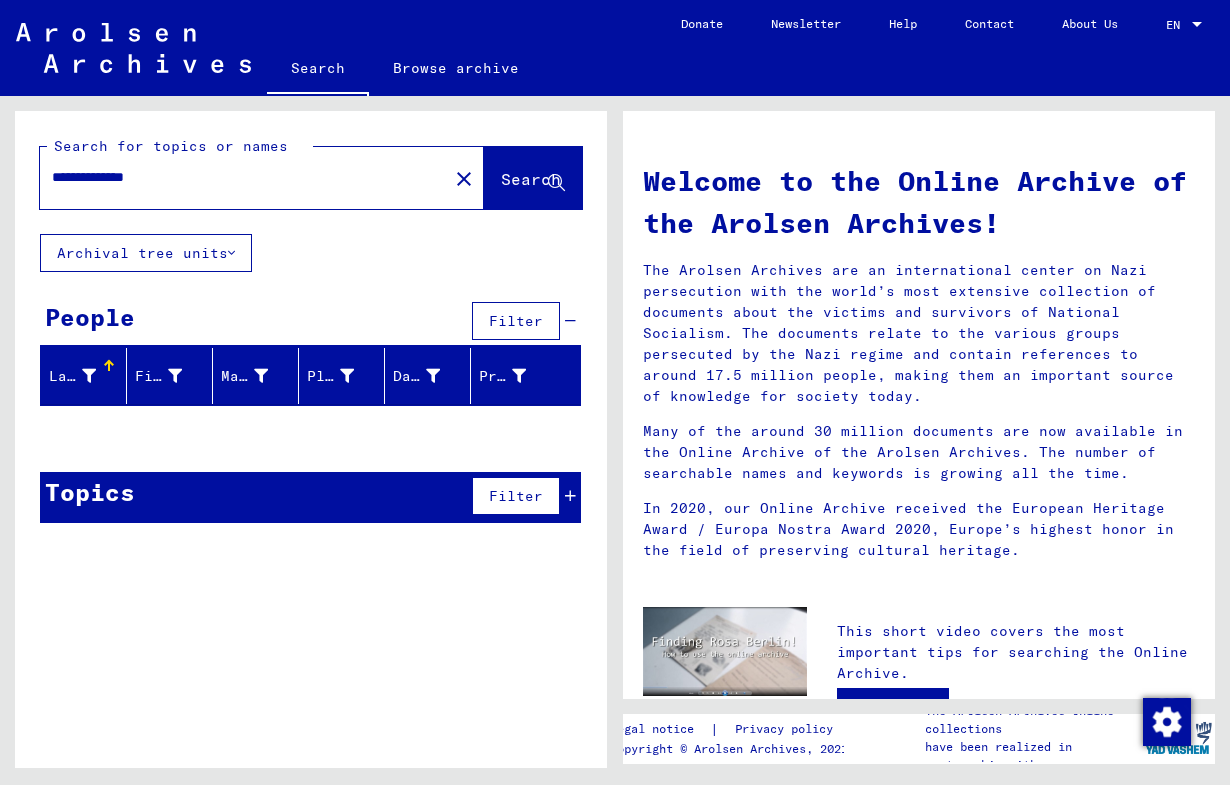 drag, startPoint x: 176, startPoint y: 180, endPoint x: 132, endPoint y: 179, distance: 44.011364 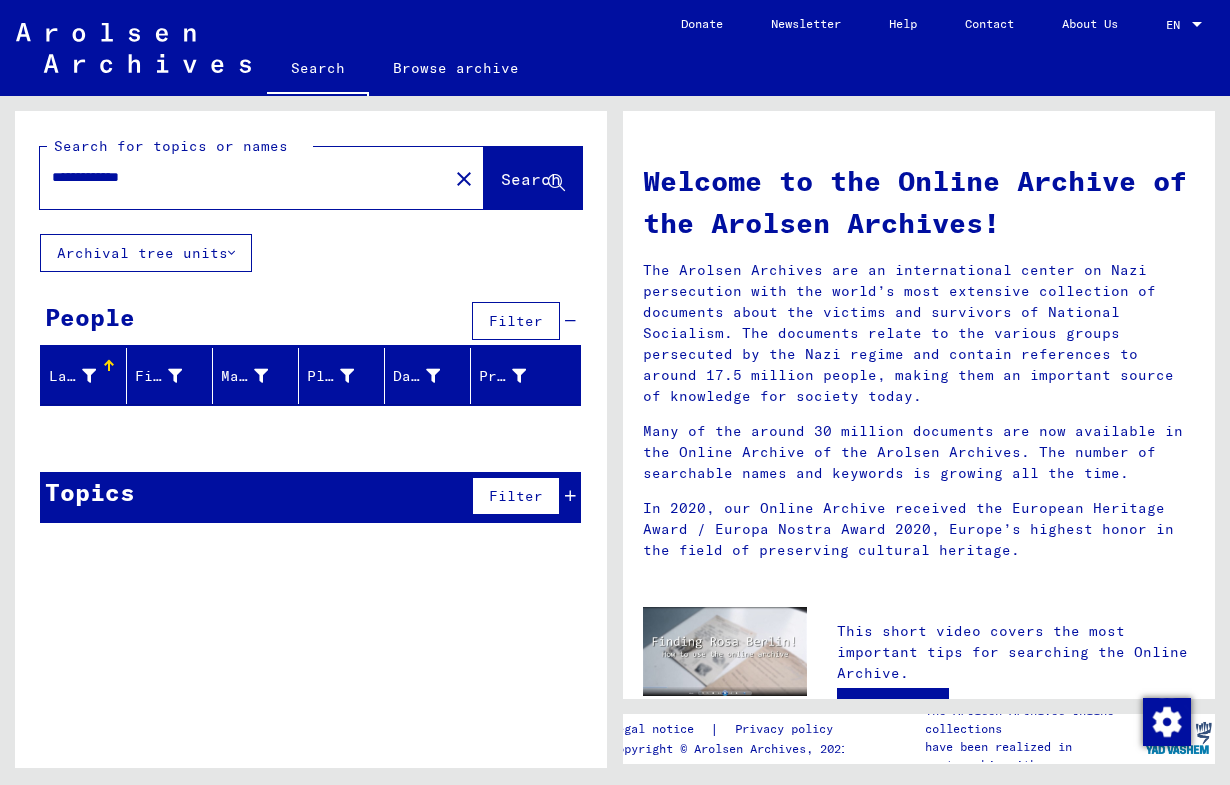 type on "**********" 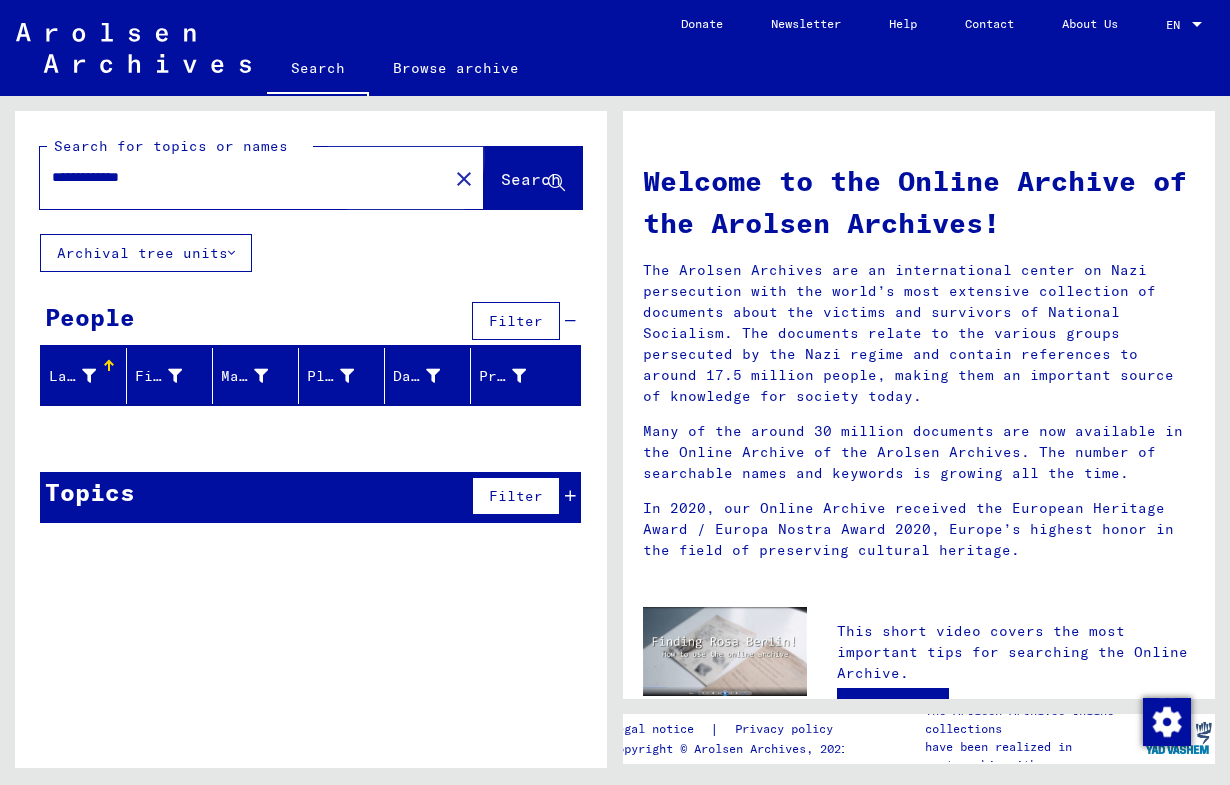 click on "Search" 